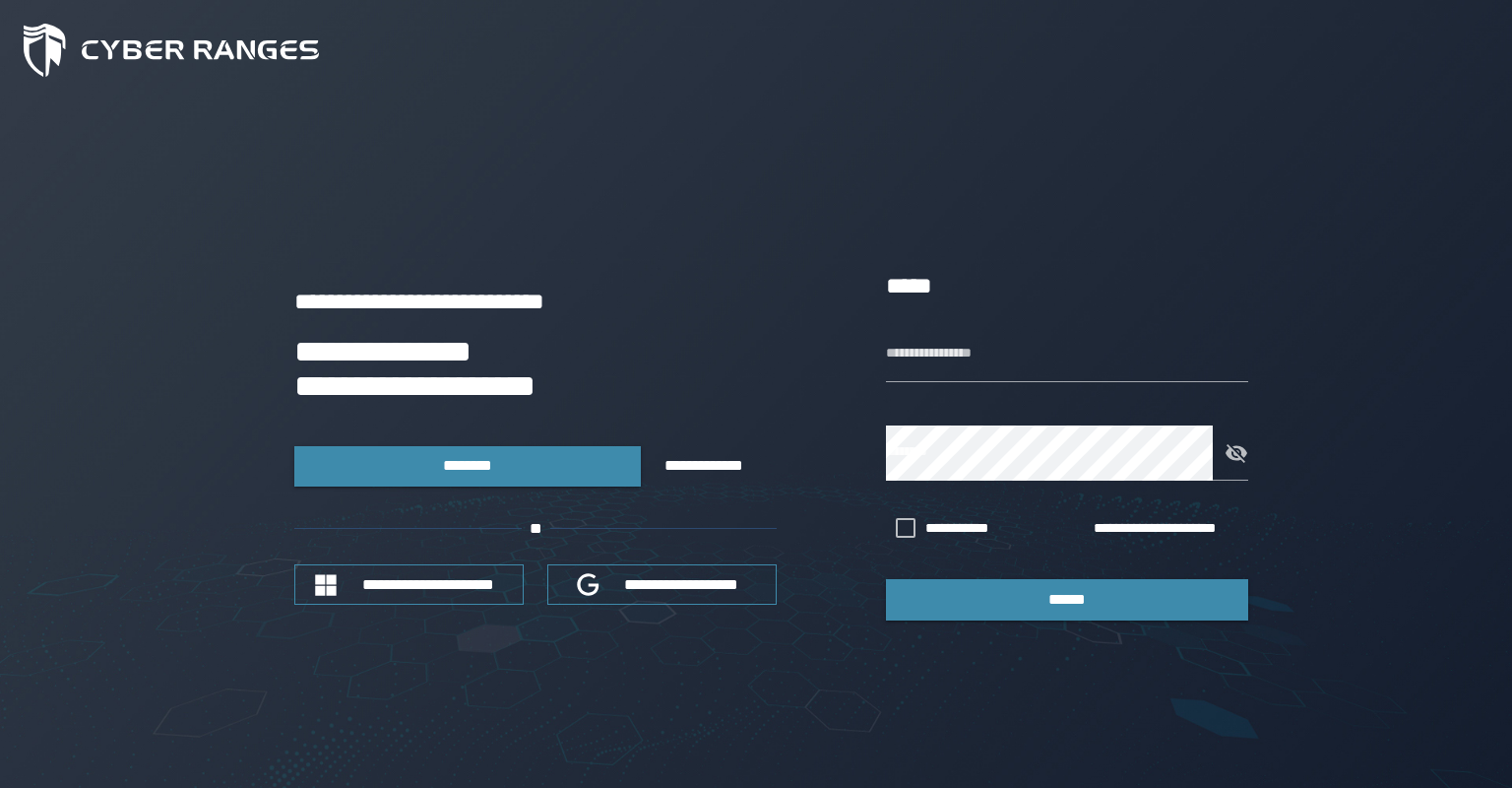 scroll, scrollTop: 0, scrollLeft: 0, axis: both 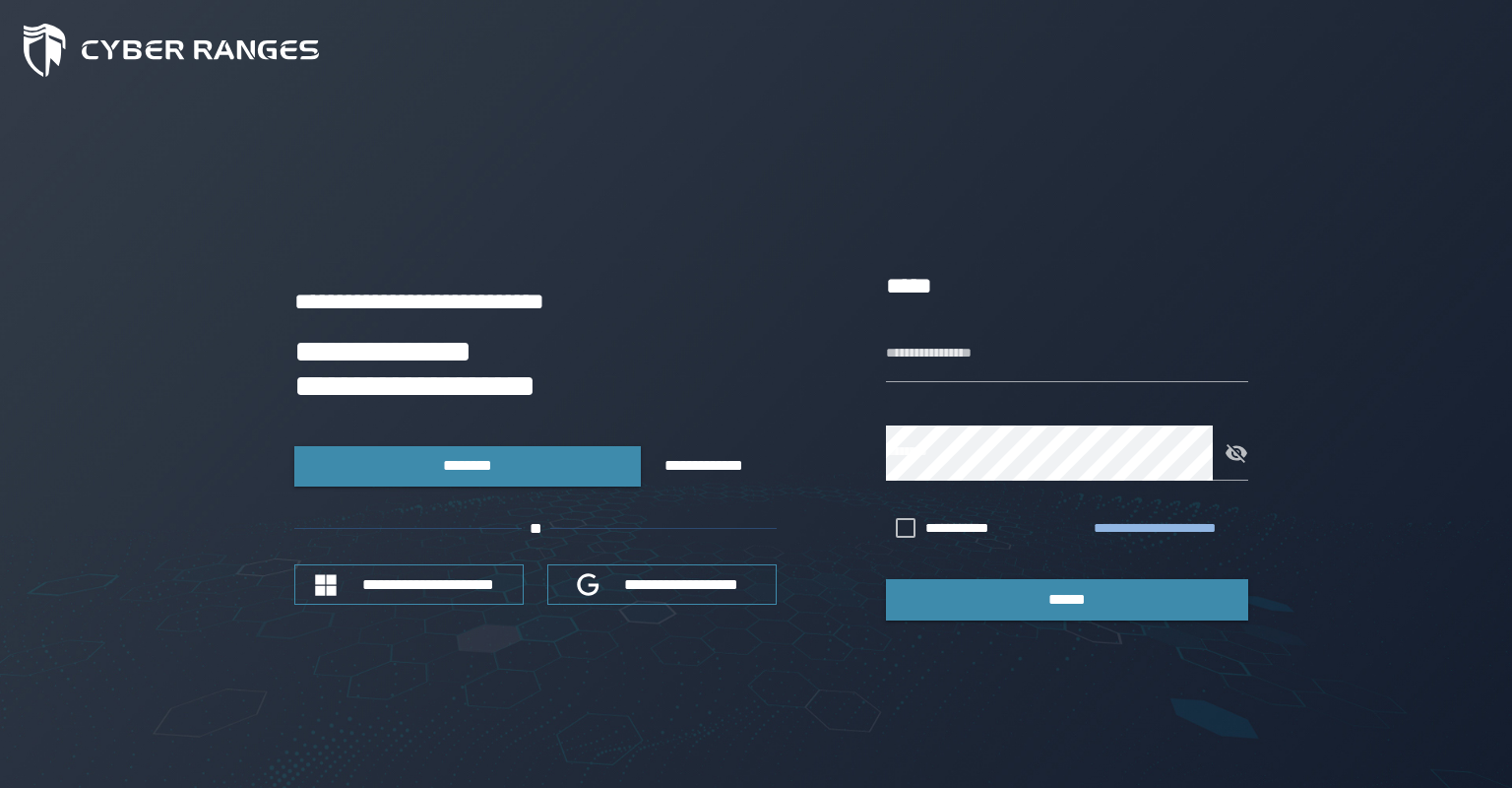 click on "**********" at bounding box center (1166, 529) 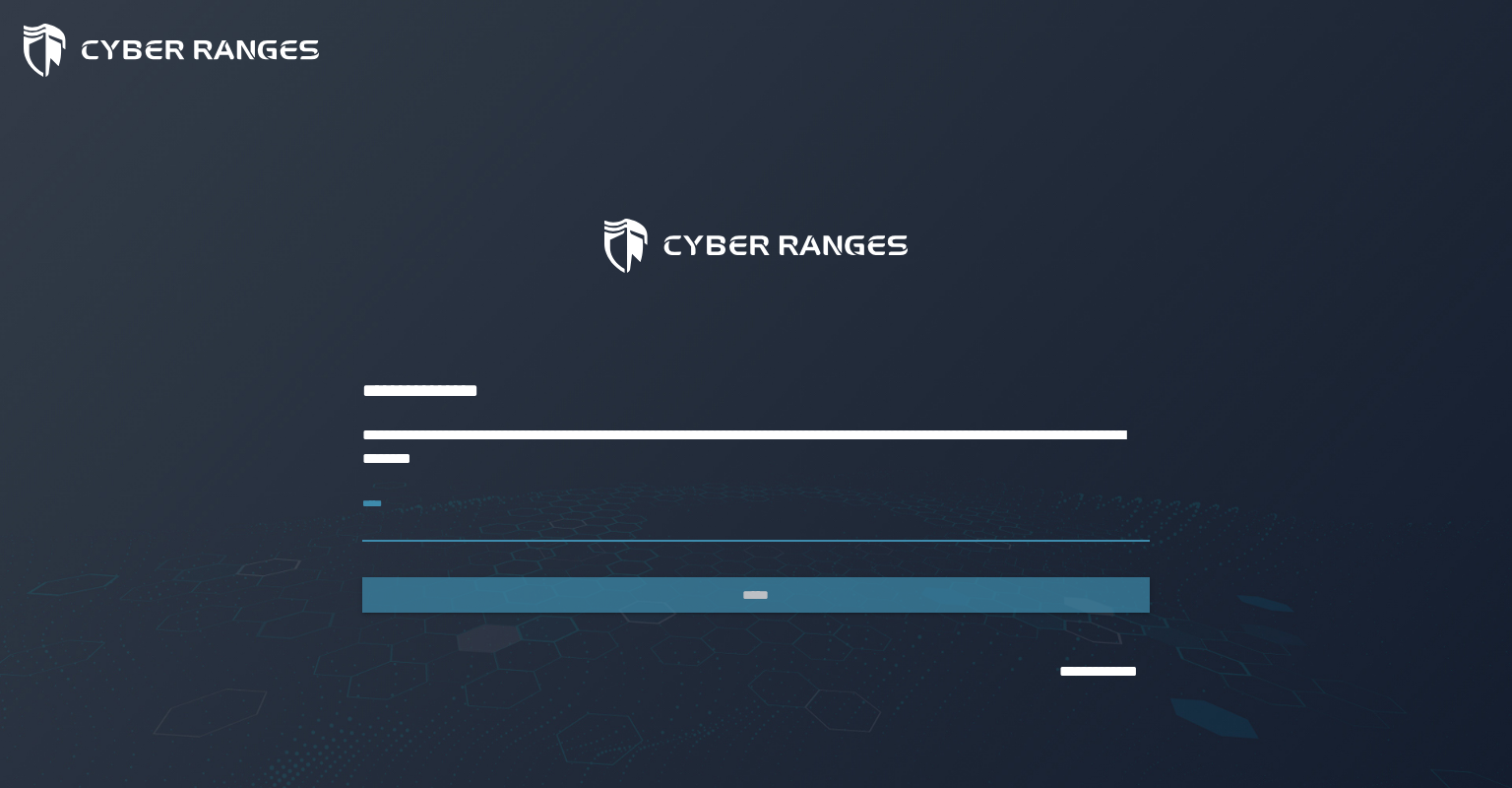 click on "*****" at bounding box center (756, 514) 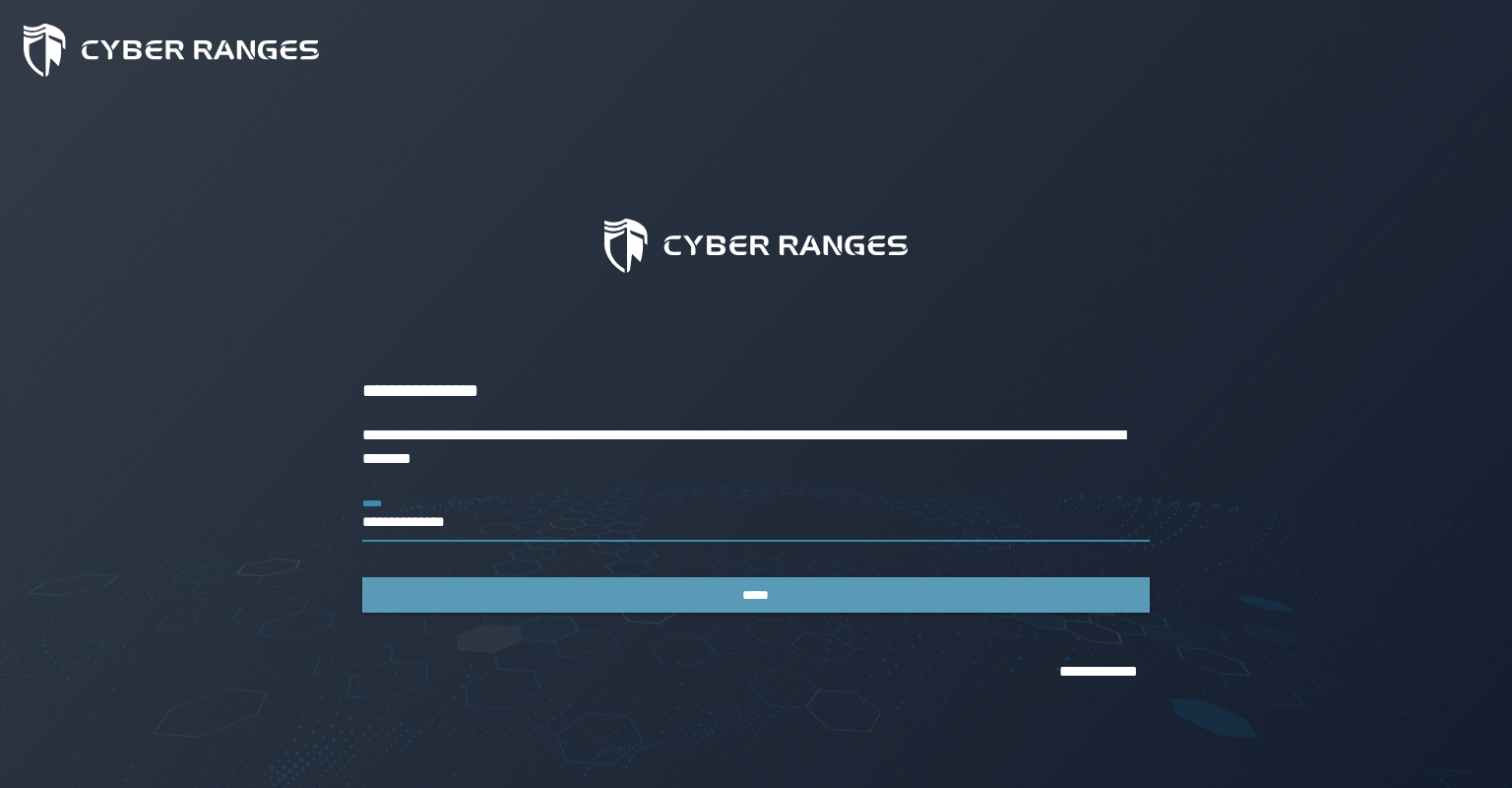 type on "**********" 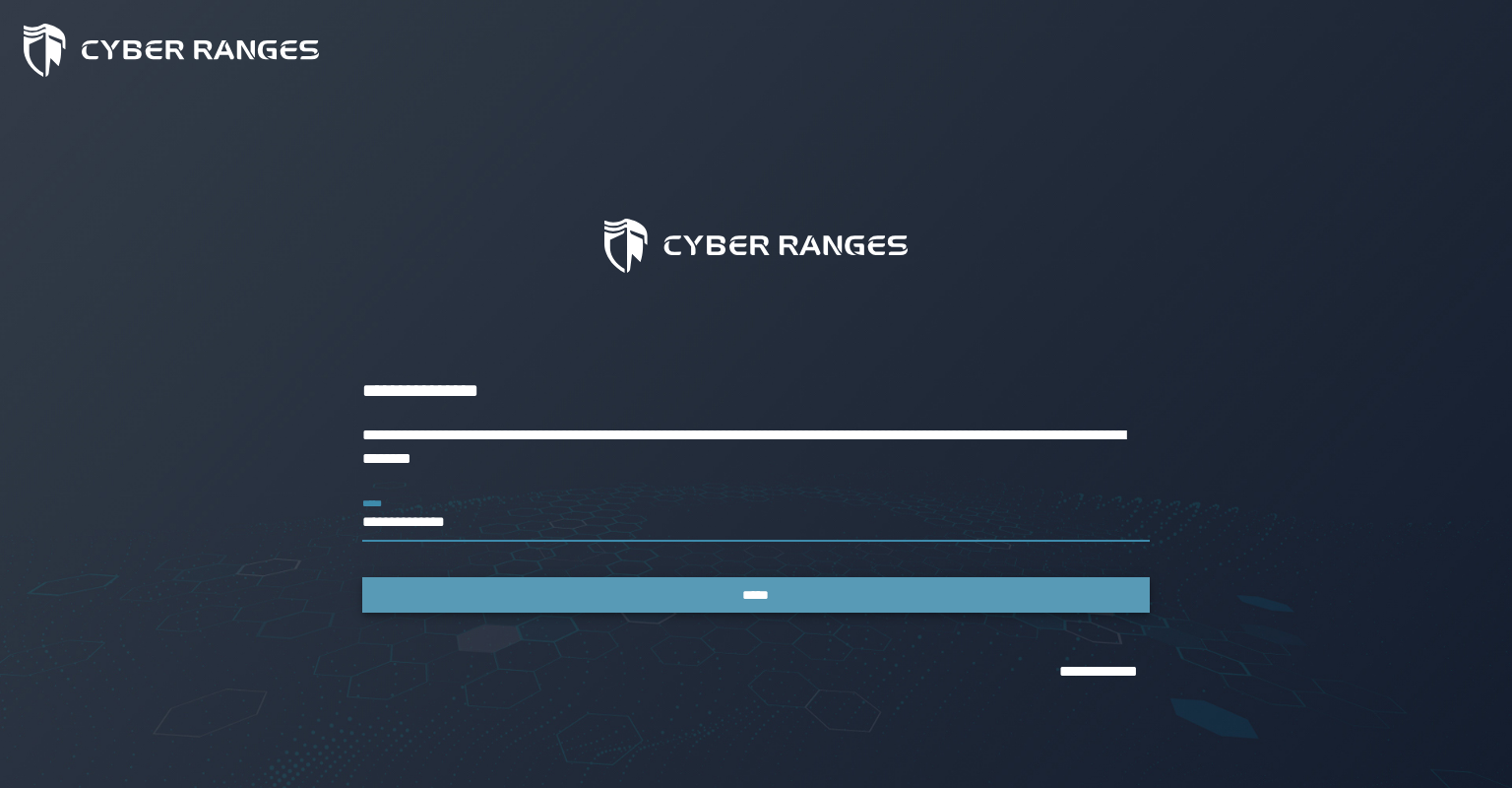 click on "*****" at bounding box center [756, 595] 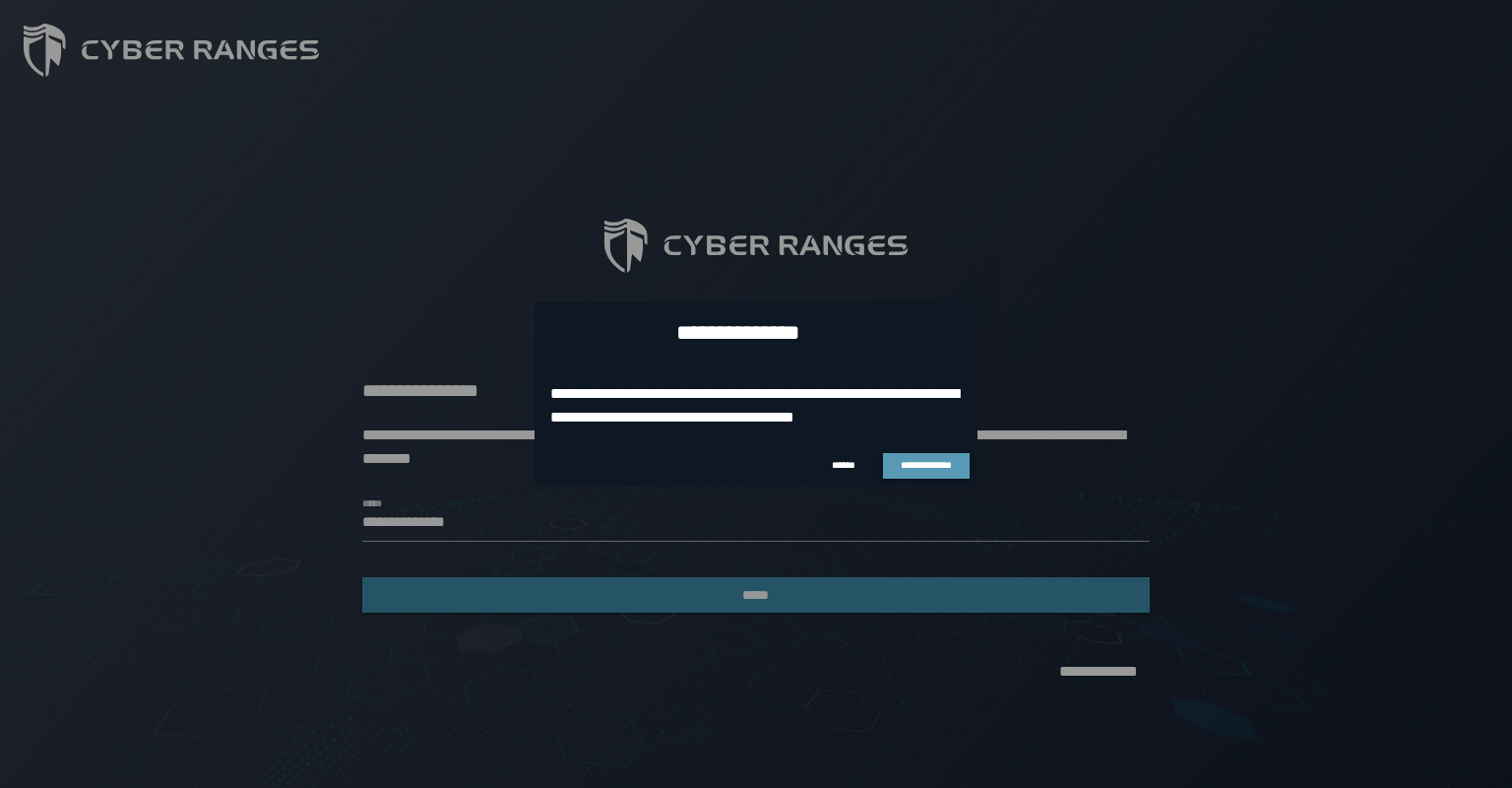 click on "**********" at bounding box center (926, 465) 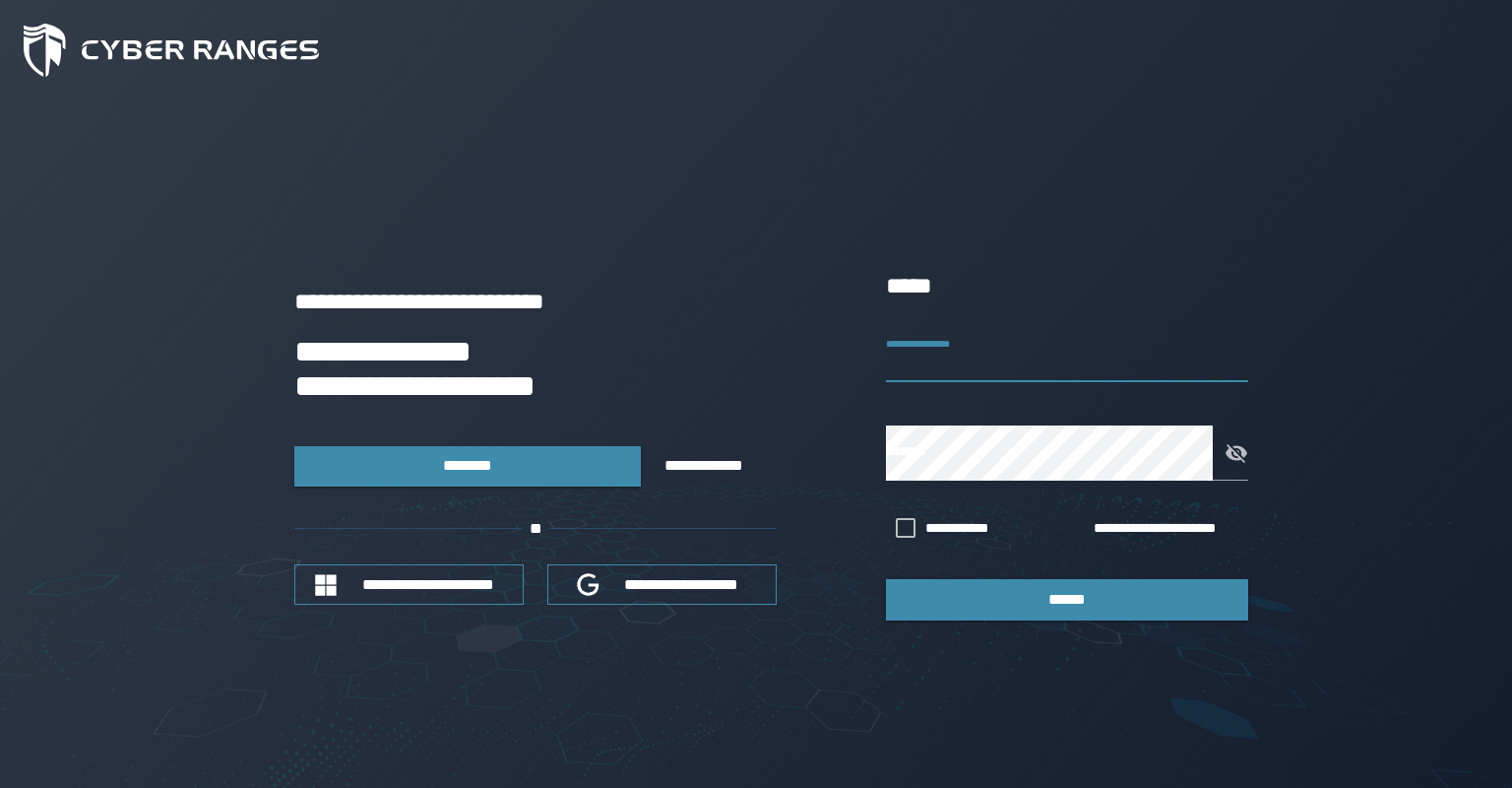 click on "**********" at bounding box center [1067, 355] 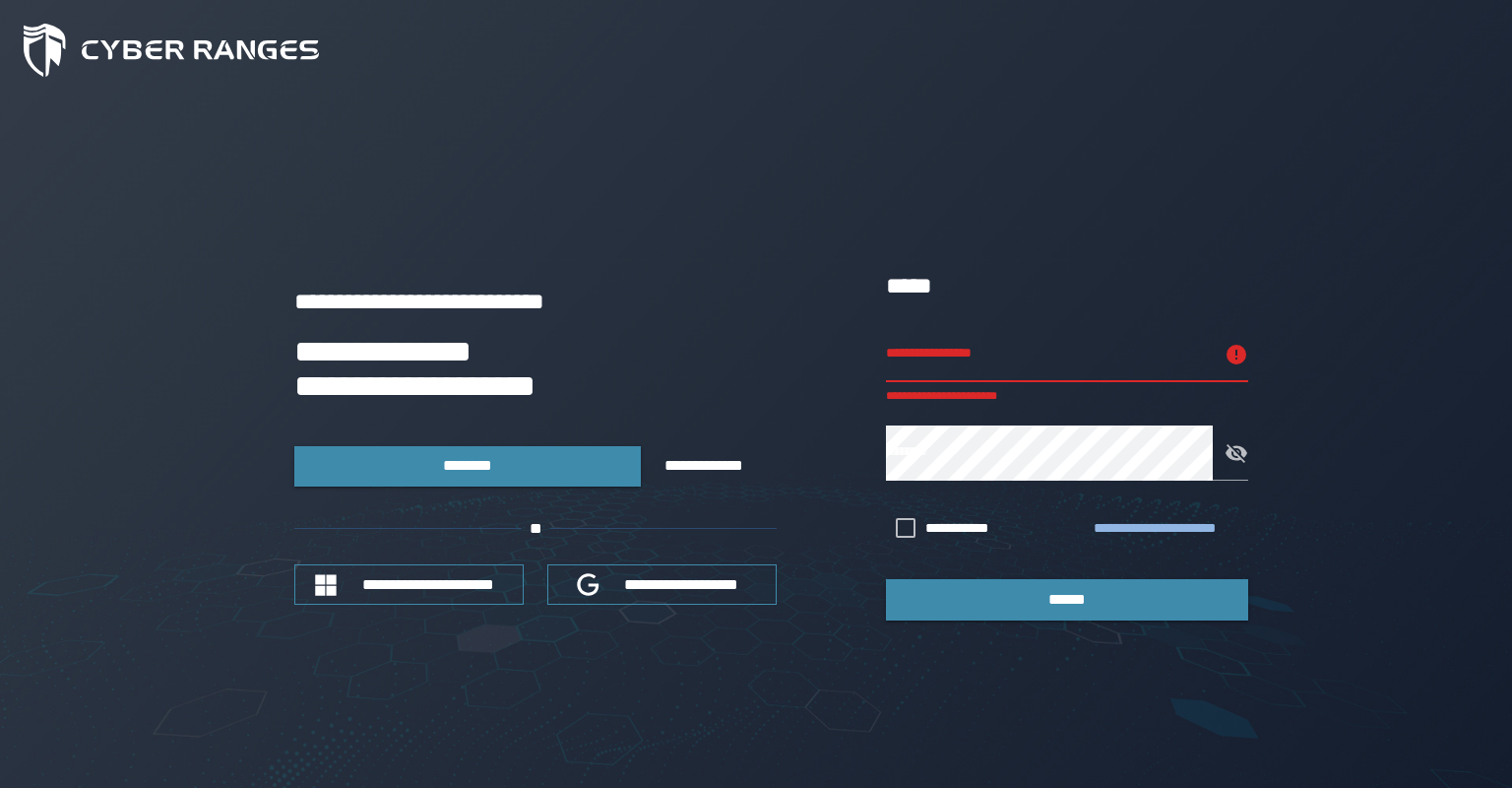 click on "**********" at bounding box center [1166, 529] 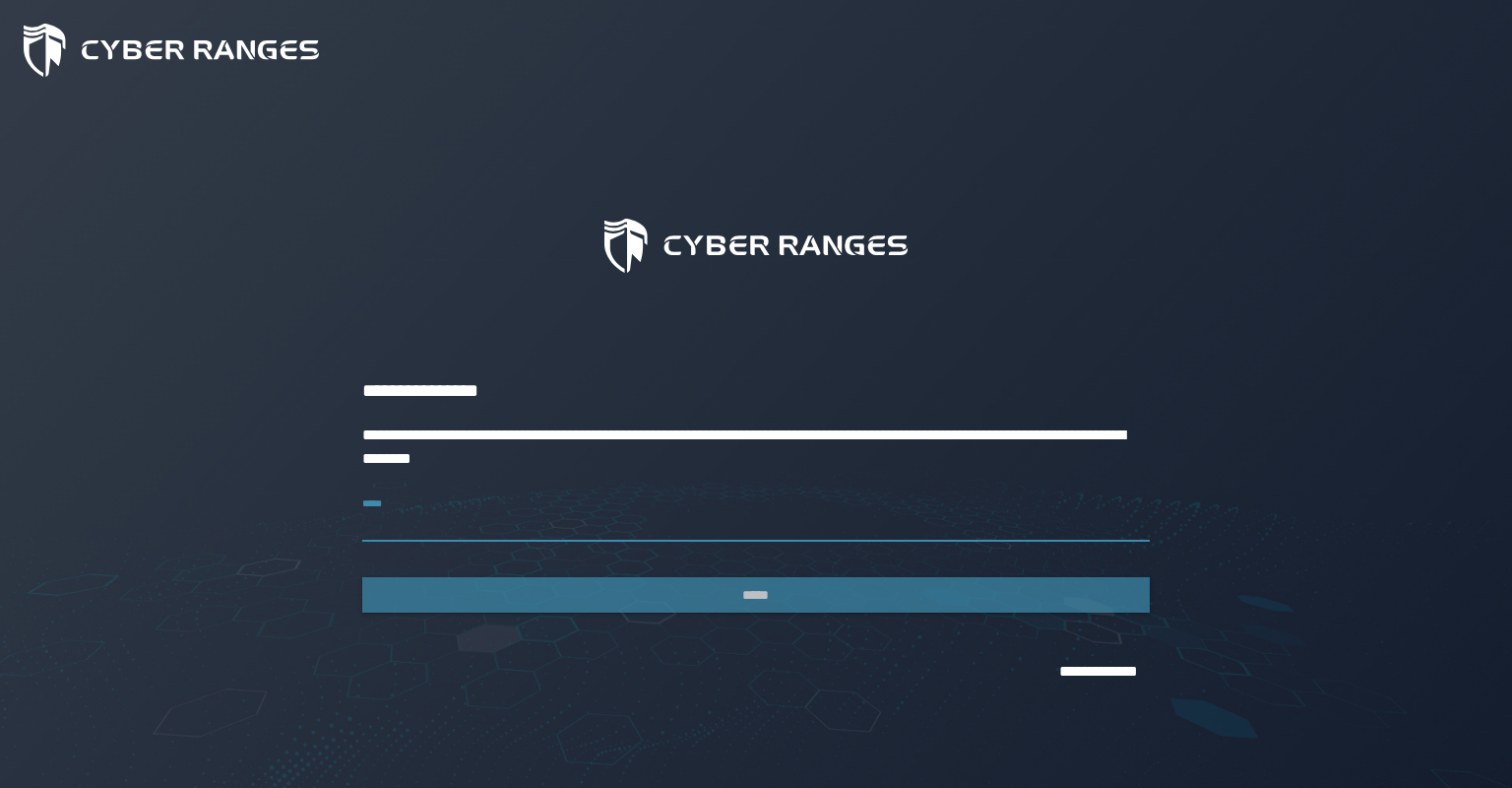 click on "*****" at bounding box center (756, 514) 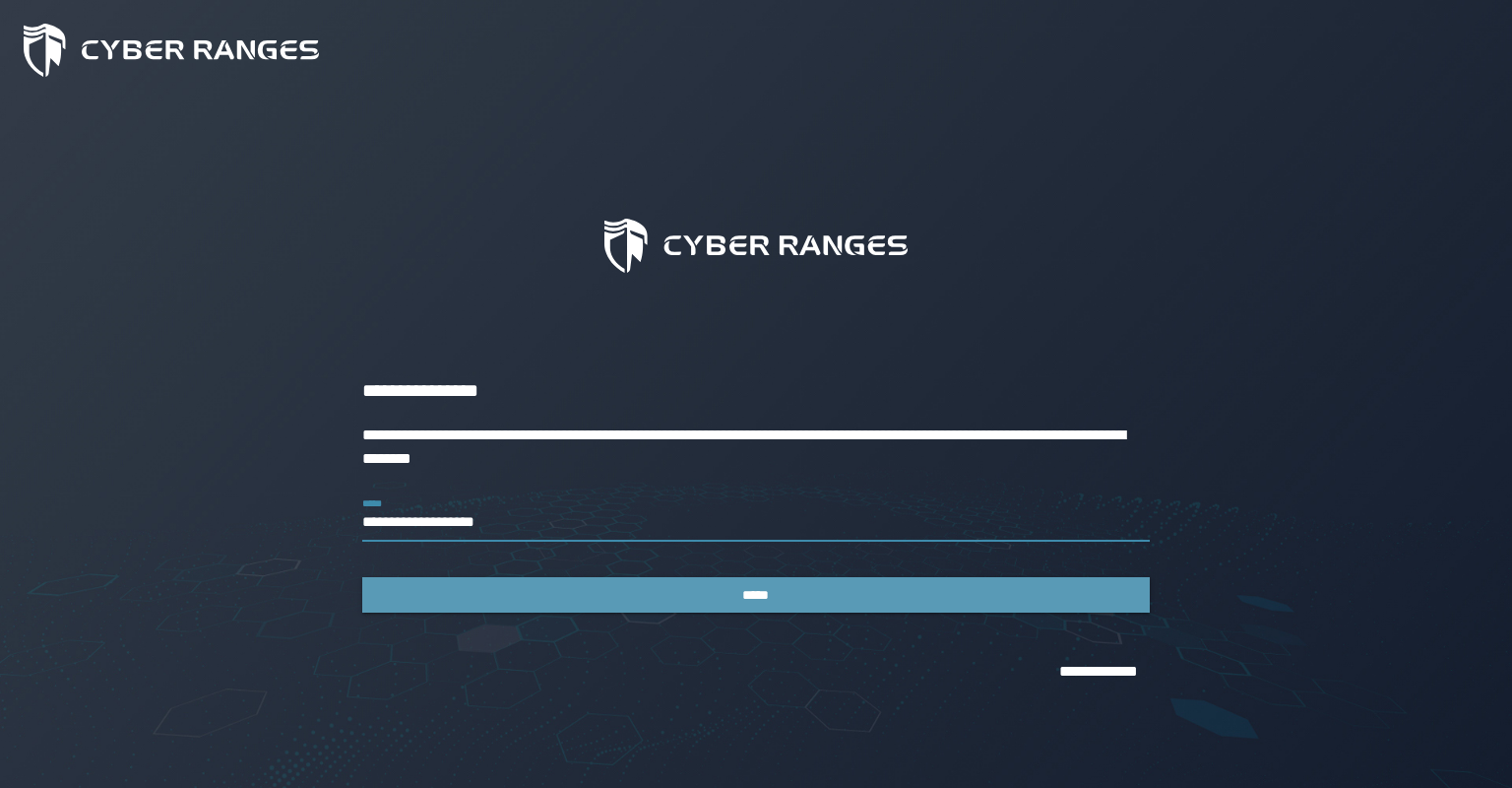 type on "**********" 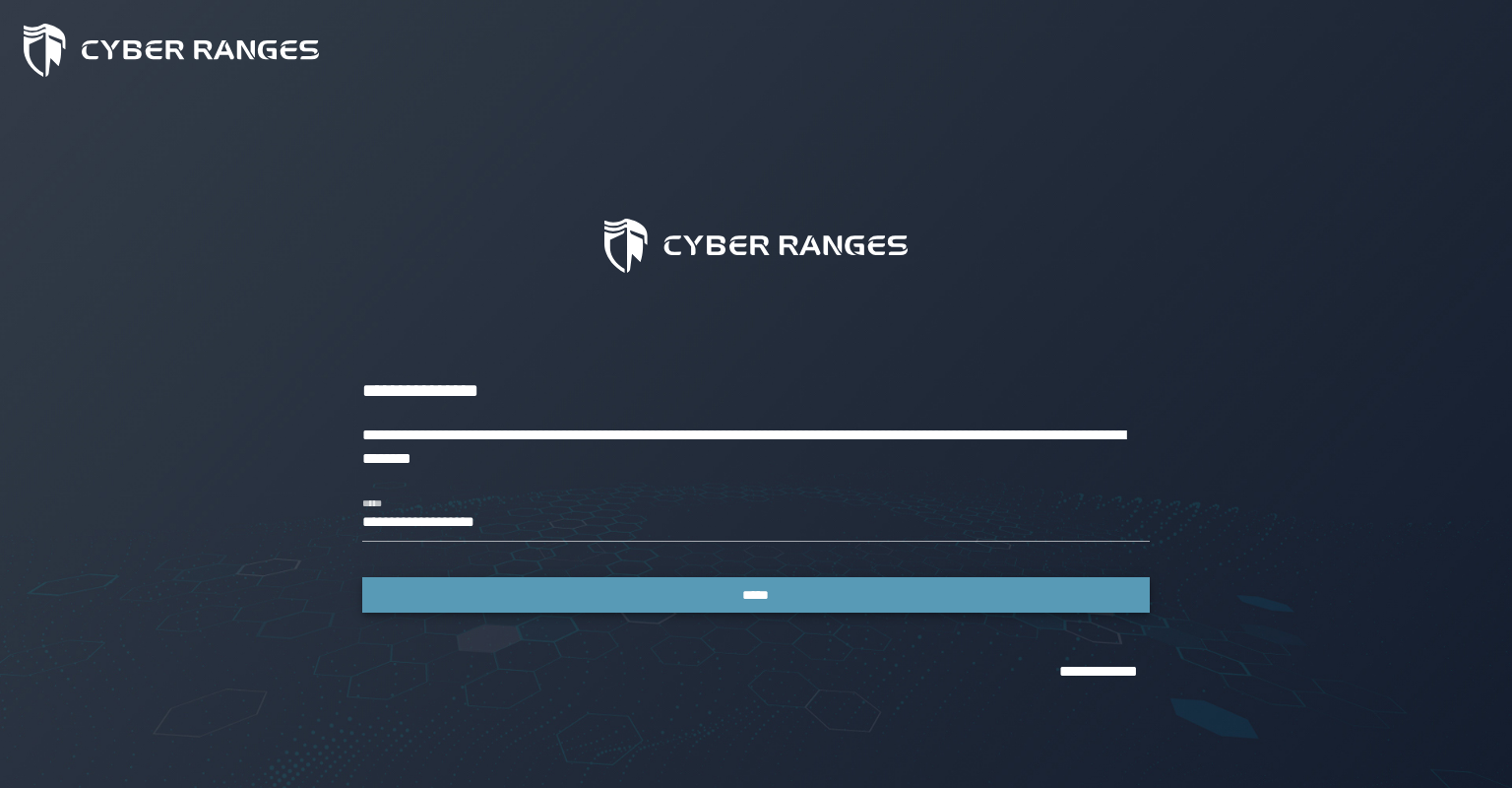click on "*****" at bounding box center [756, 595] 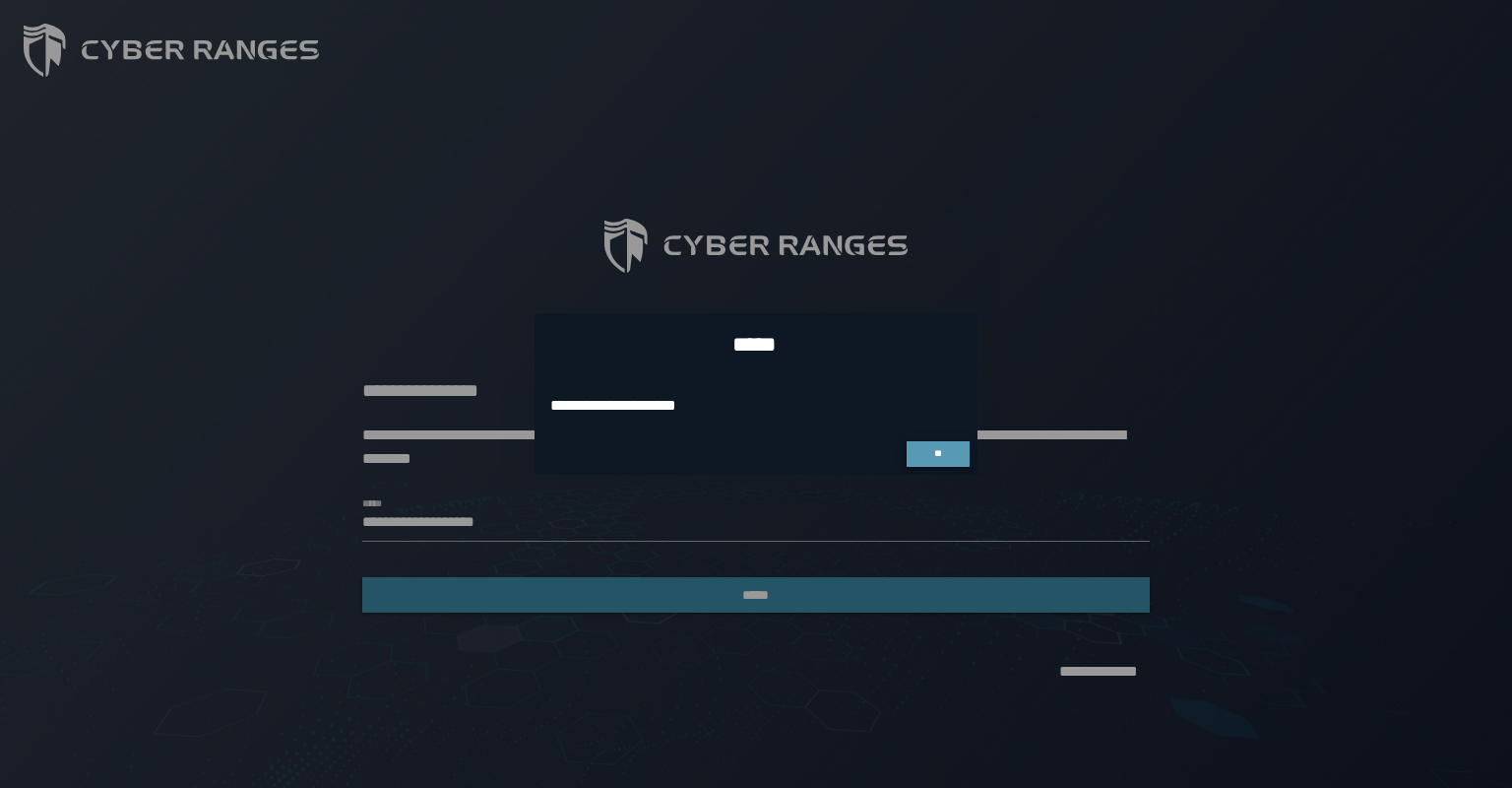 click on "**" at bounding box center (938, 454) 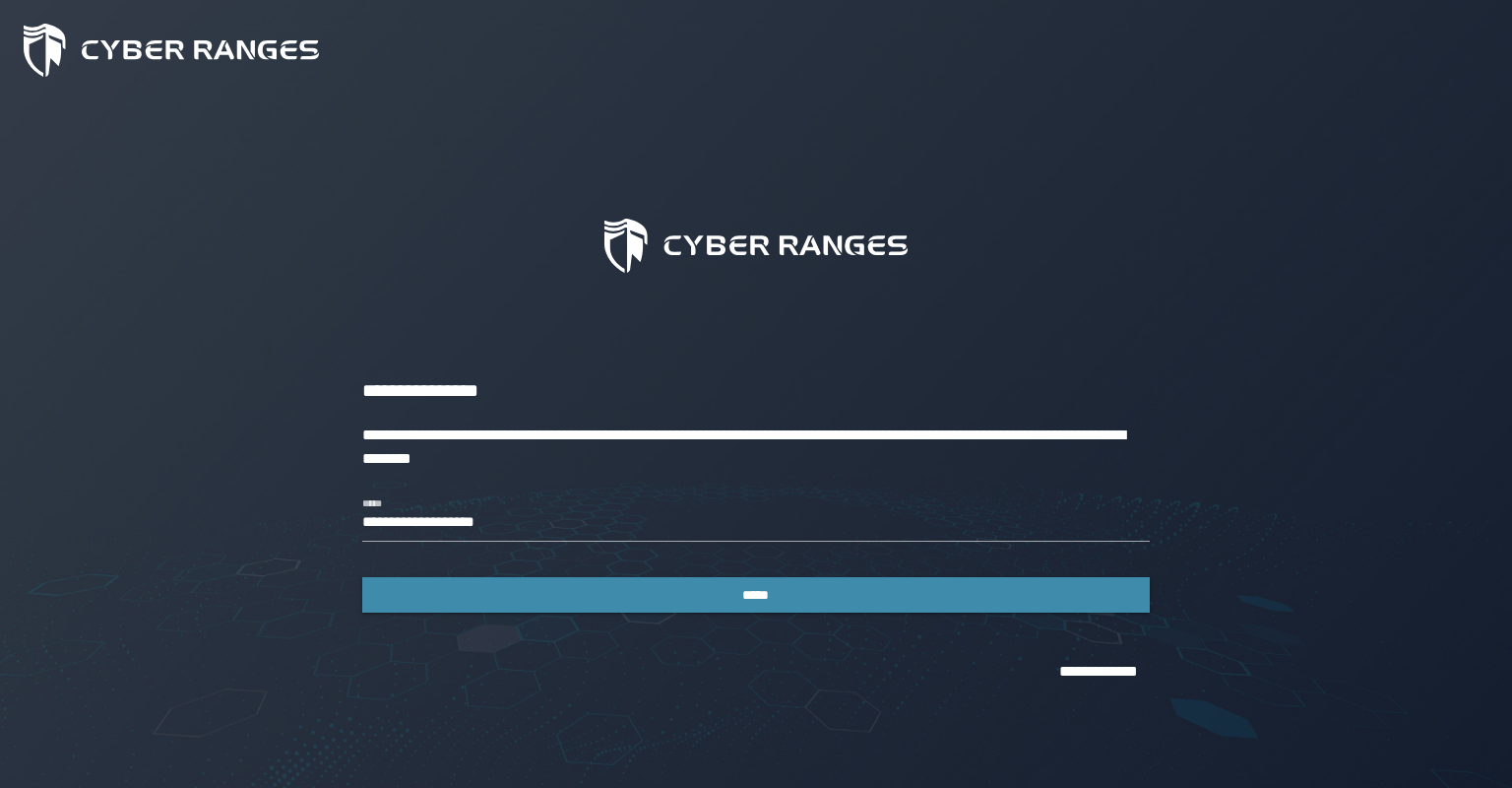 click on "**********" at bounding box center (756, 530) 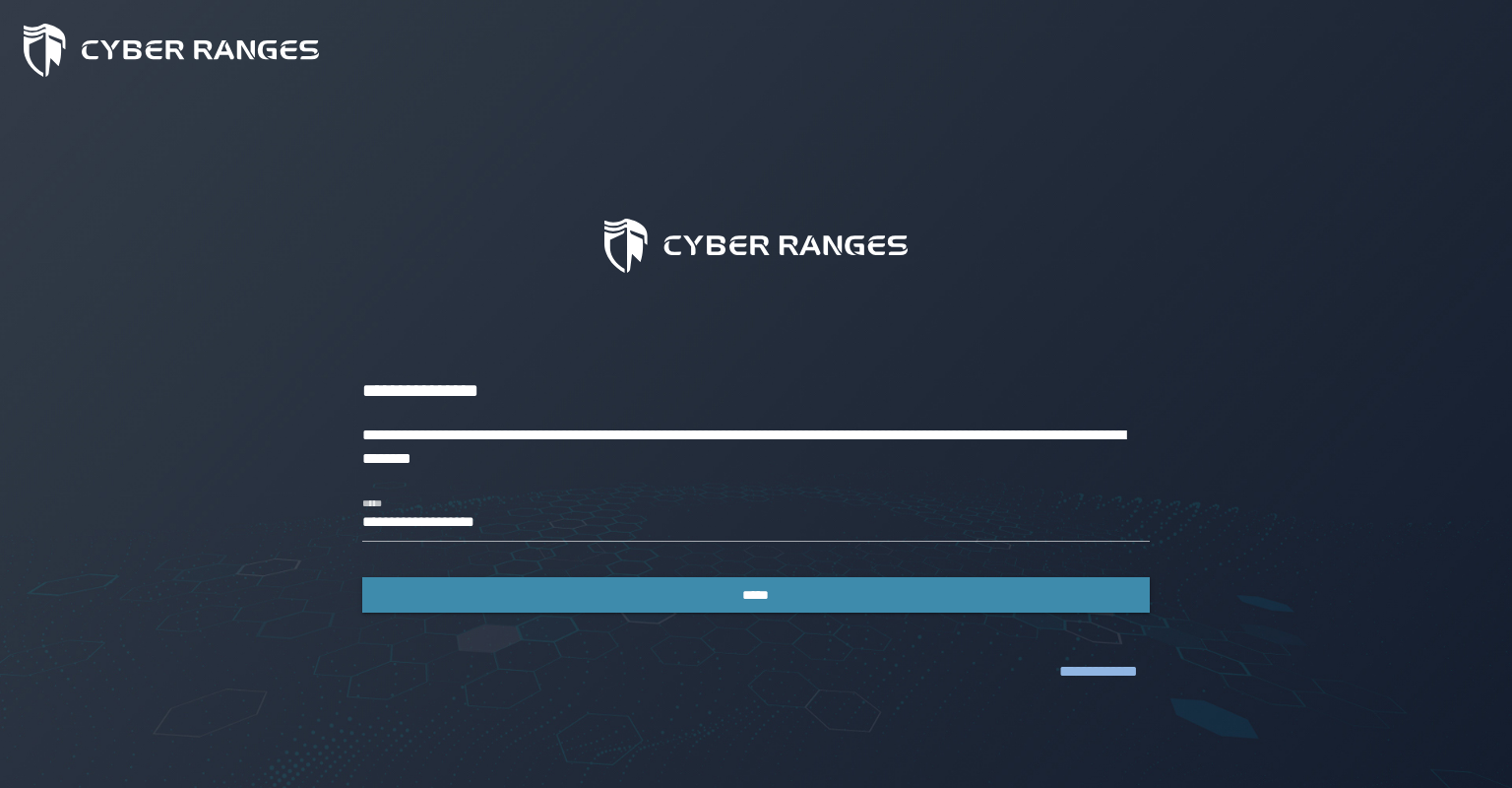 click on "**********" 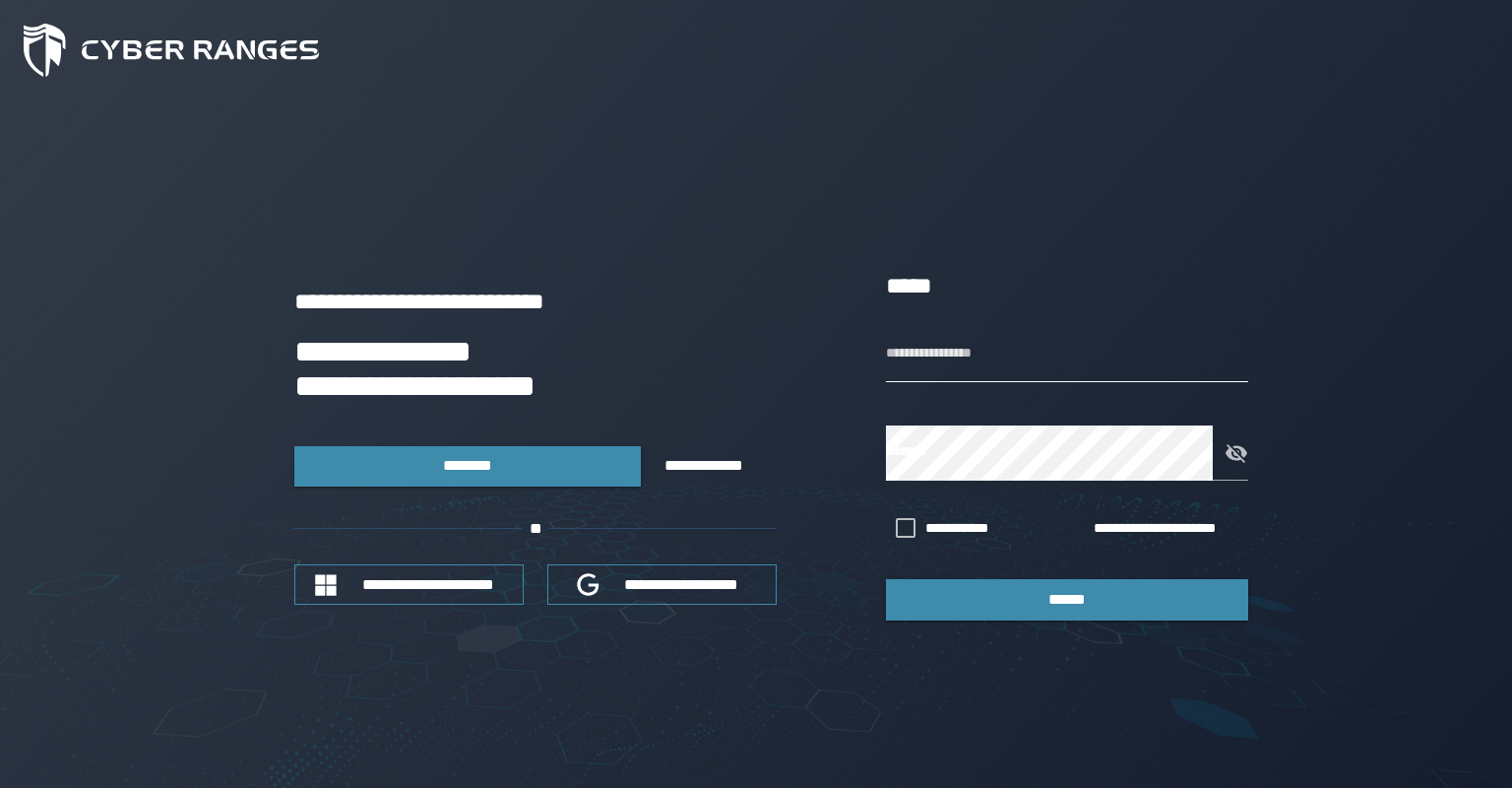 click on "**********" at bounding box center [1067, 355] 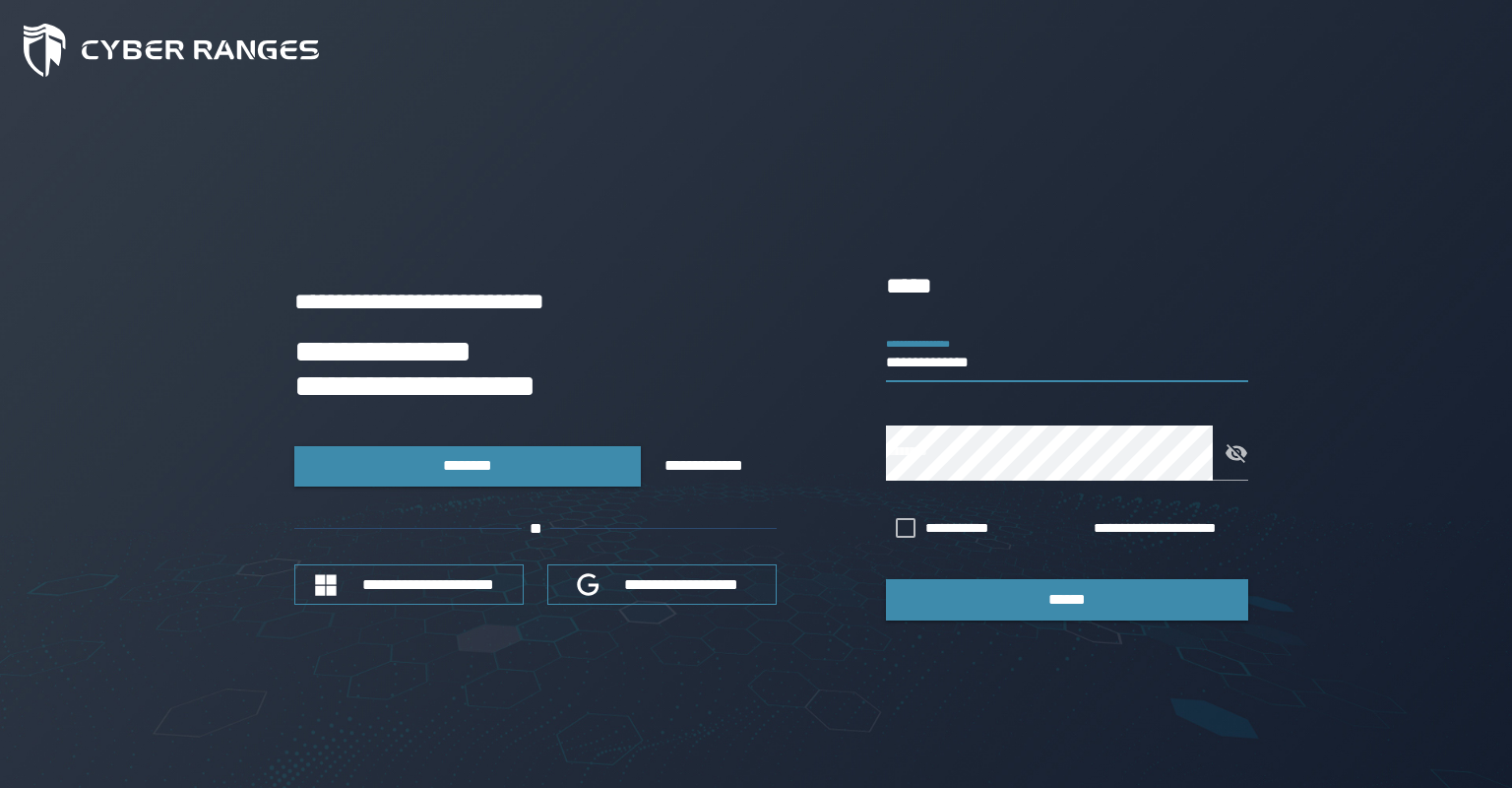 type on "**********" 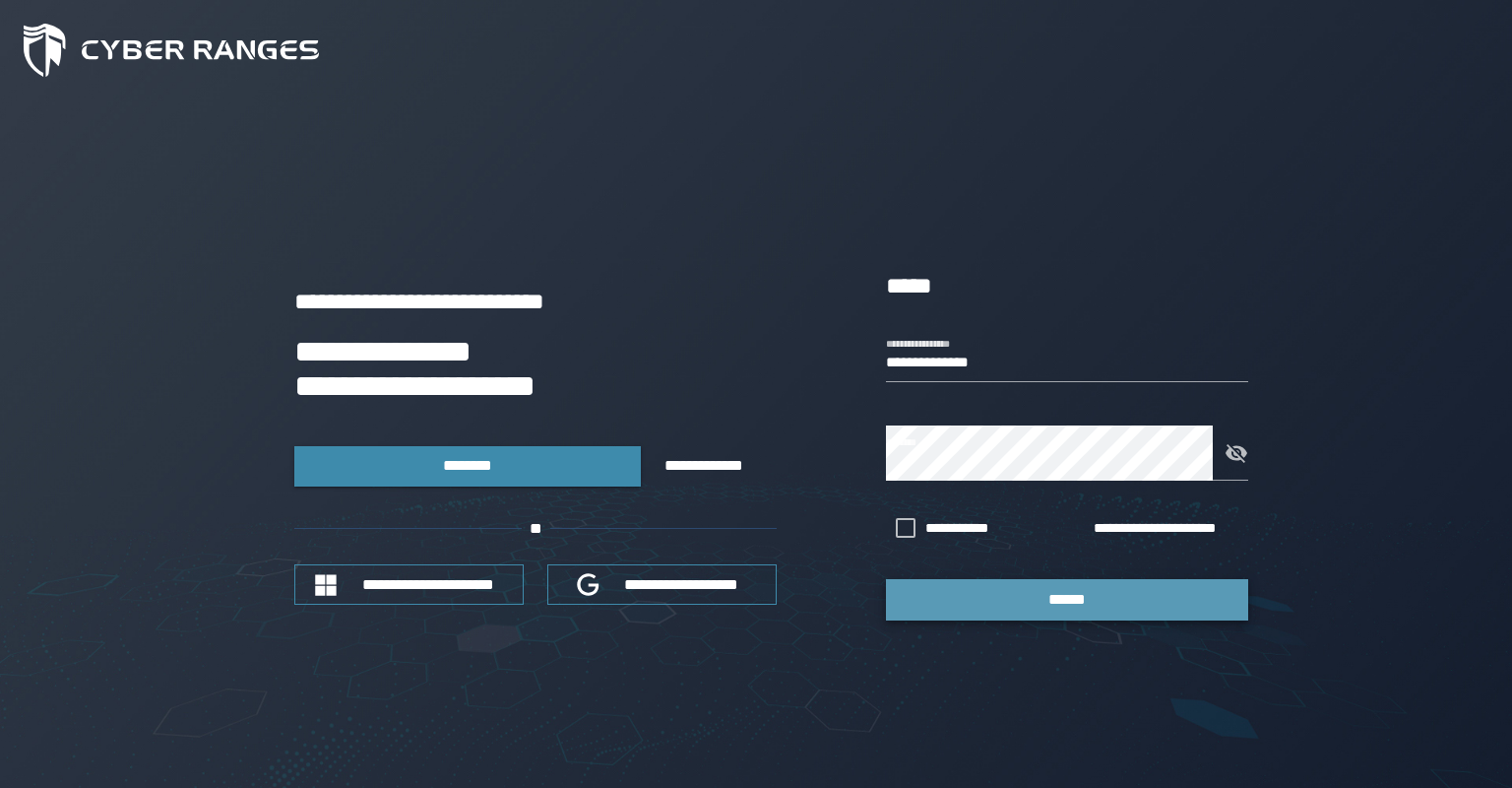 click on "******" at bounding box center [1067, 599] 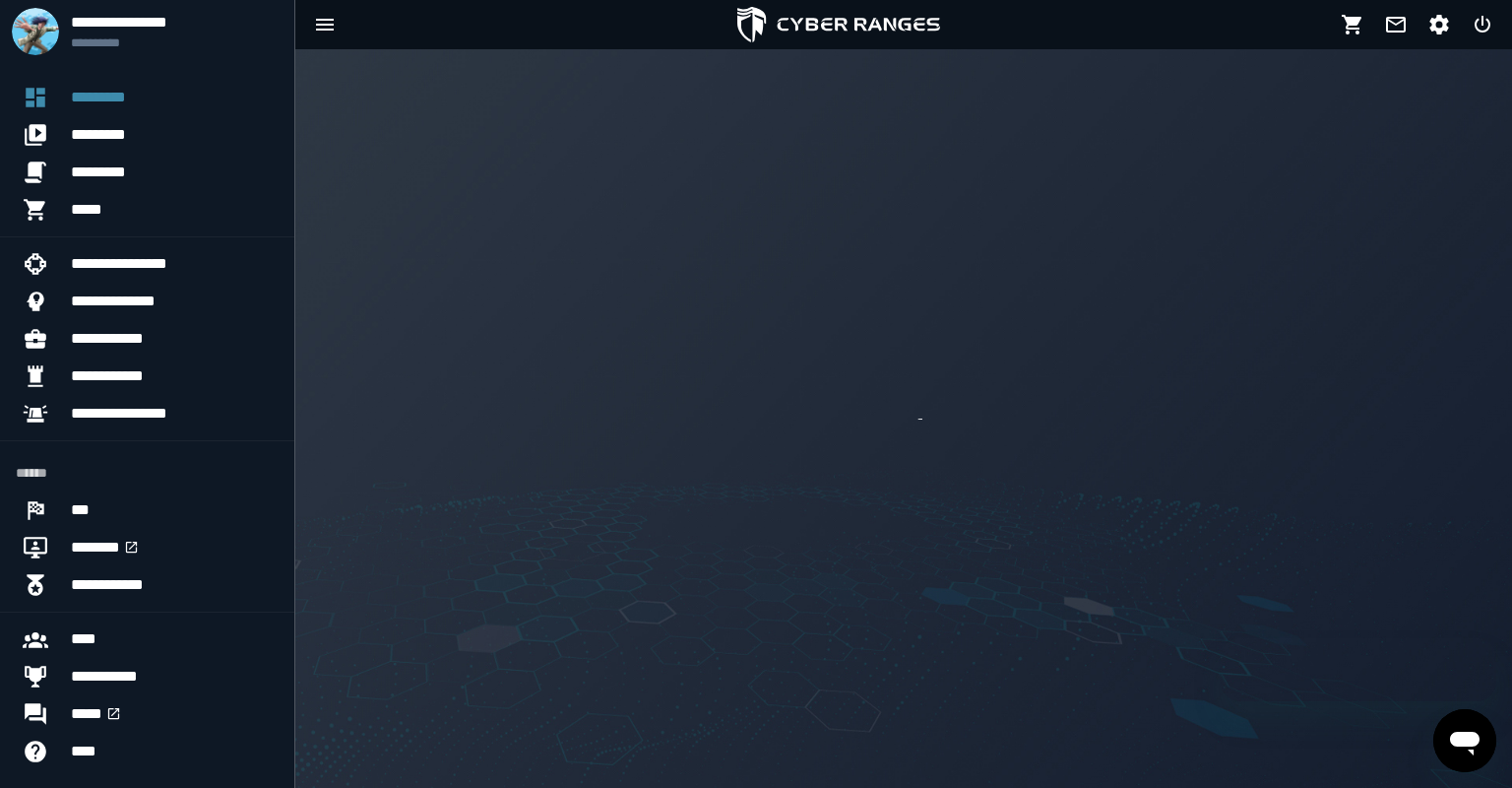 scroll, scrollTop: 0, scrollLeft: 0, axis: both 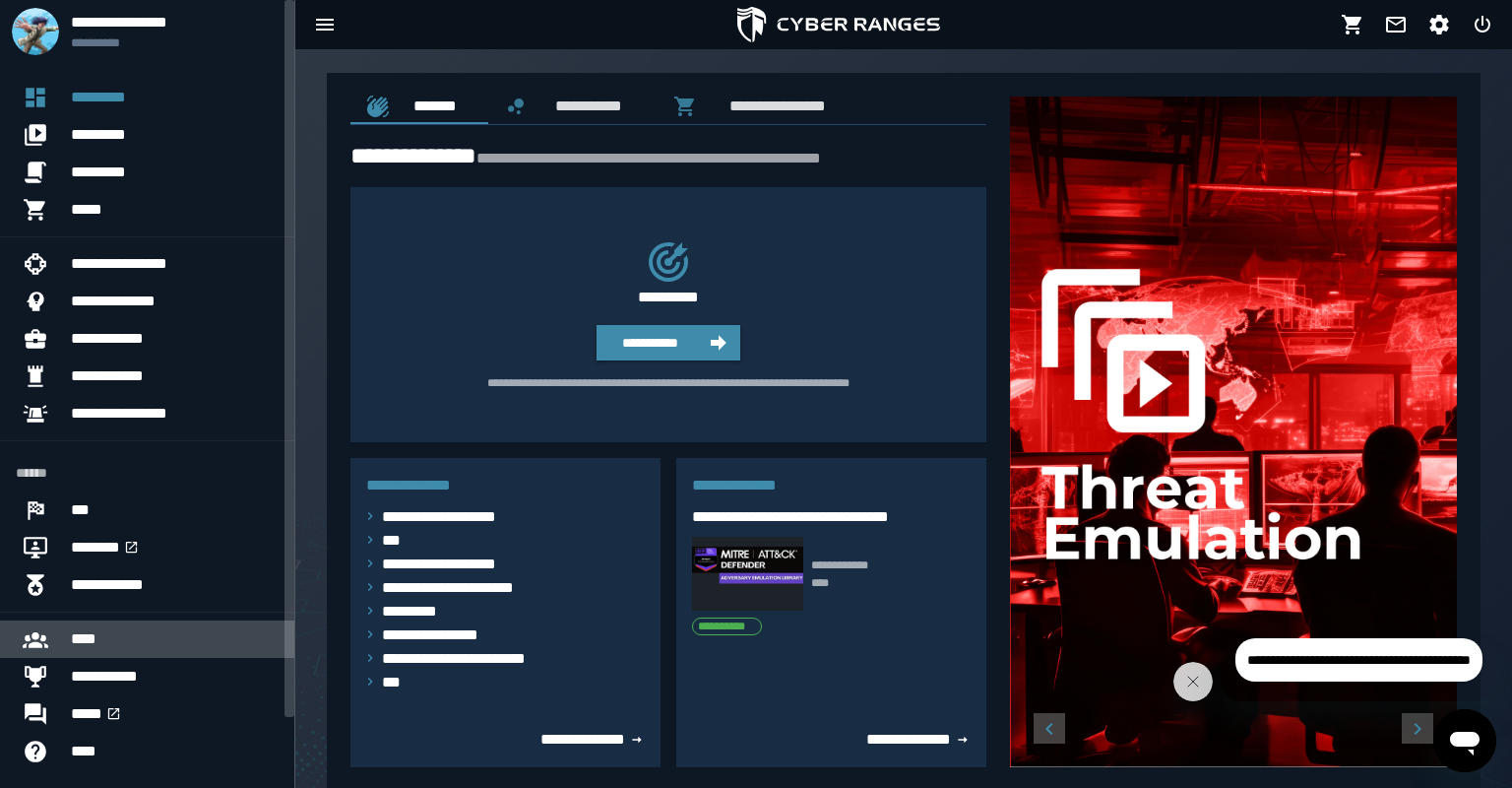 click on "****" at bounding box center (174, 639) 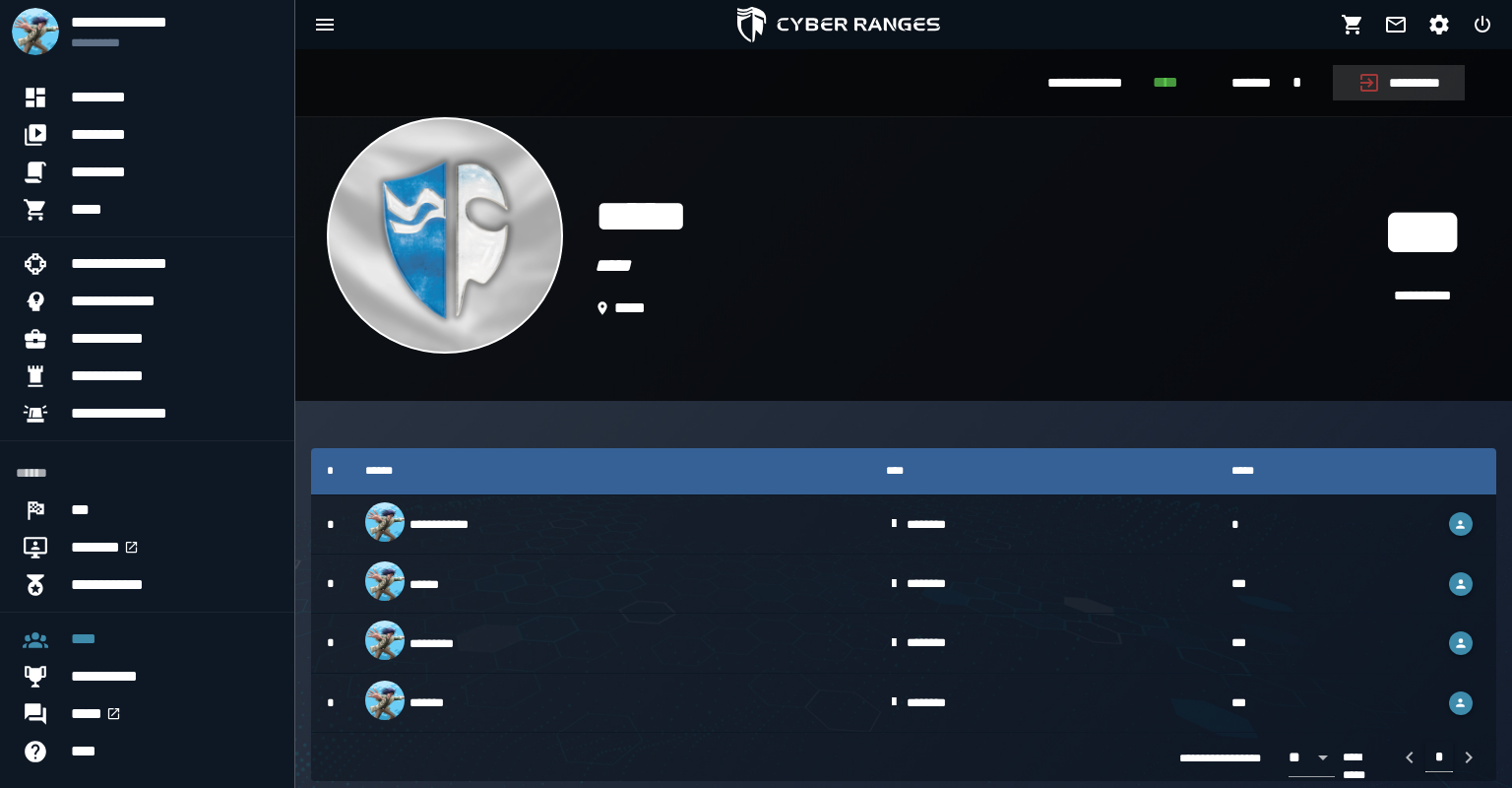click on "**********" at bounding box center [1399, 83] 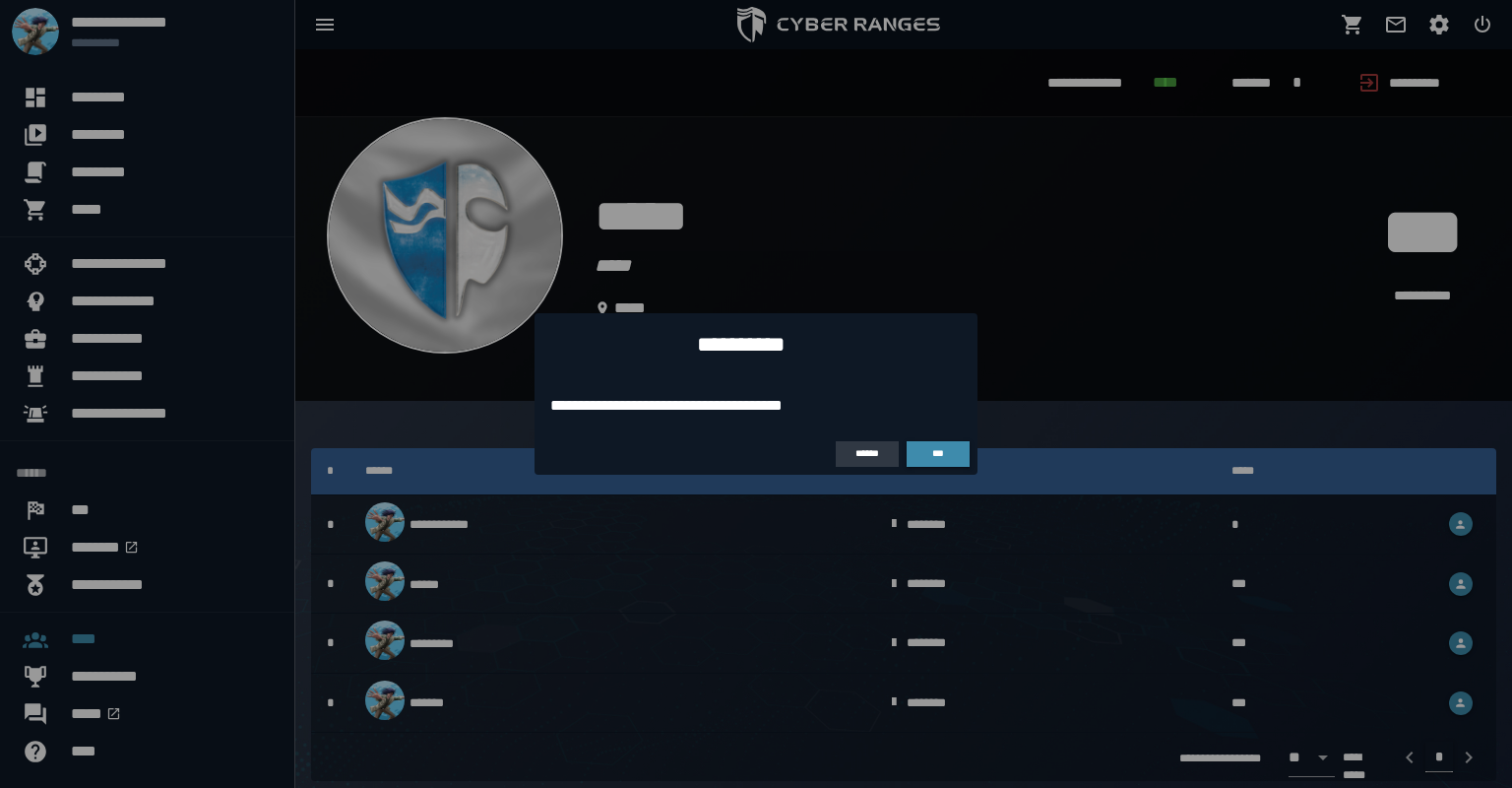 click on "******" at bounding box center (867, 454) 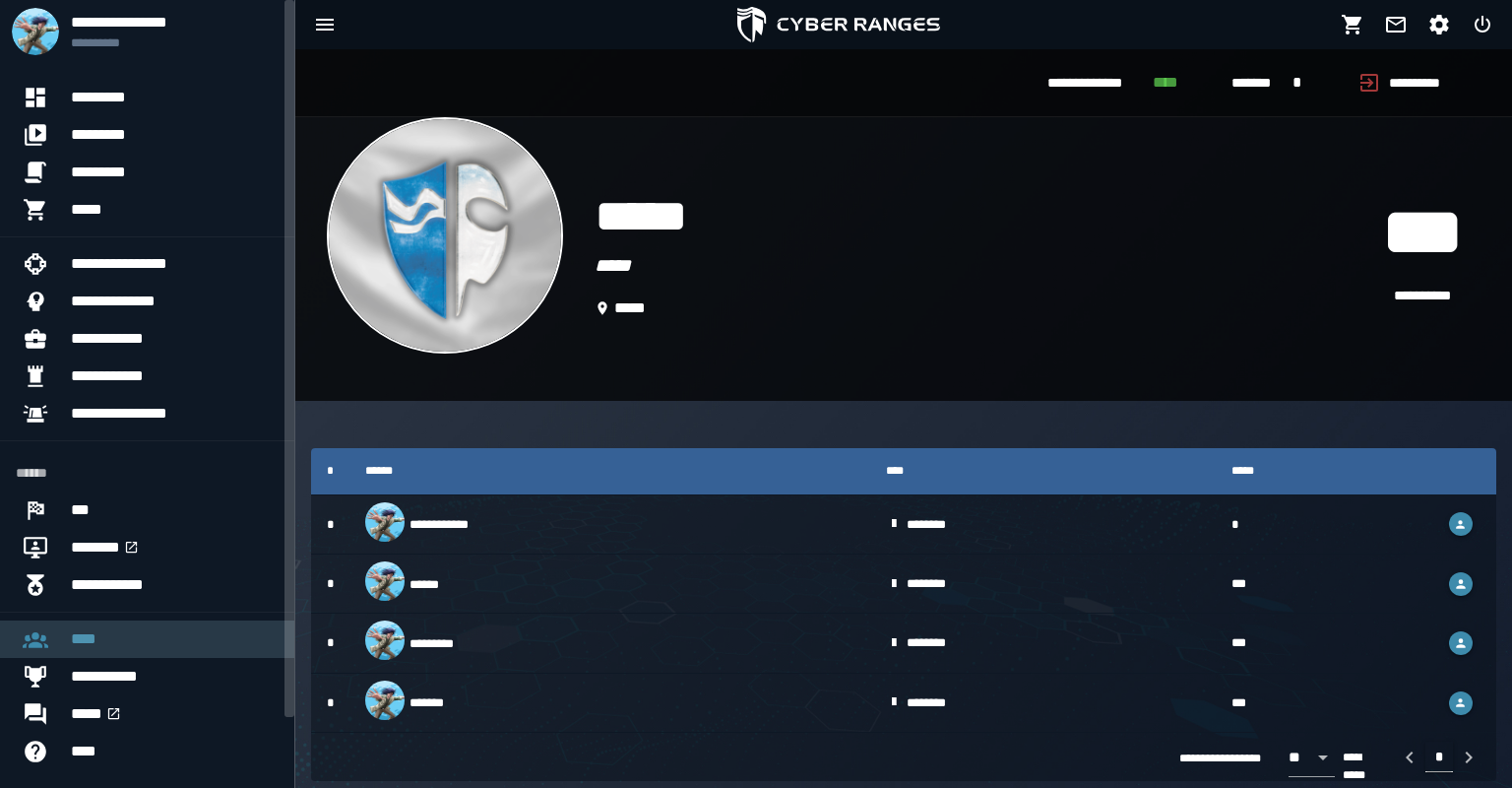 click on "****" at bounding box center (174, 639) 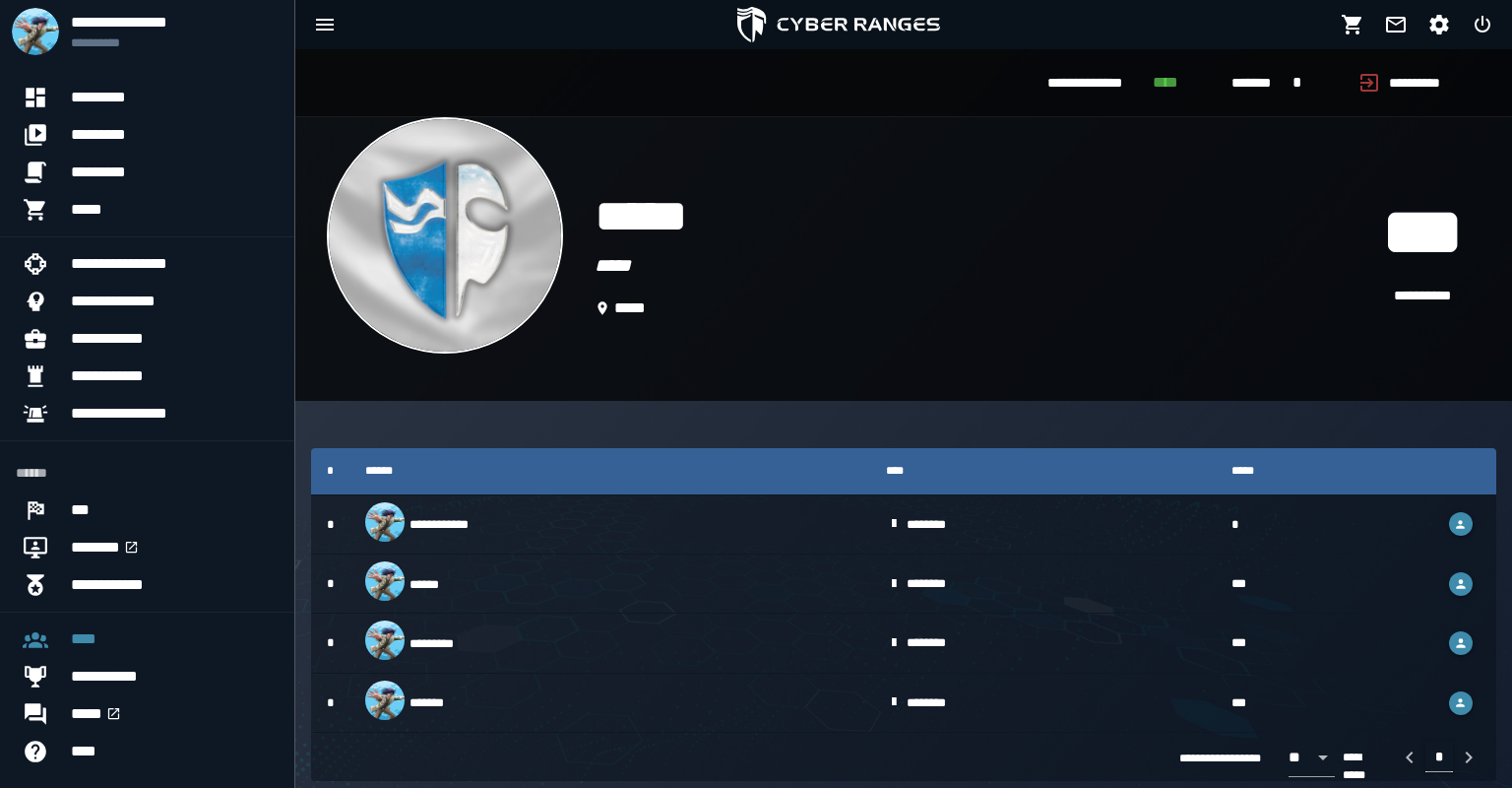 click on "**********" at bounding box center [904, 415] 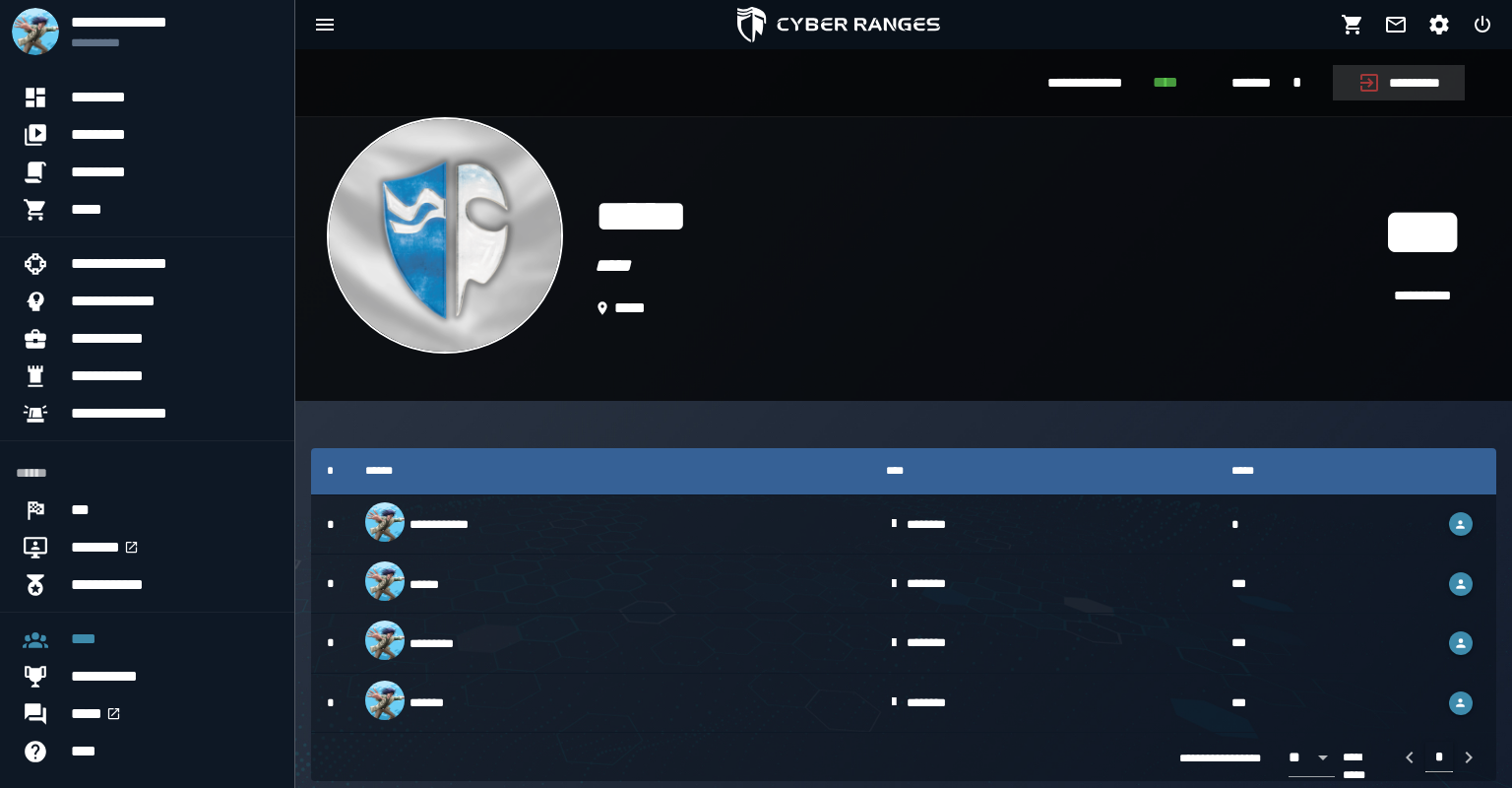 click on "**********" at bounding box center [1399, 83] 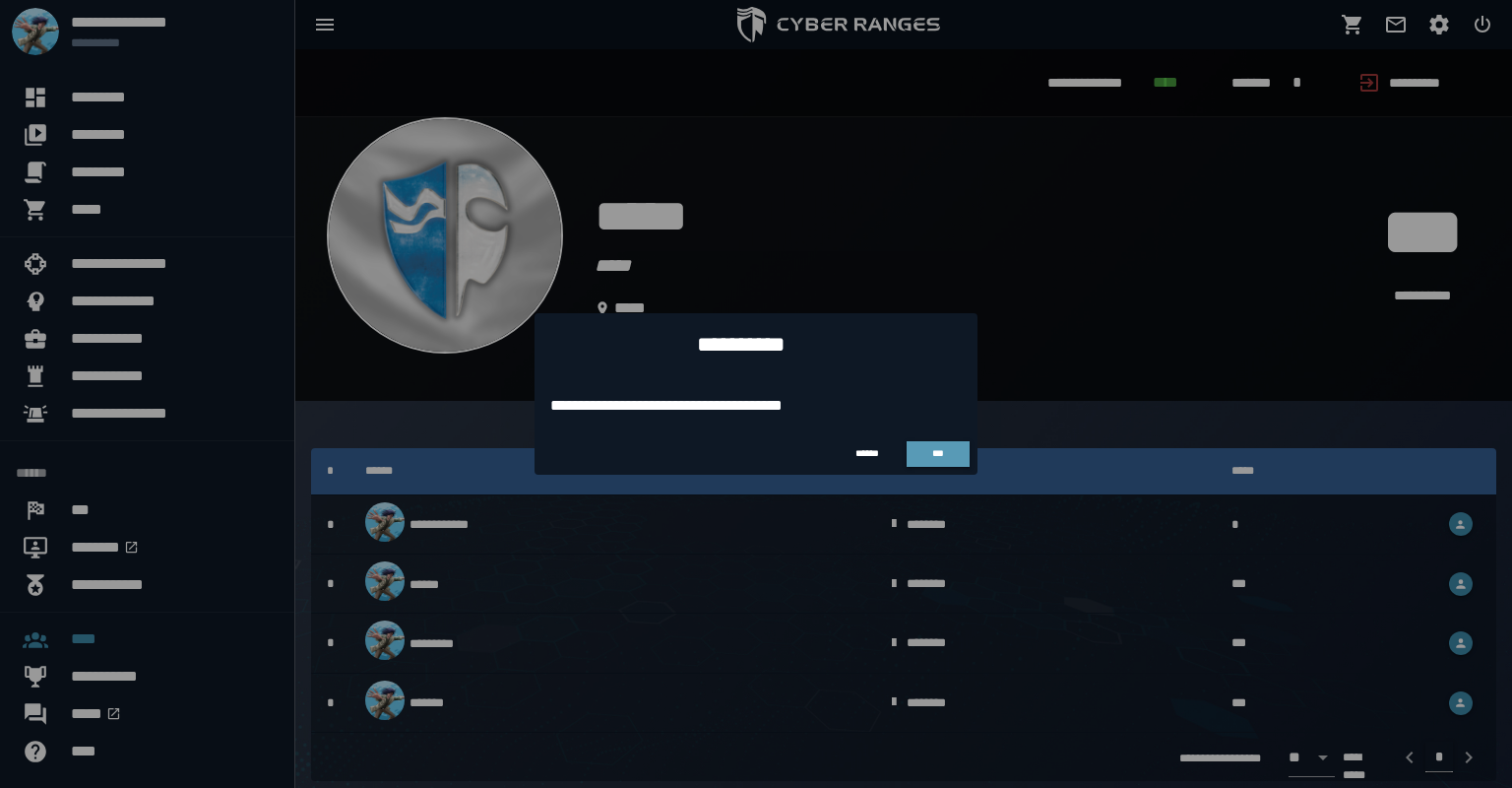 click on "***" at bounding box center (938, 453) 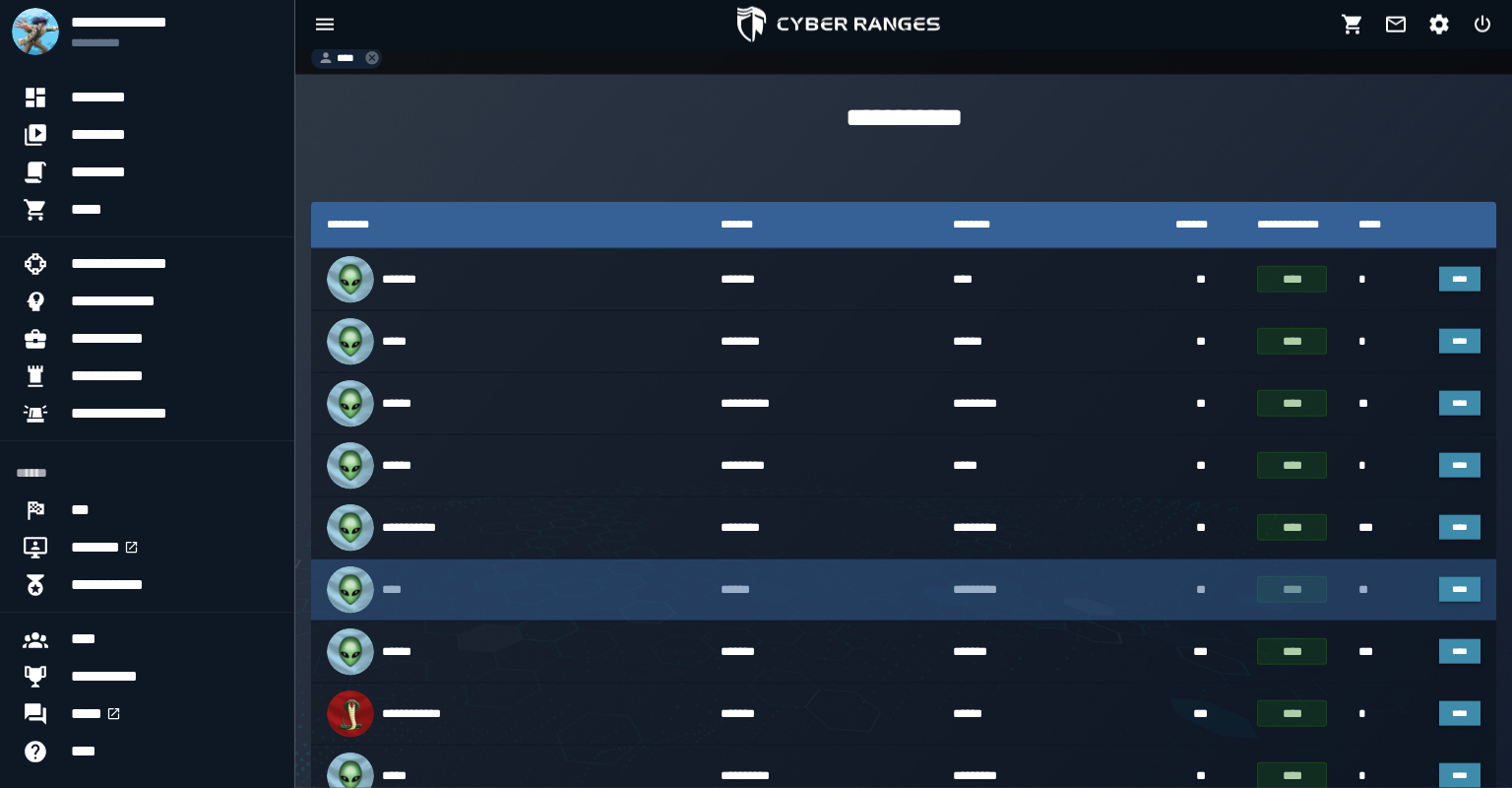 scroll, scrollTop: 51, scrollLeft: 0, axis: vertical 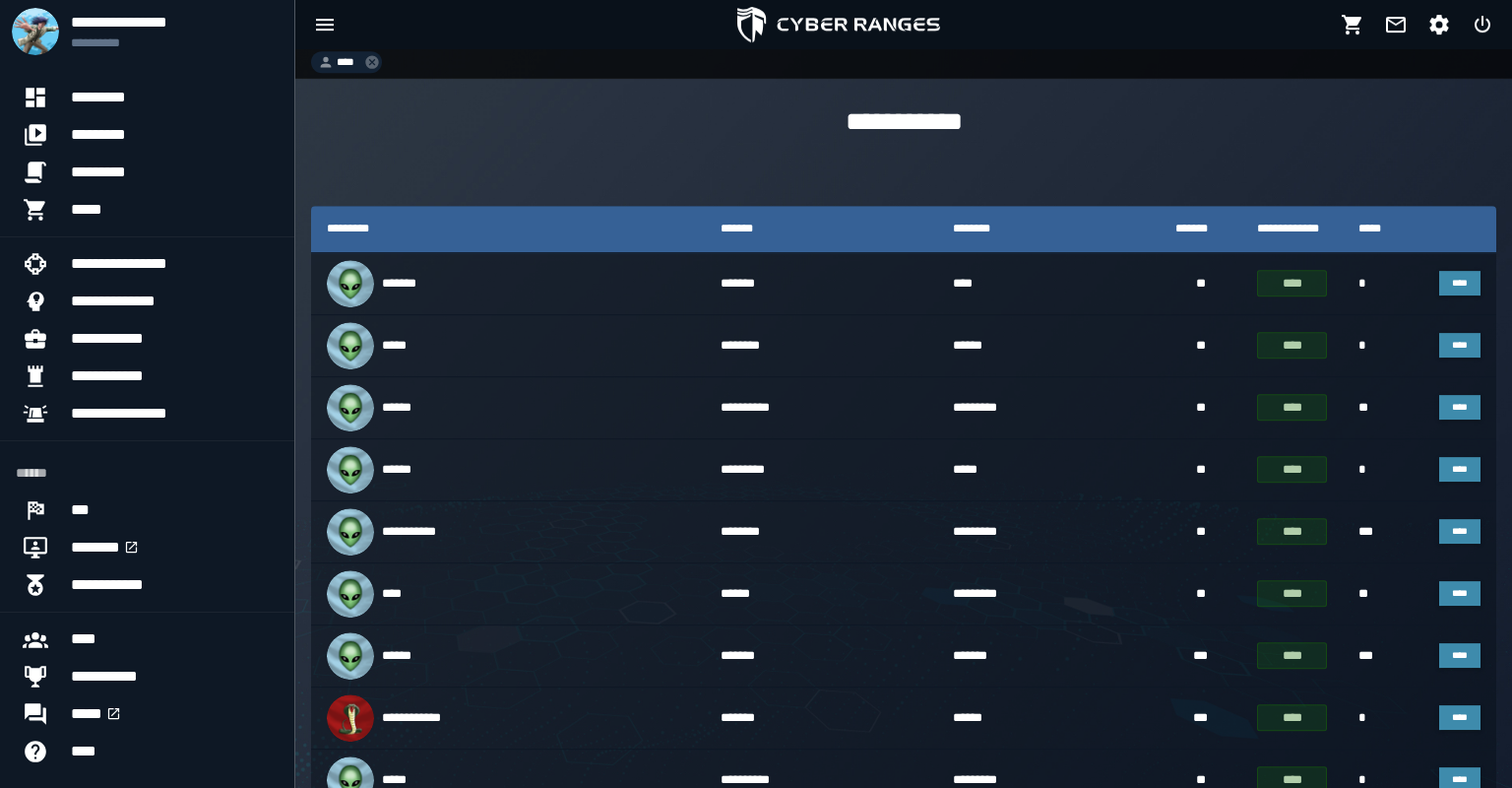 click on "****" at bounding box center (349, 62) 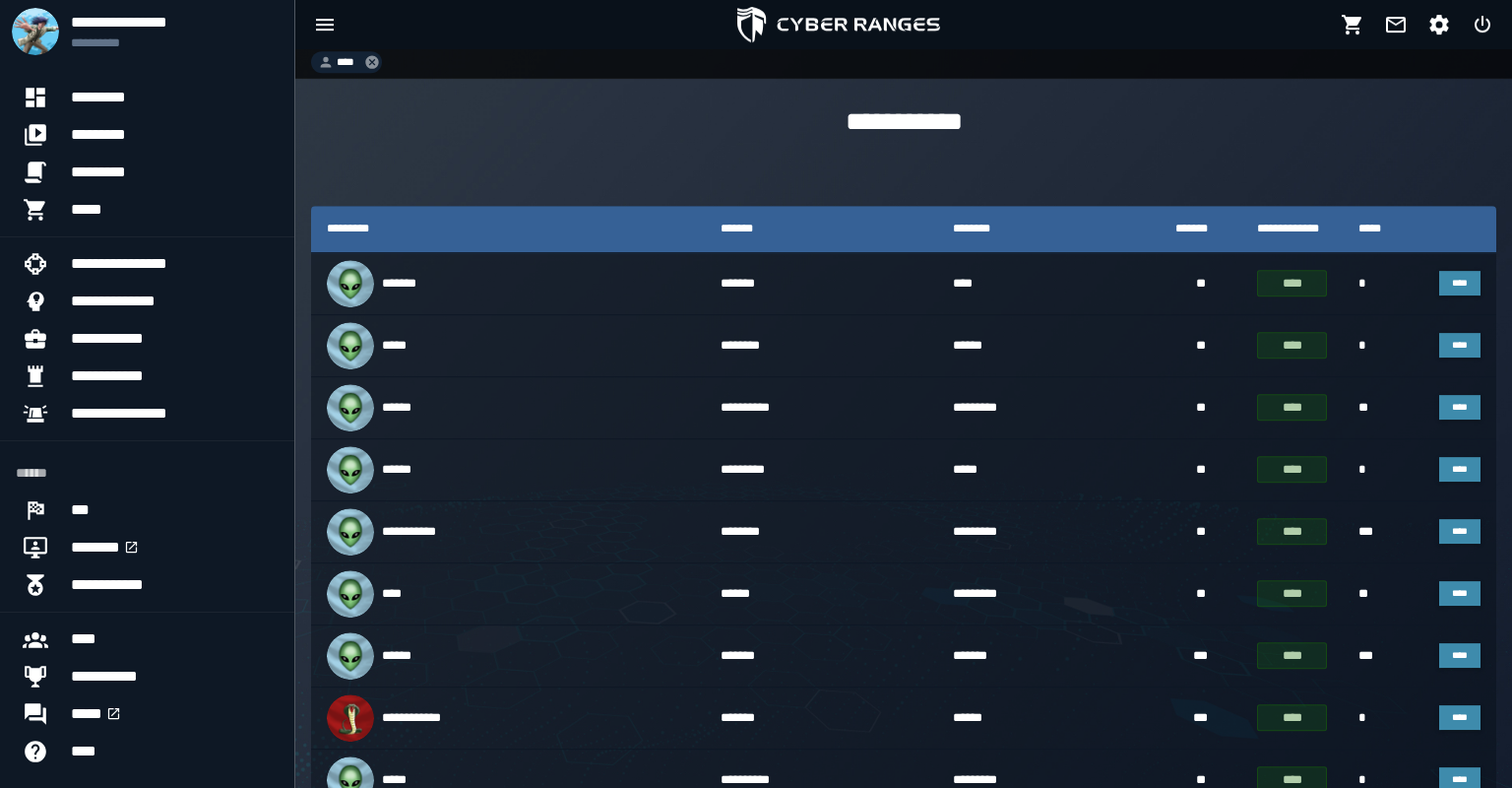 click 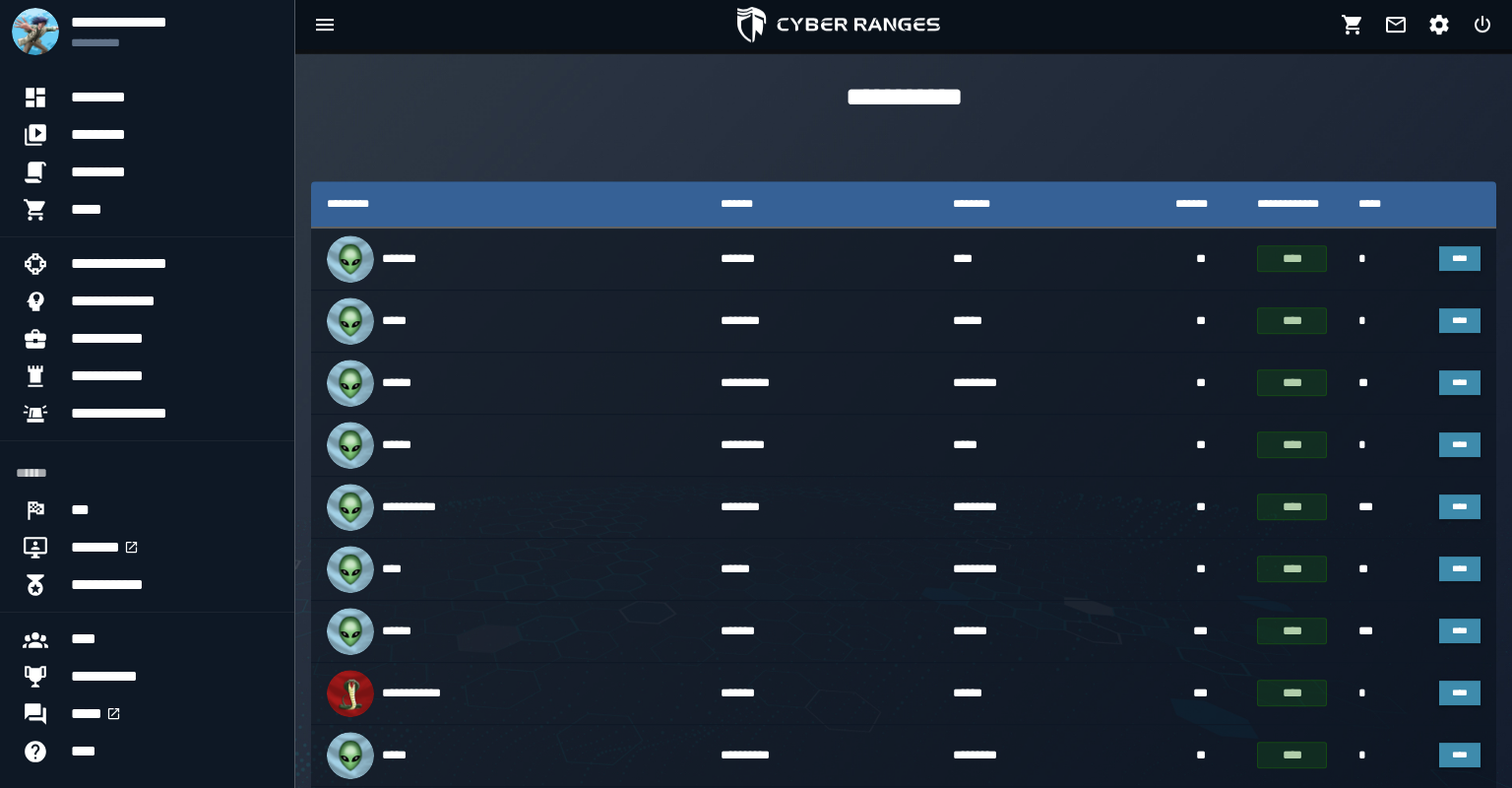 scroll, scrollTop: 0, scrollLeft: 0, axis: both 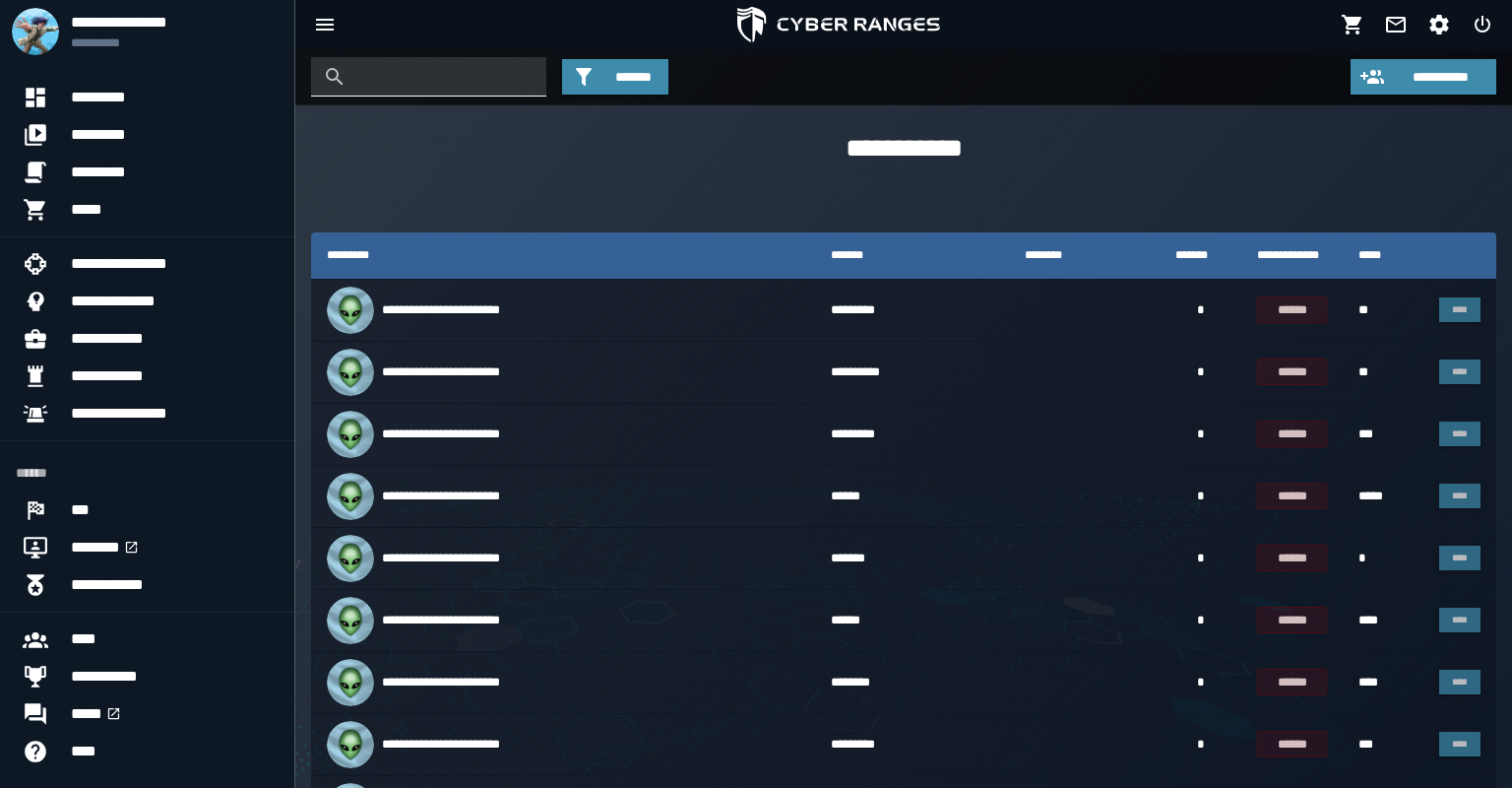 click at bounding box center [443, 77] 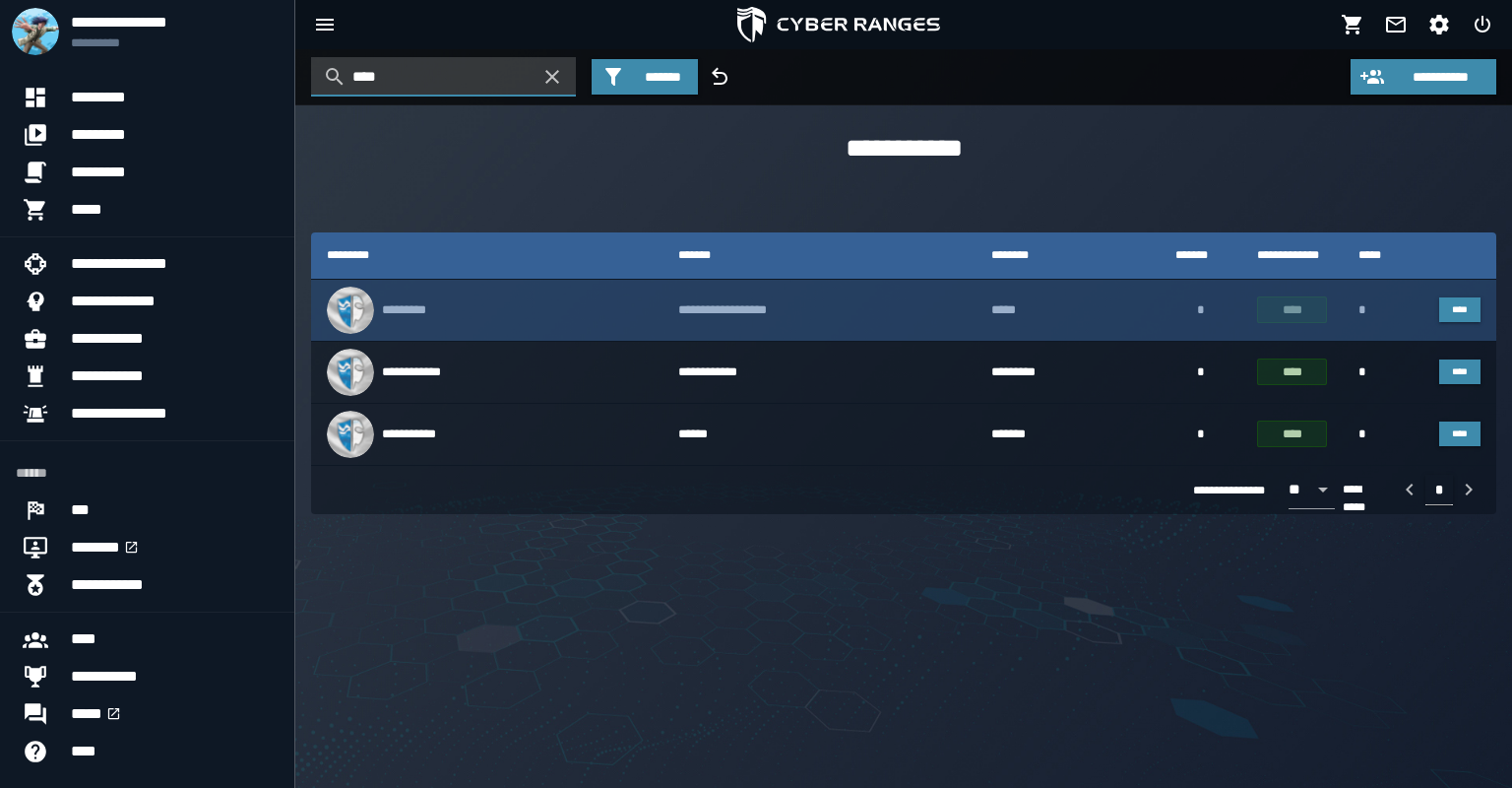 type on "****" 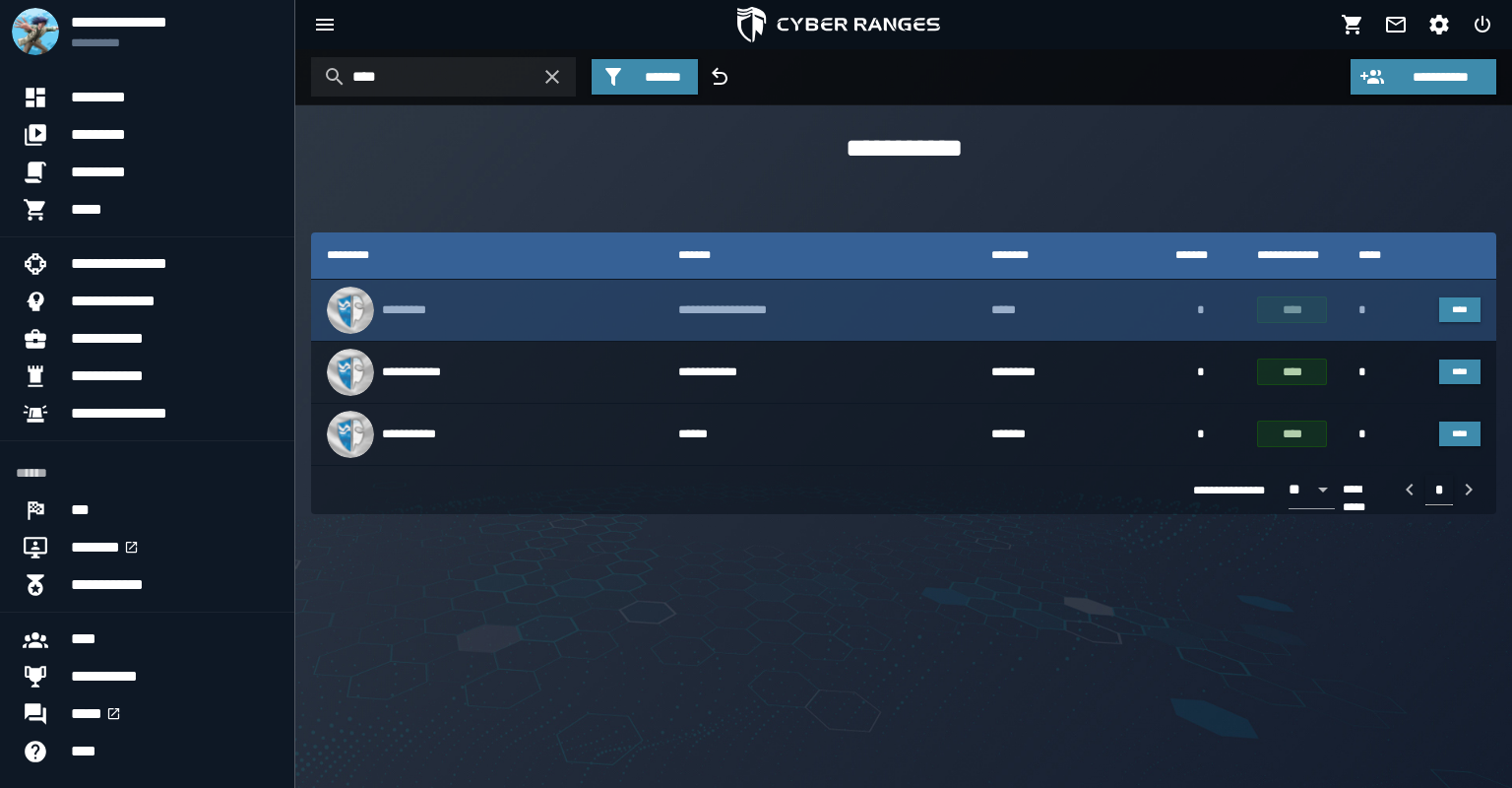 click on "*********" at bounding box center (486, 310) 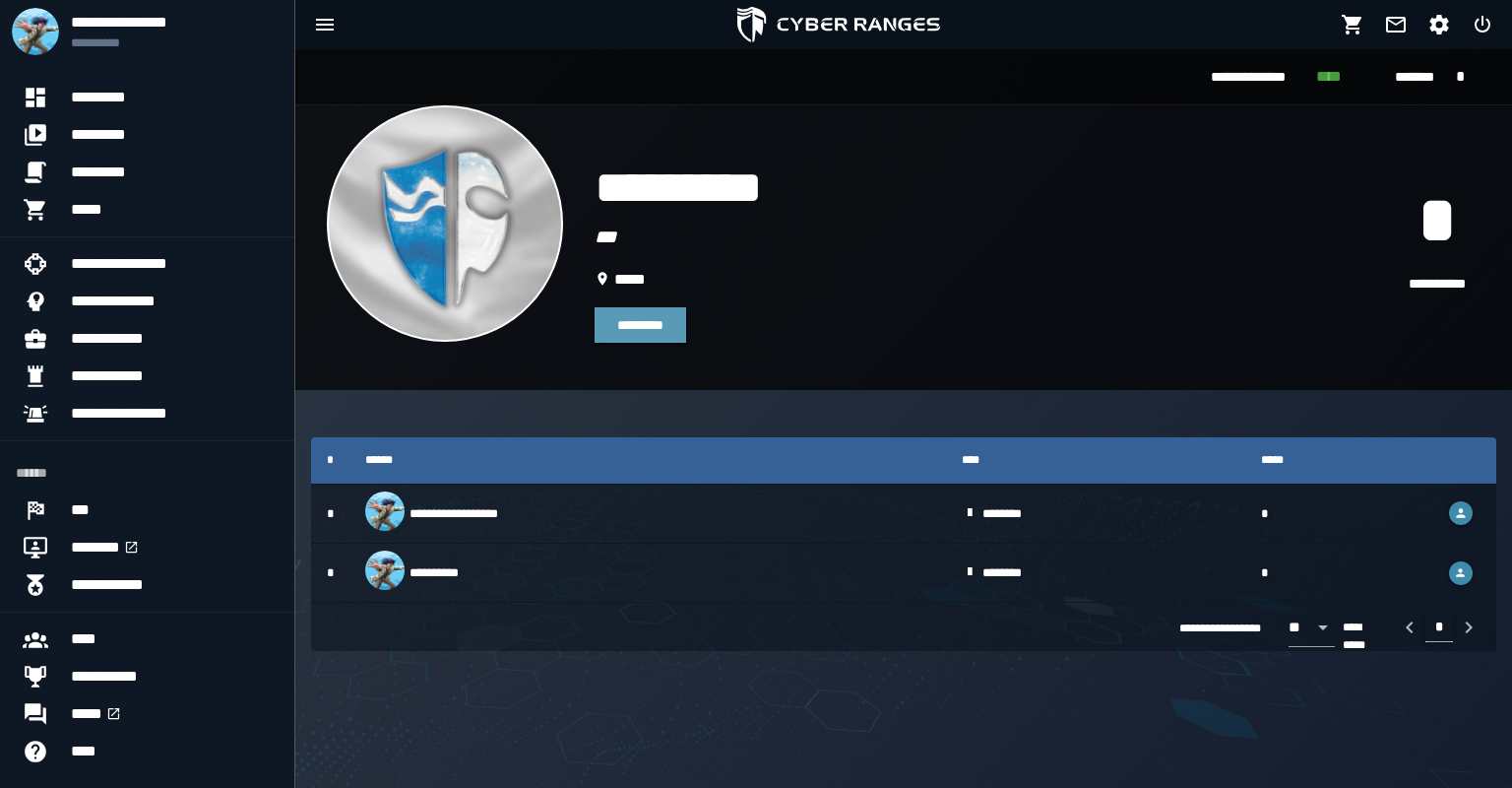 click on "*********" at bounding box center (640, 325) 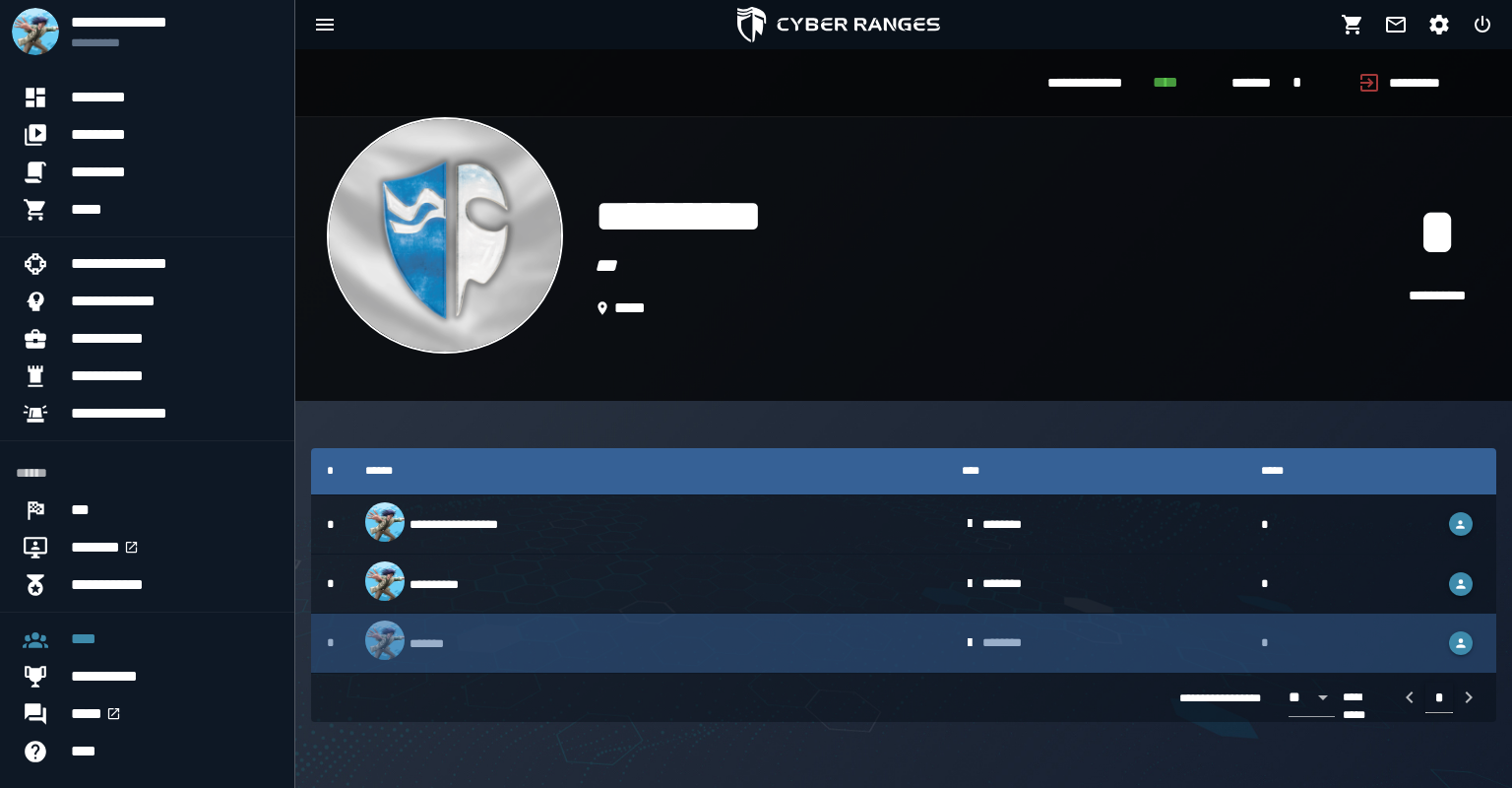 click on "*******" at bounding box center [648, 642] 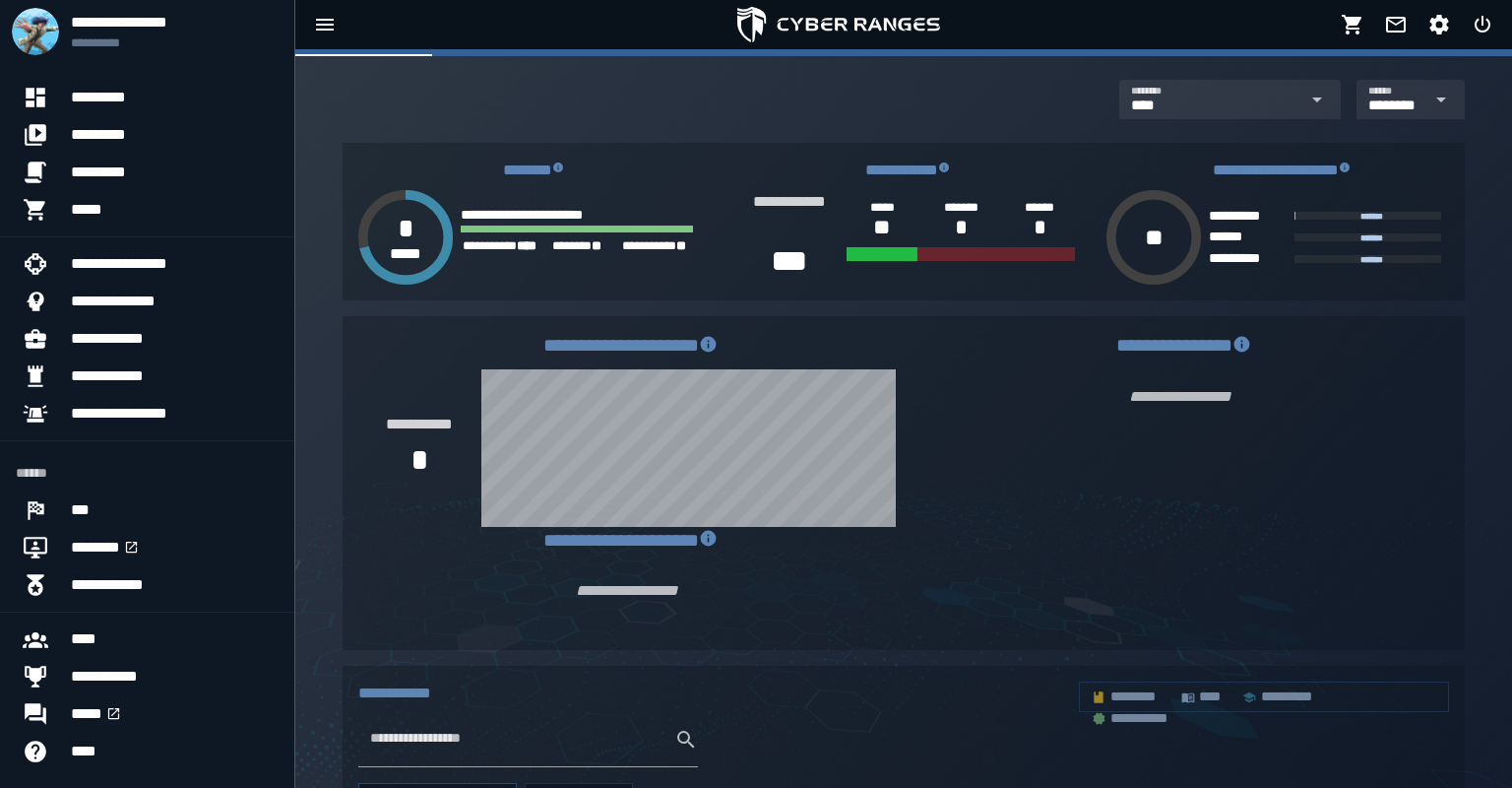 scroll, scrollTop: 0, scrollLeft: 0, axis: both 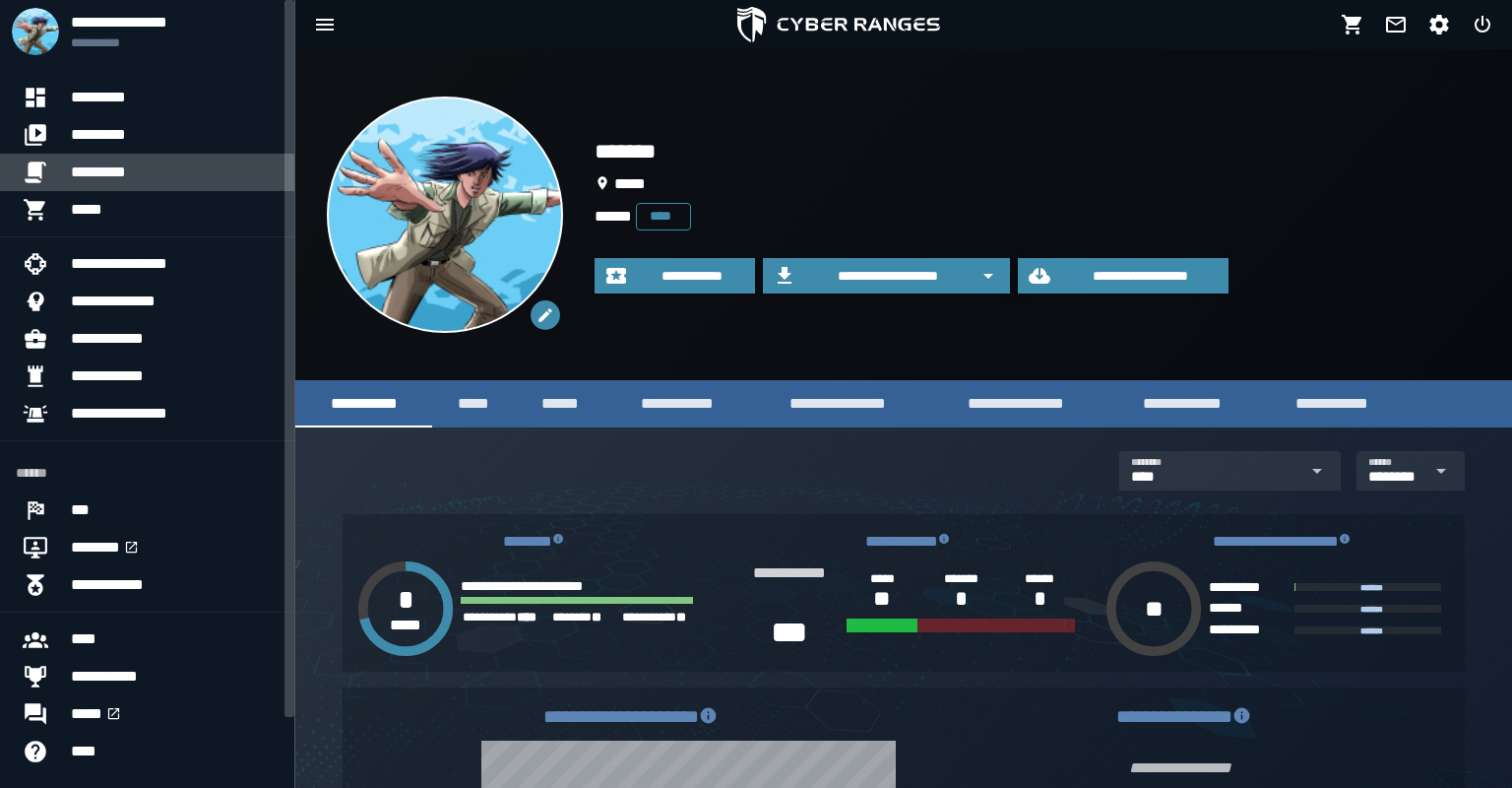 click on "*********" at bounding box center (174, 172) 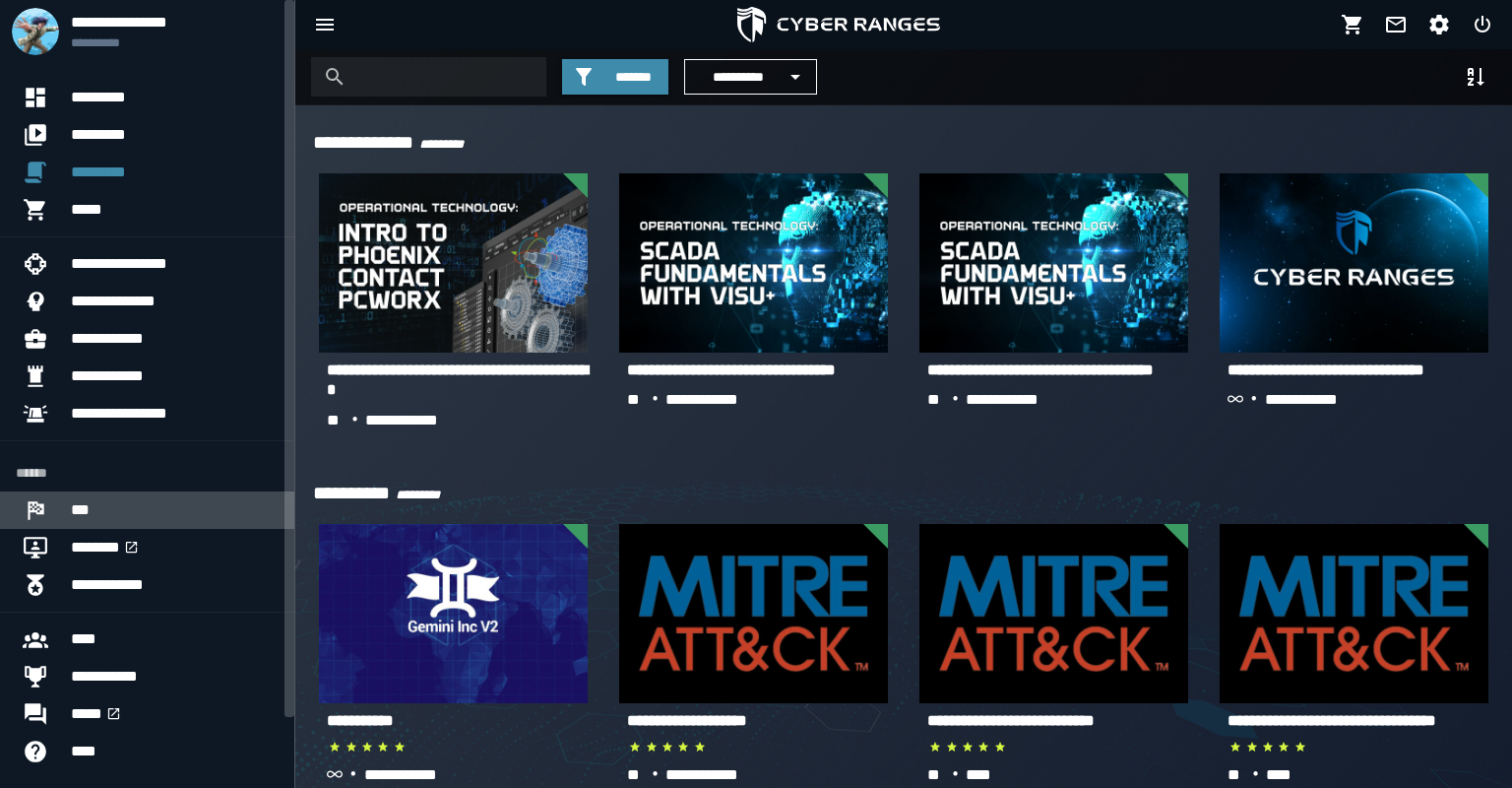 click on "***" at bounding box center (174, 510) 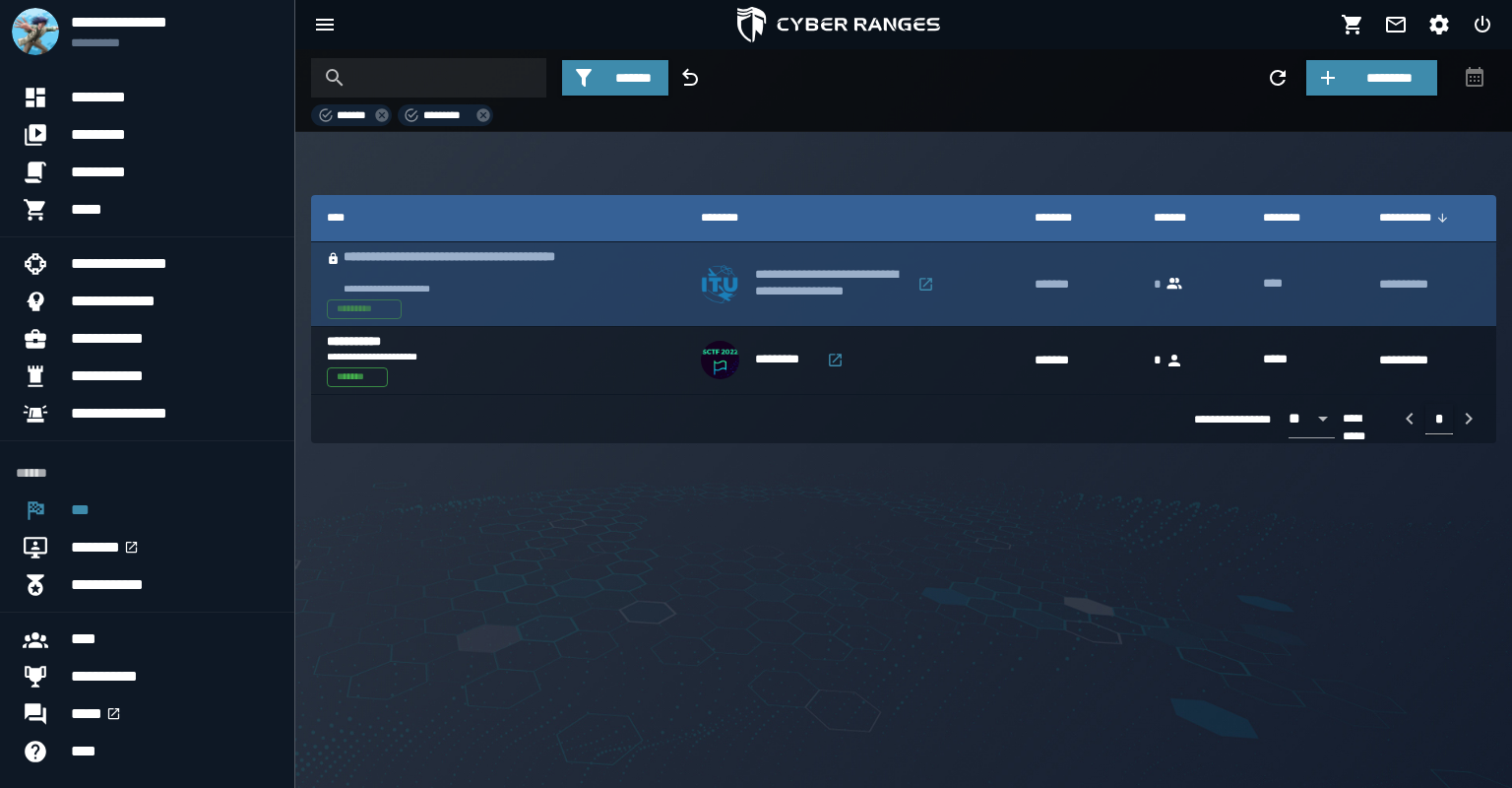 click on "**********" at bounding box center (472, 266) 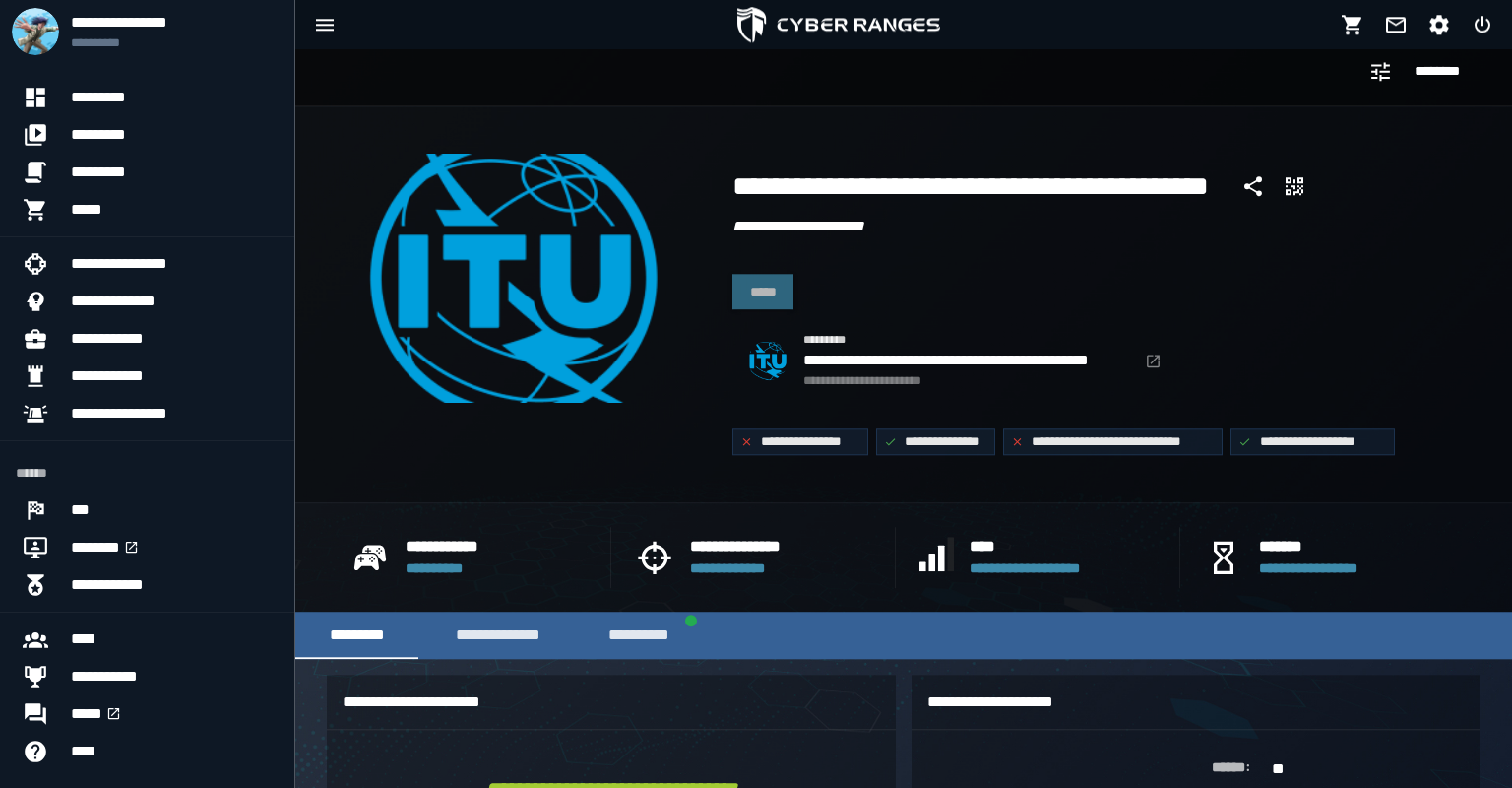 scroll, scrollTop: 0, scrollLeft: 0, axis: both 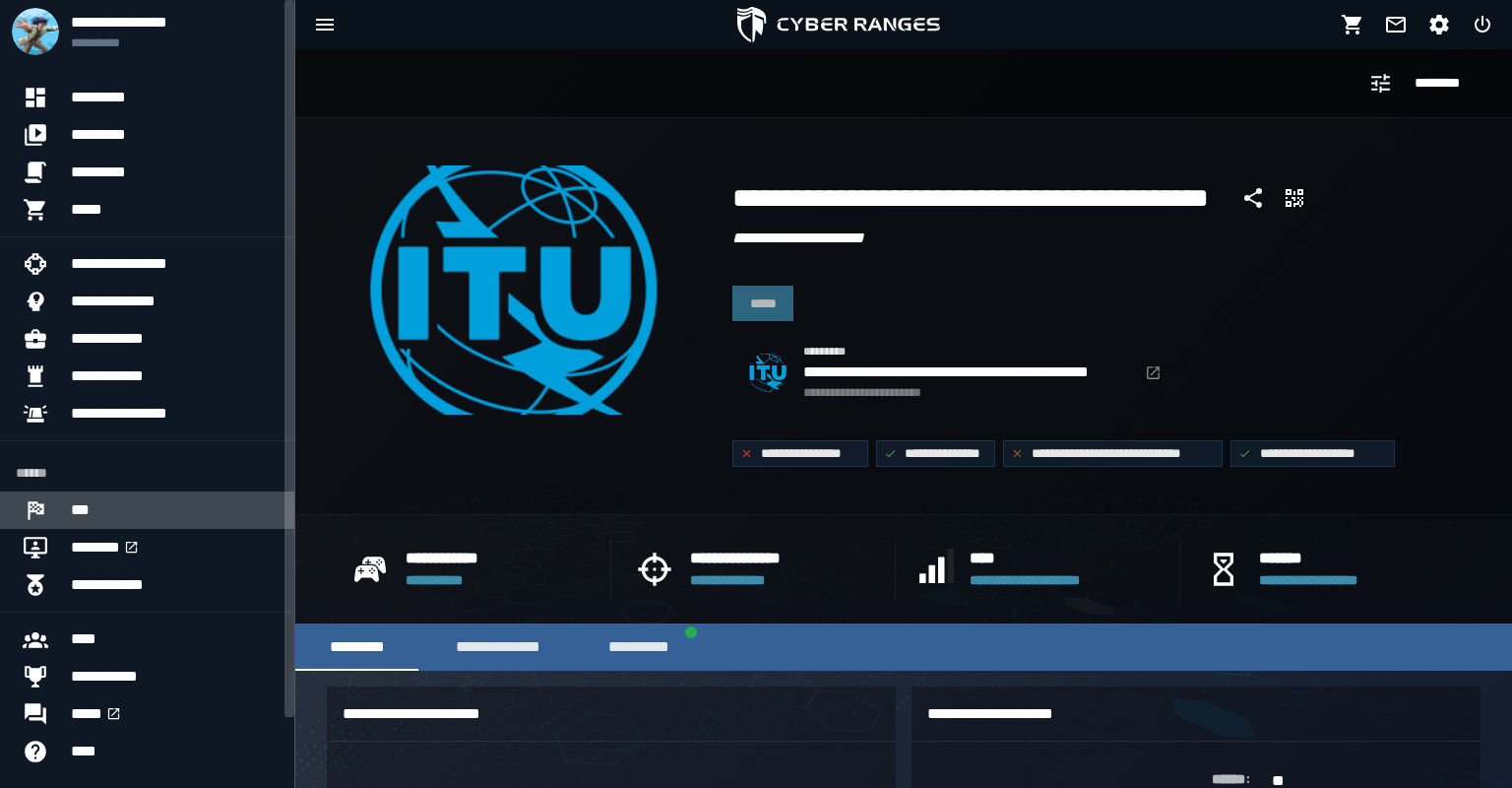 click on "***" at bounding box center (174, 510) 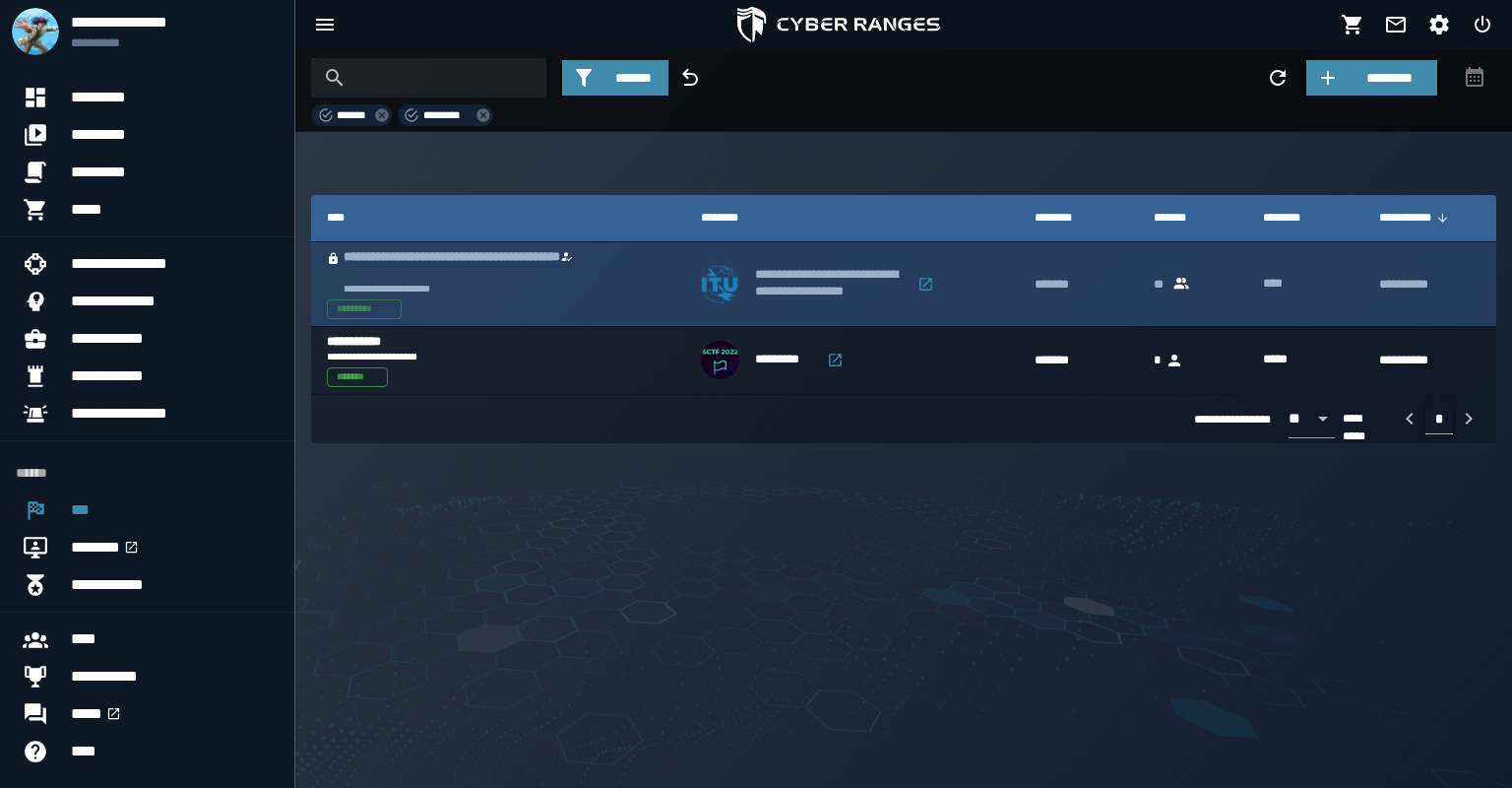 click on "**********" at bounding box center (472, 266) 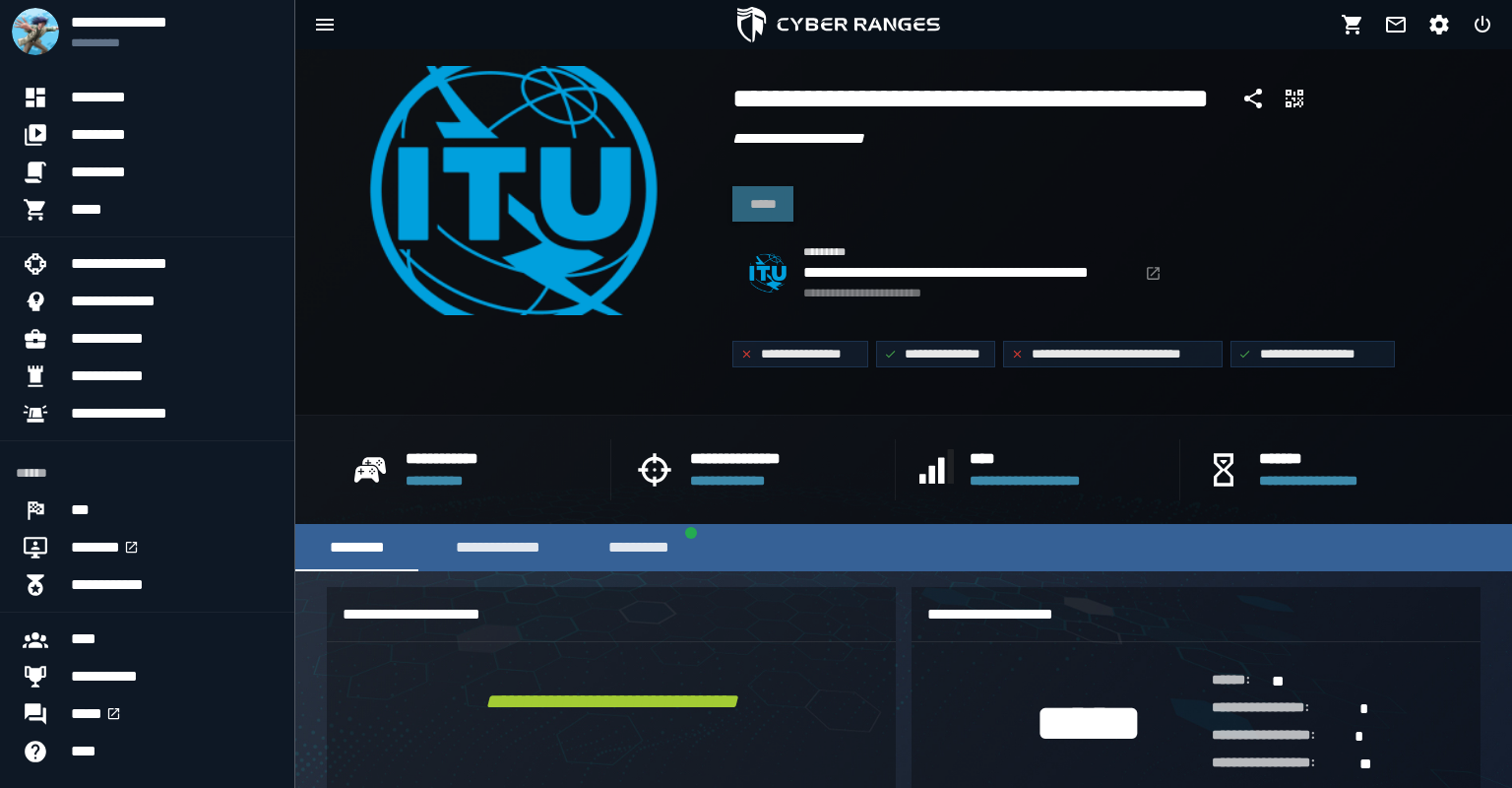 scroll, scrollTop: 98, scrollLeft: 0, axis: vertical 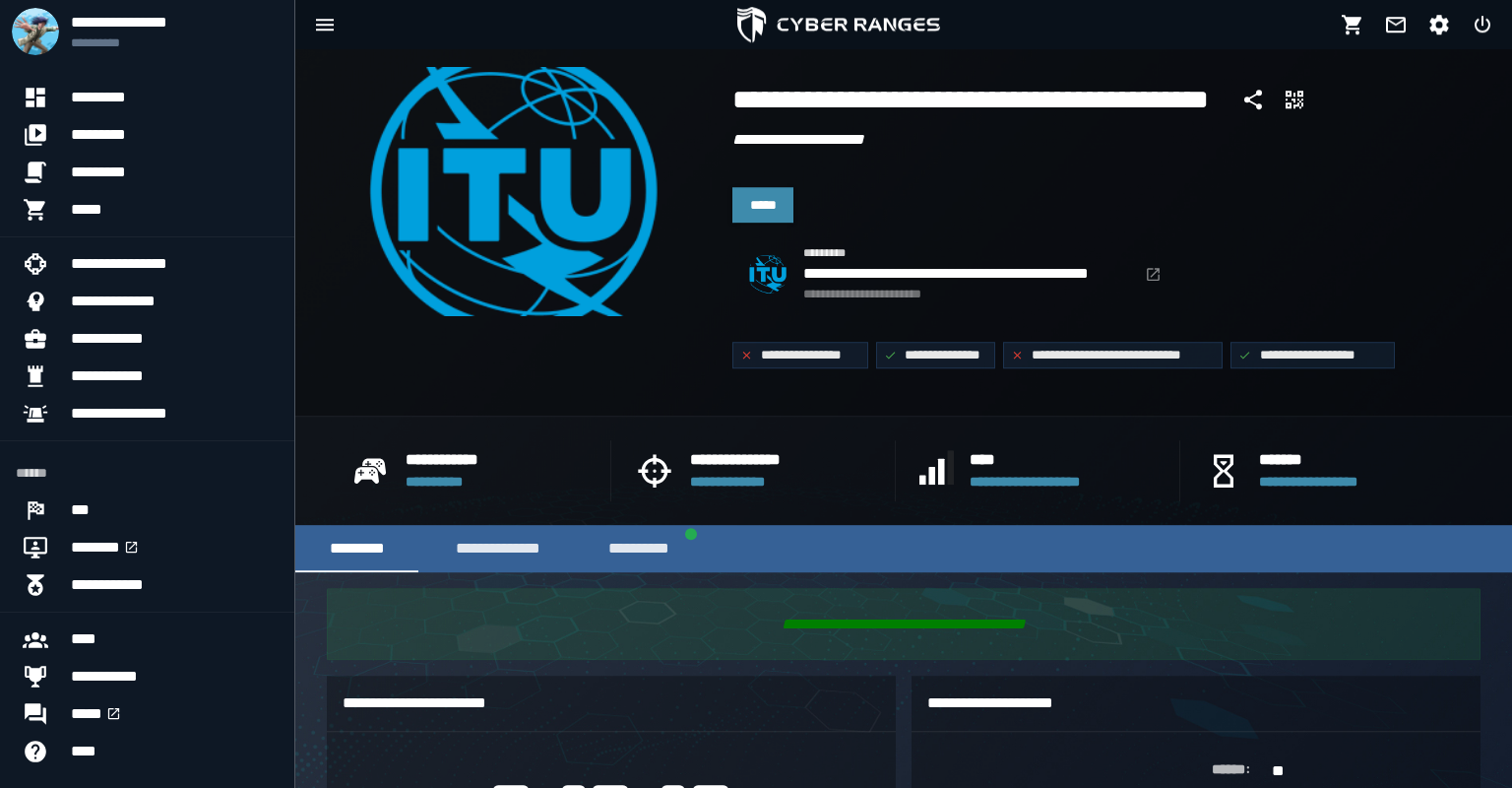click on "*****" at bounding box center (1102, 201) 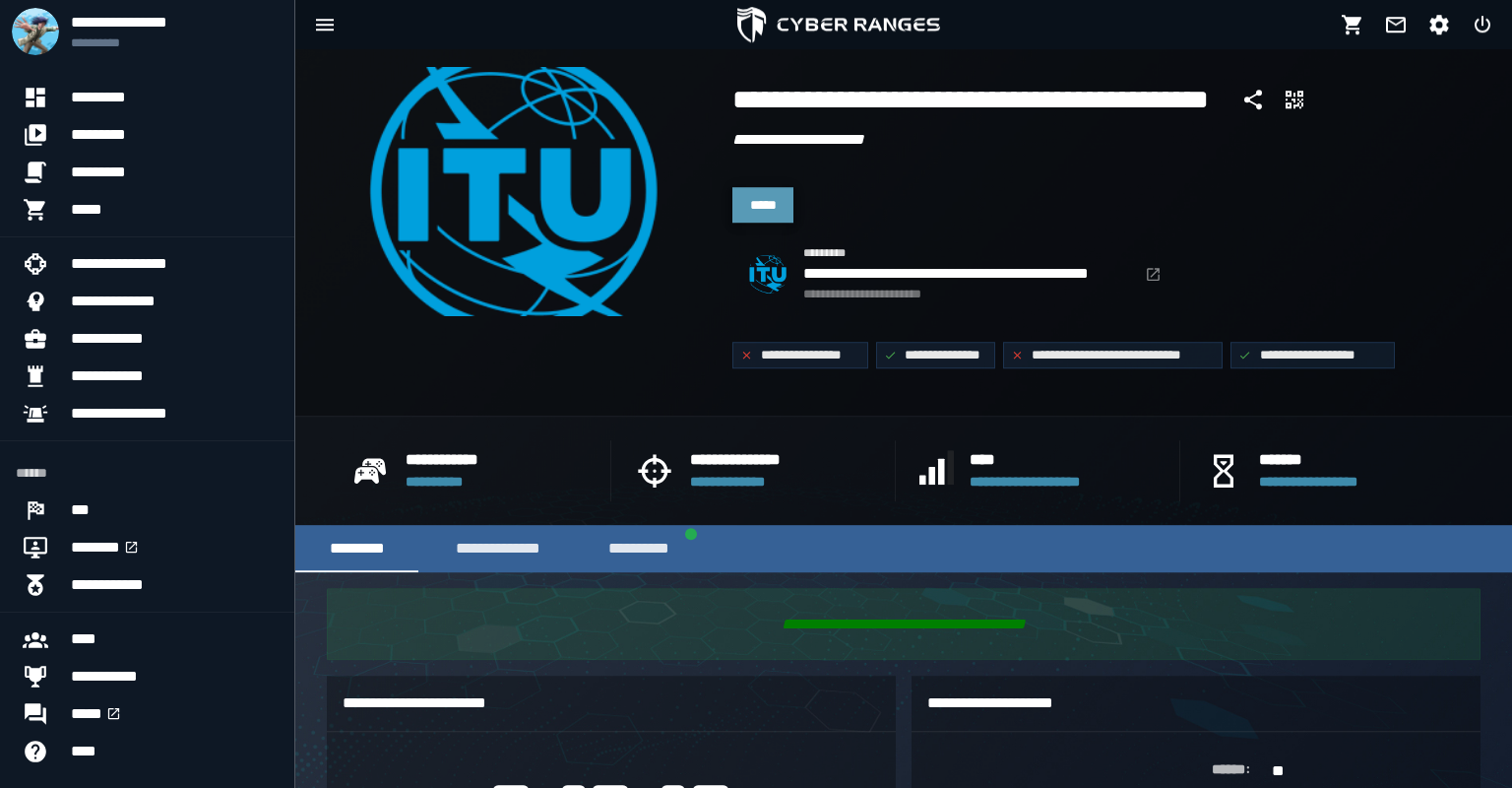 click on "*****" at bounding box center (763, 205) 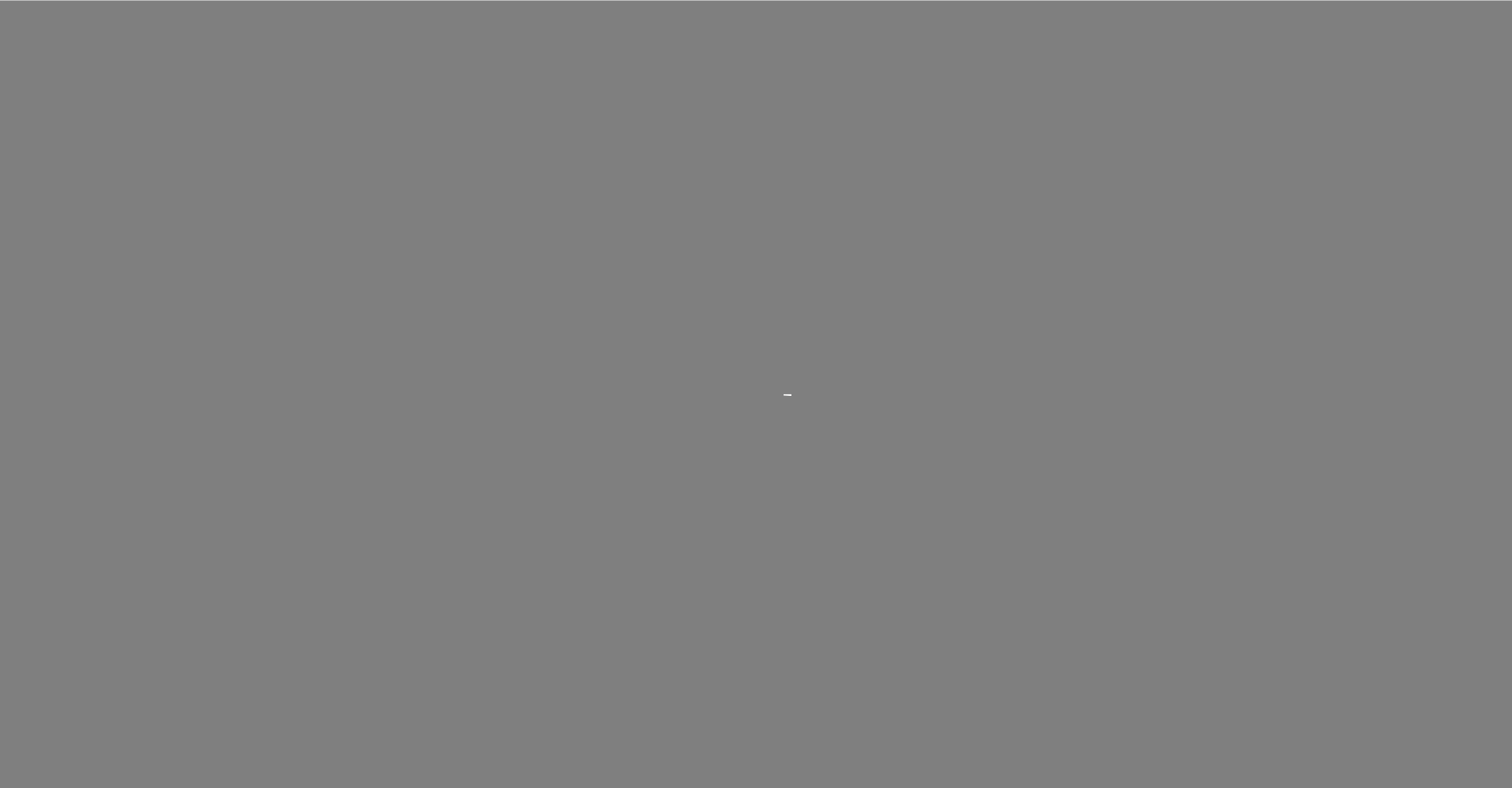 scroll, scrollTop: 0, scrollLeft: 0, axis: both 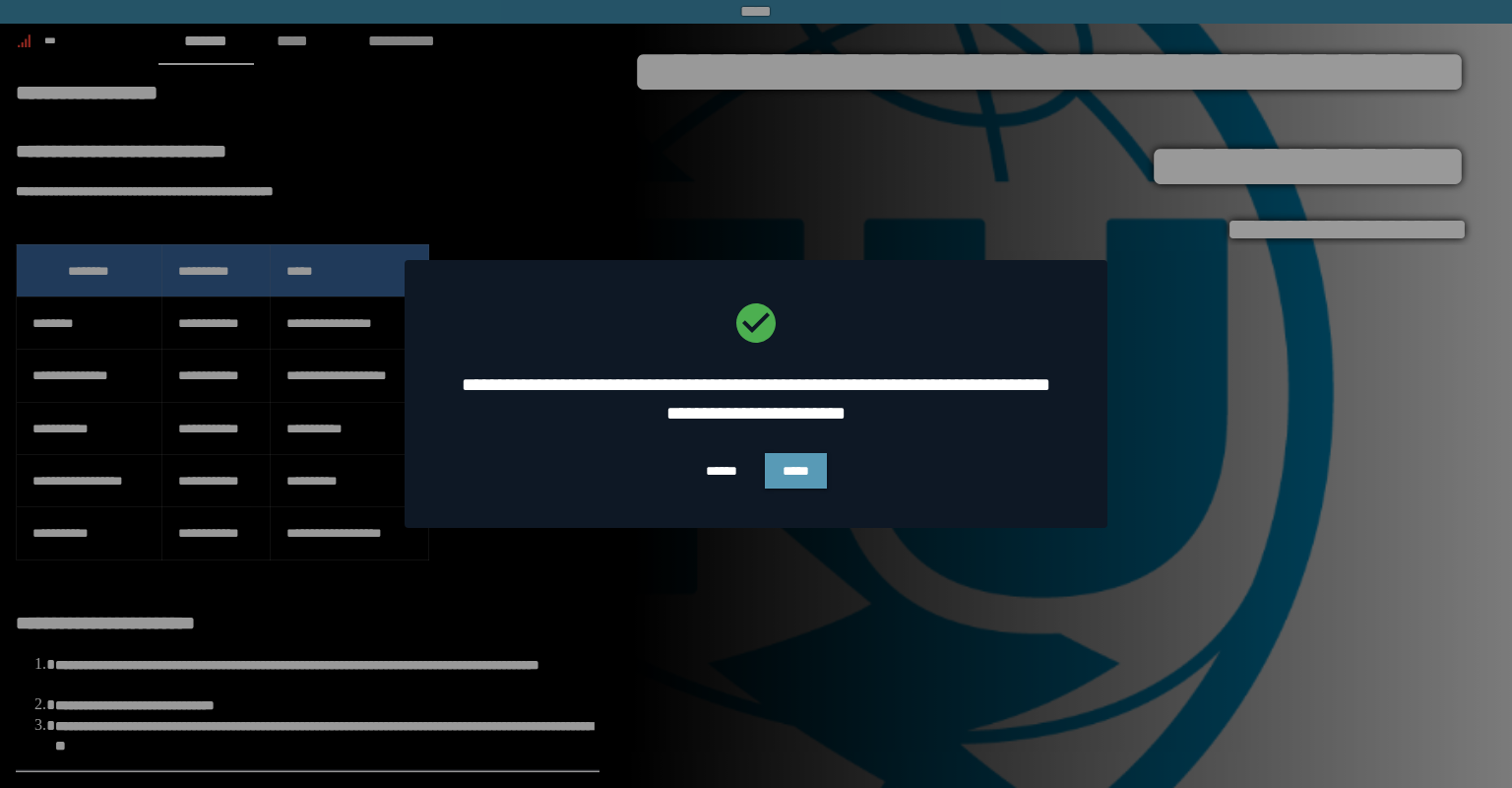 click on "*****" at bounding box center [795, 471] 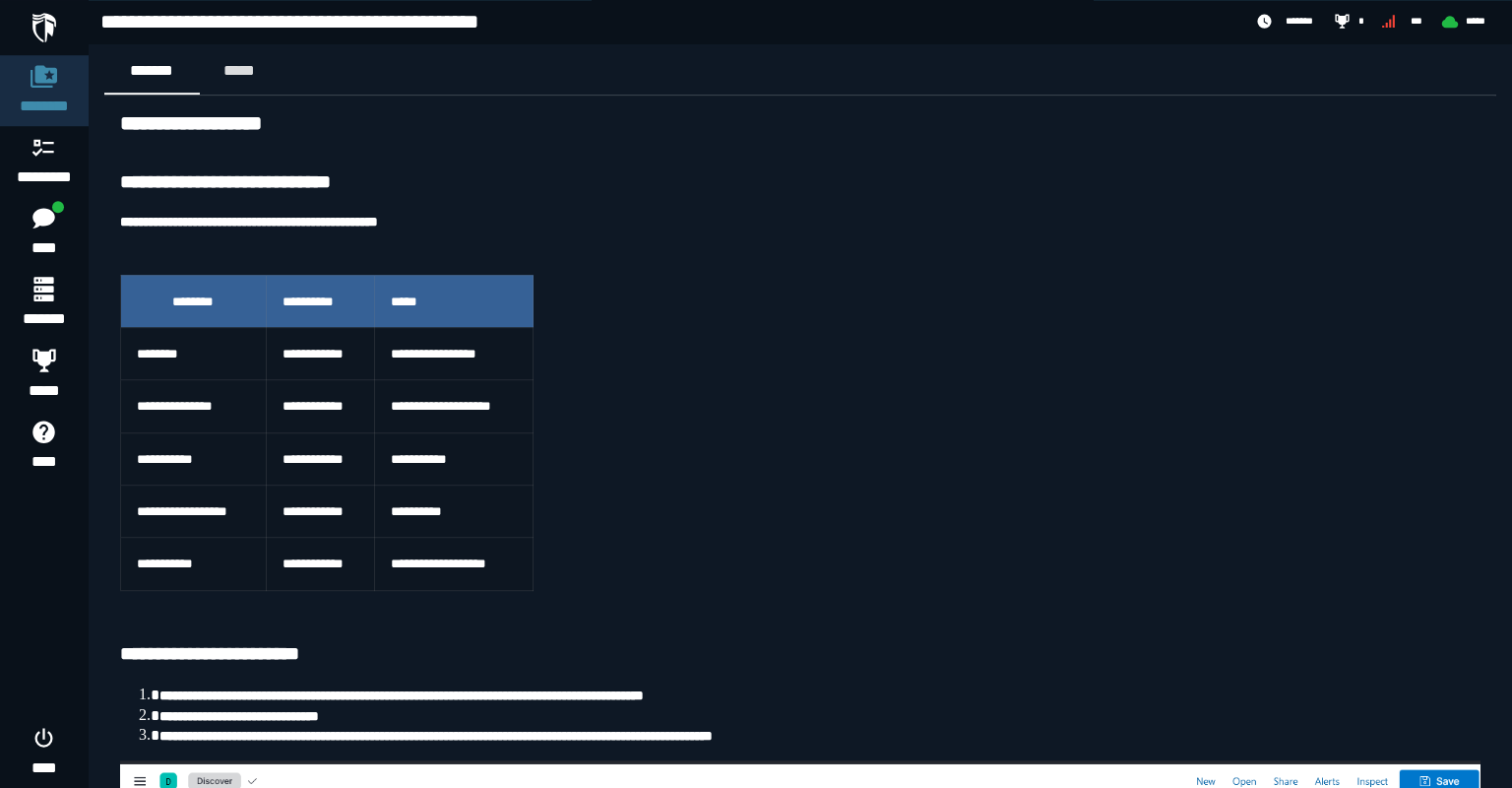 scroll, scrollTop: 22, scrollLeft: 0, axis: vertical 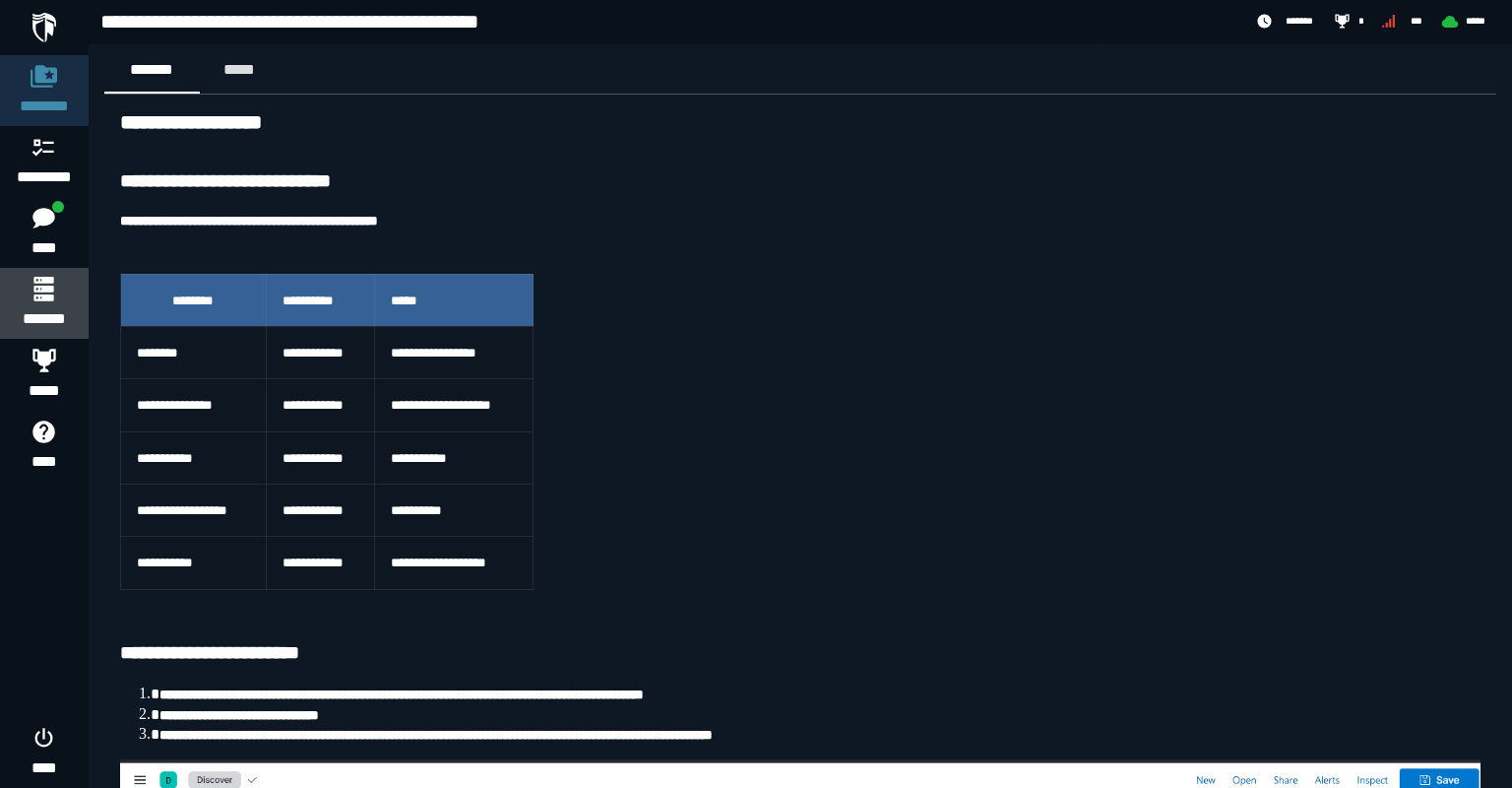 click on "*******" at bounding box center (43, 319) 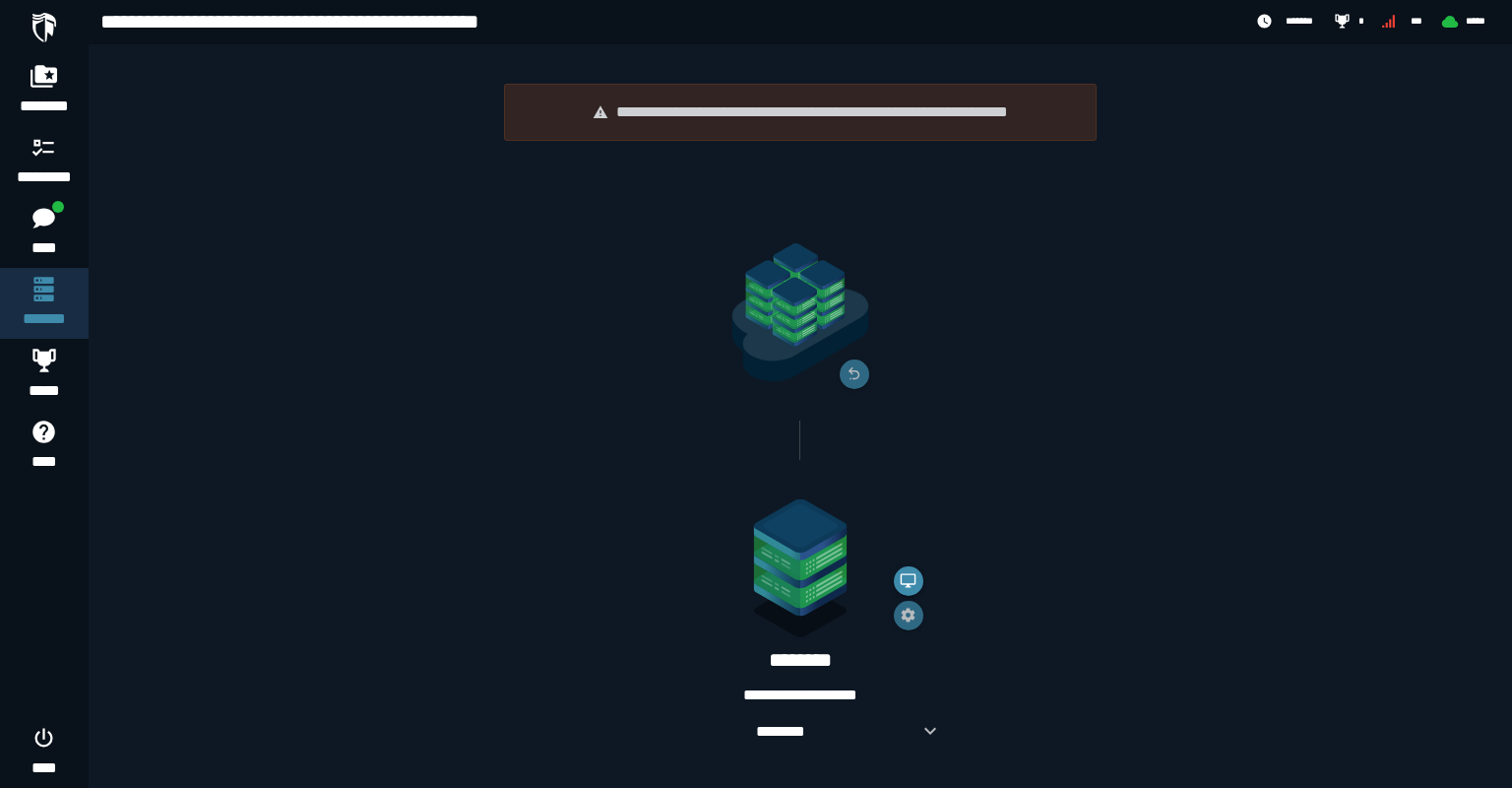 scroll, scrollTop: 11, scrollLeft: 0, axis: vertical 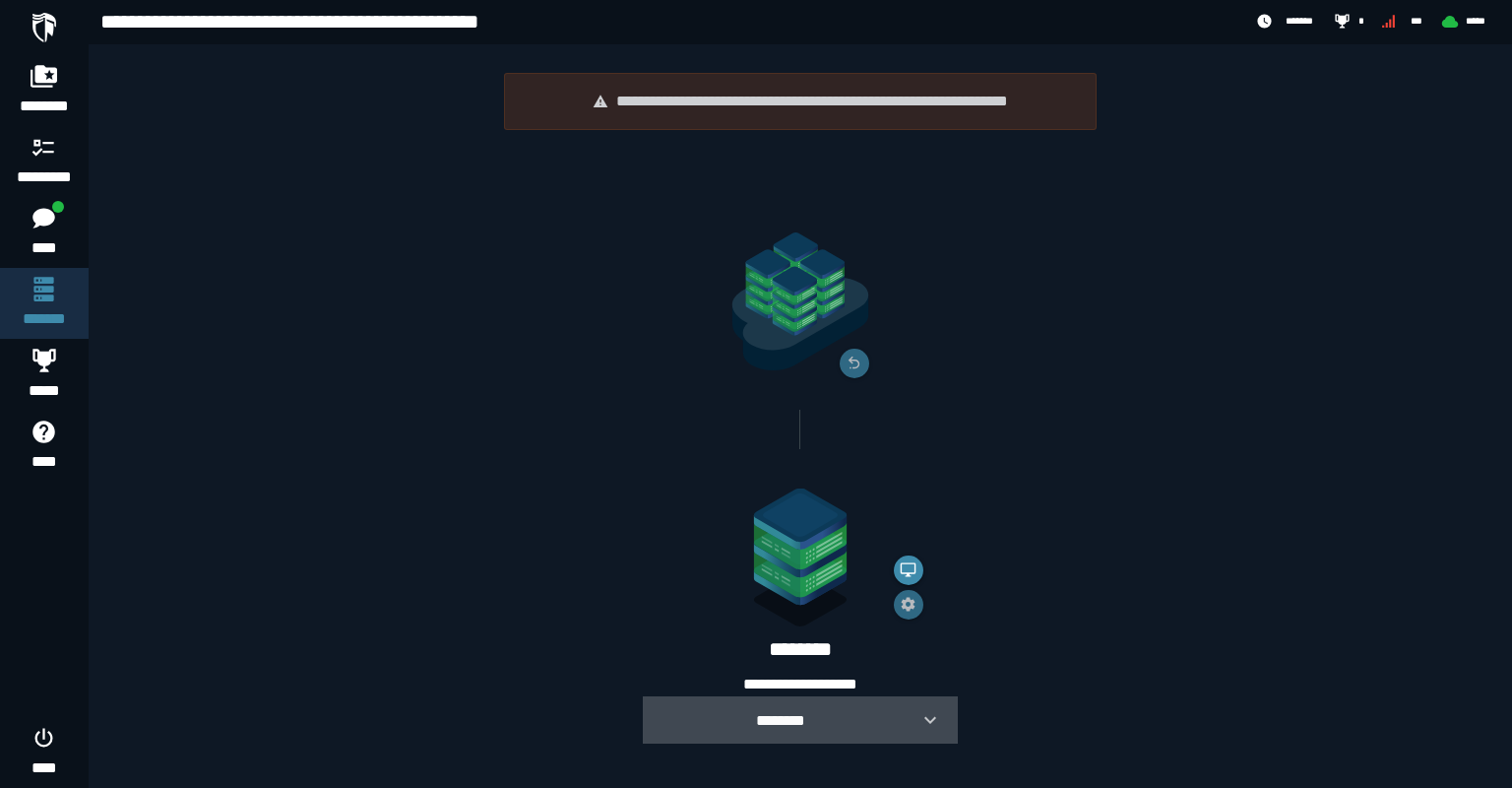 click 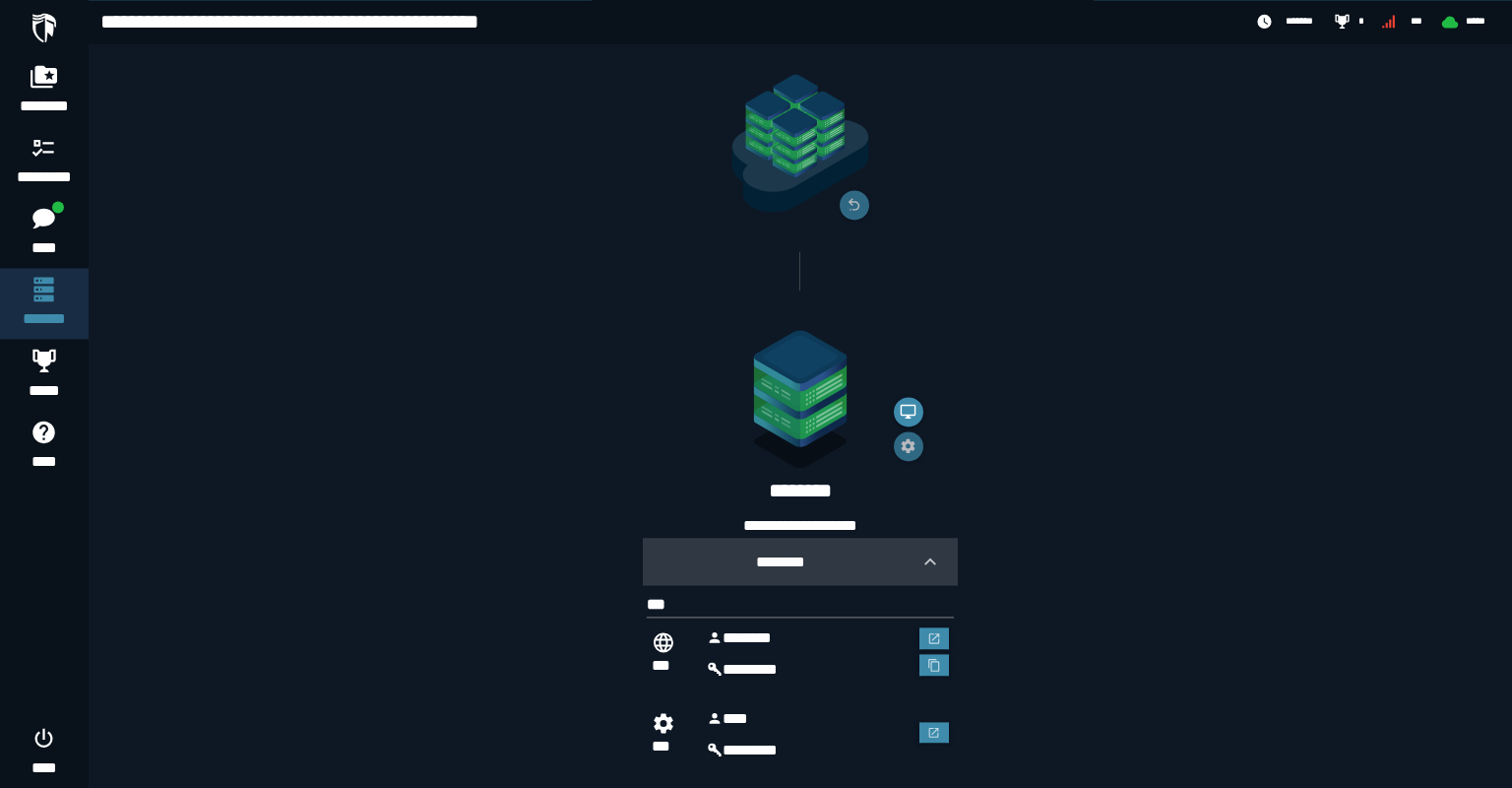 scroll, scrollTop: 201, scrollLeft: 0, axis: vertical 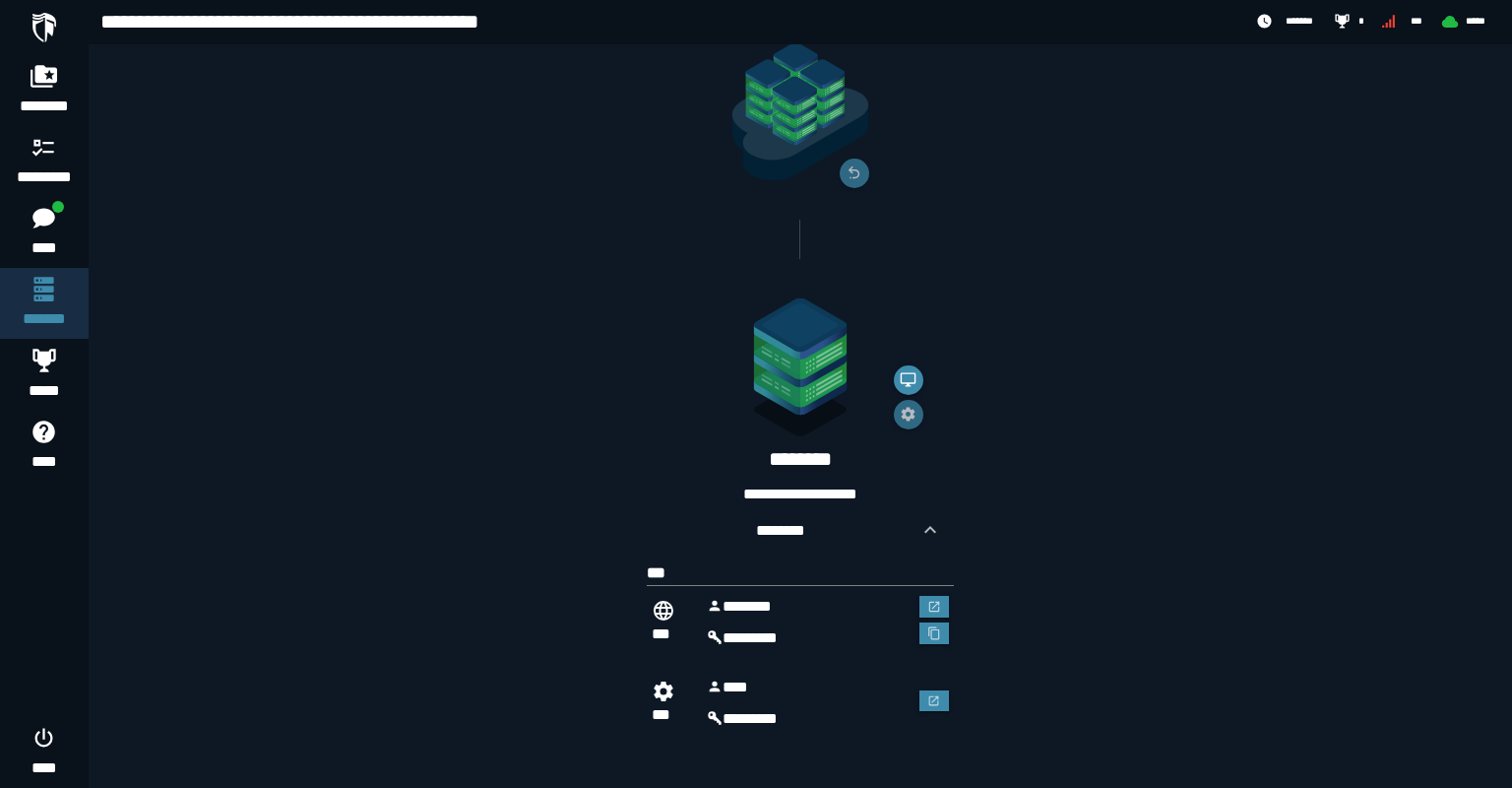 click at bounding box center (934, 623) 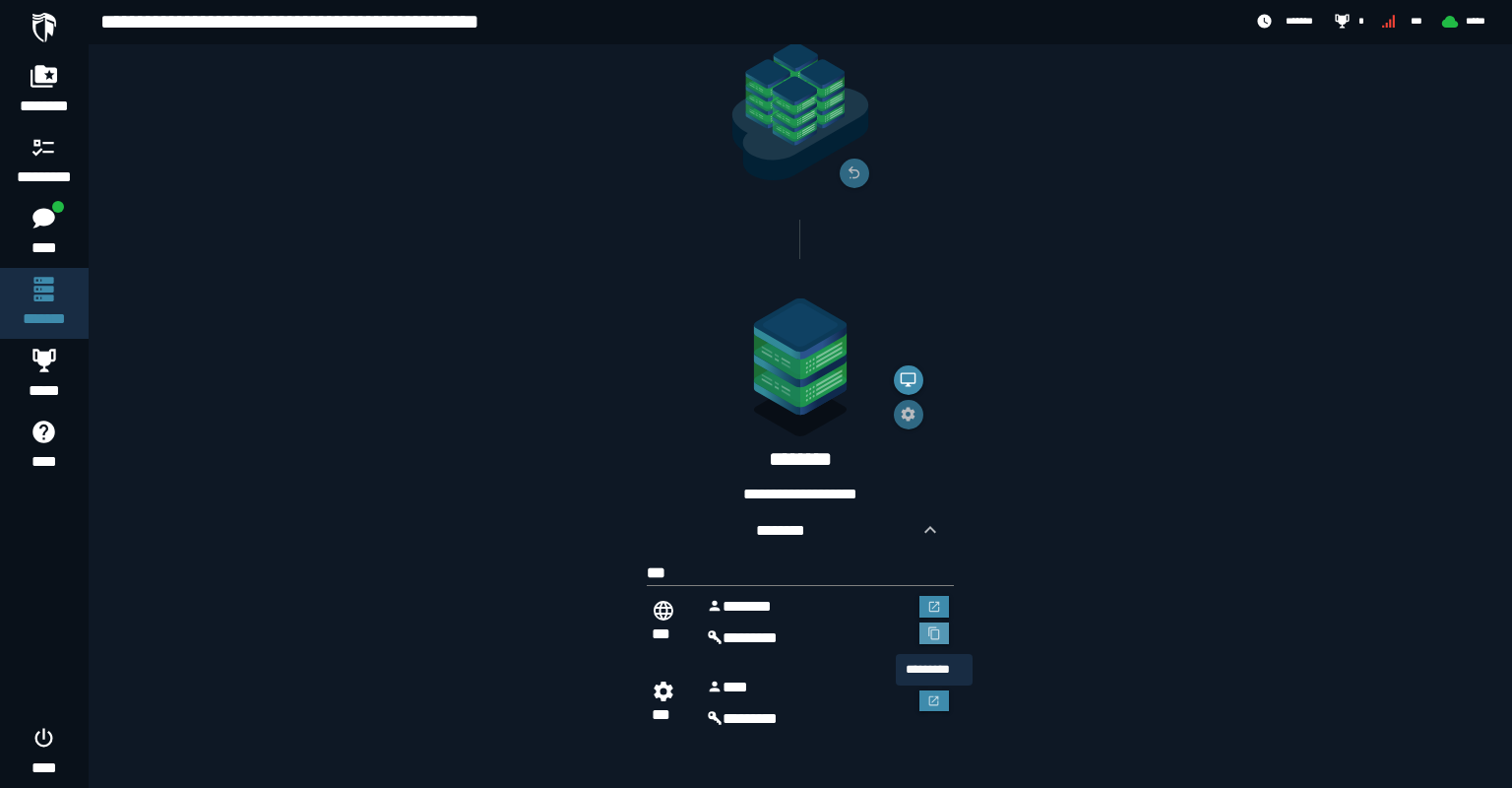 click 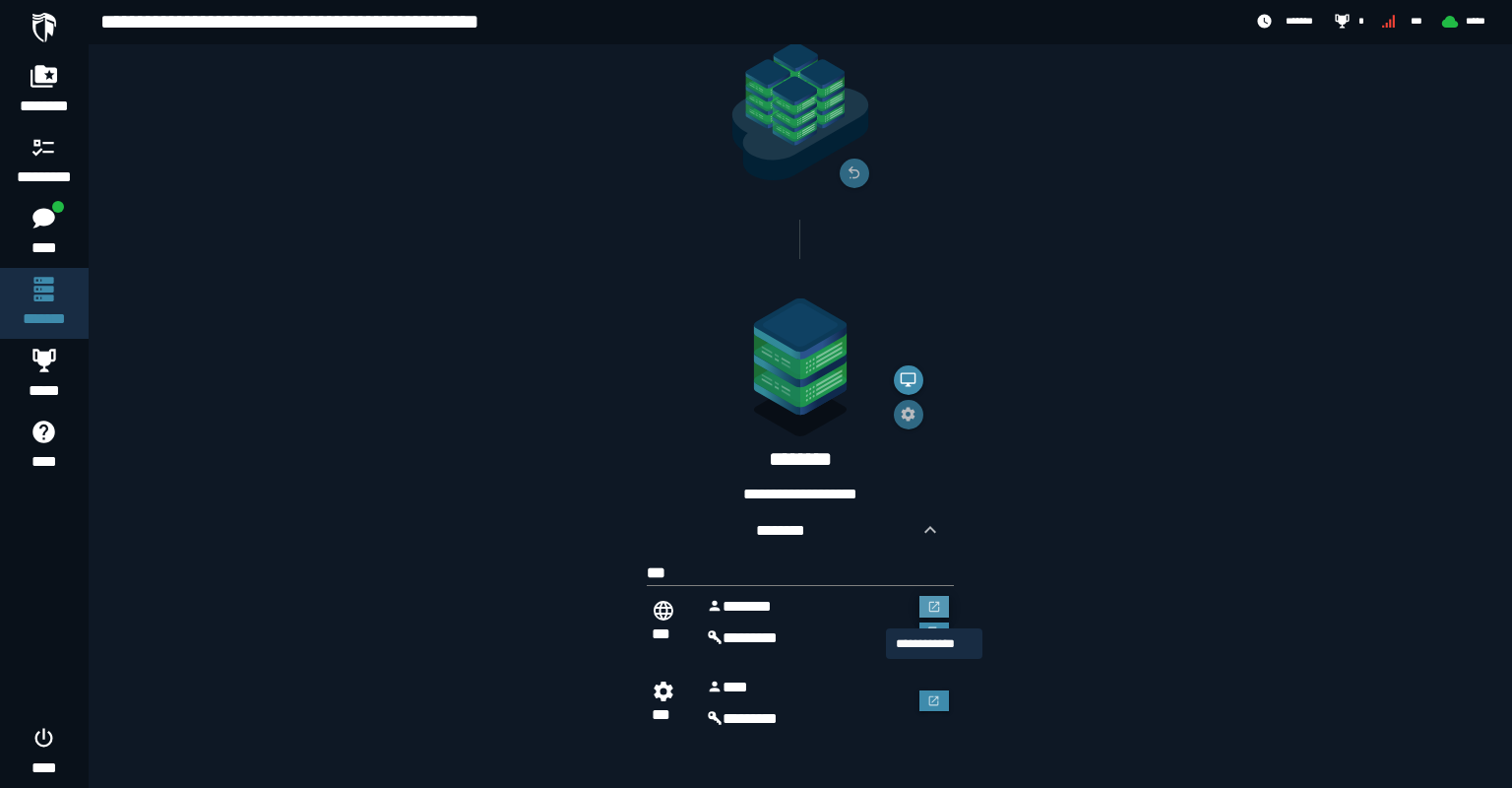 click 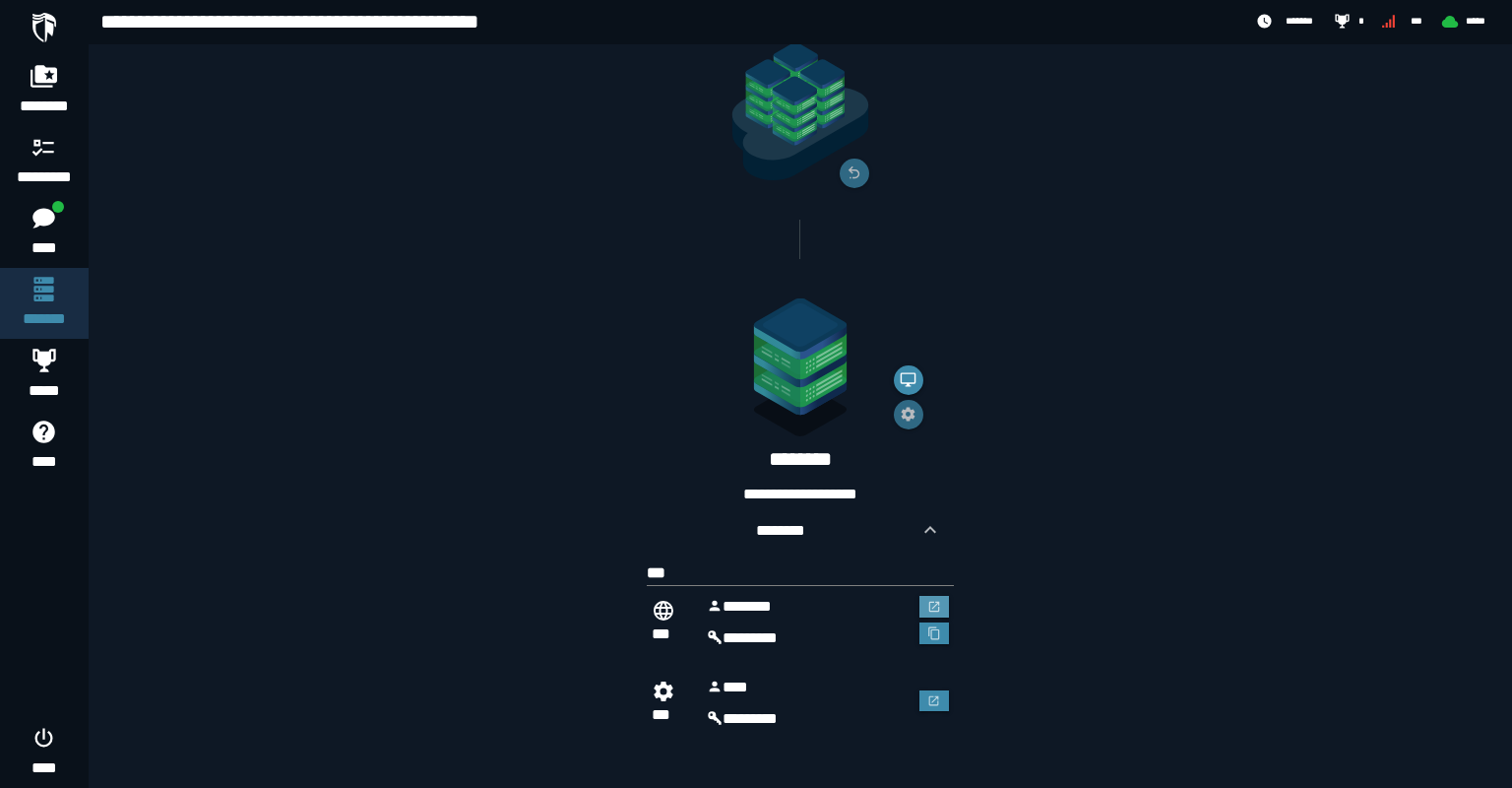 scroll, scrollTop: 201, scrollLeft: 0, axis: vertical 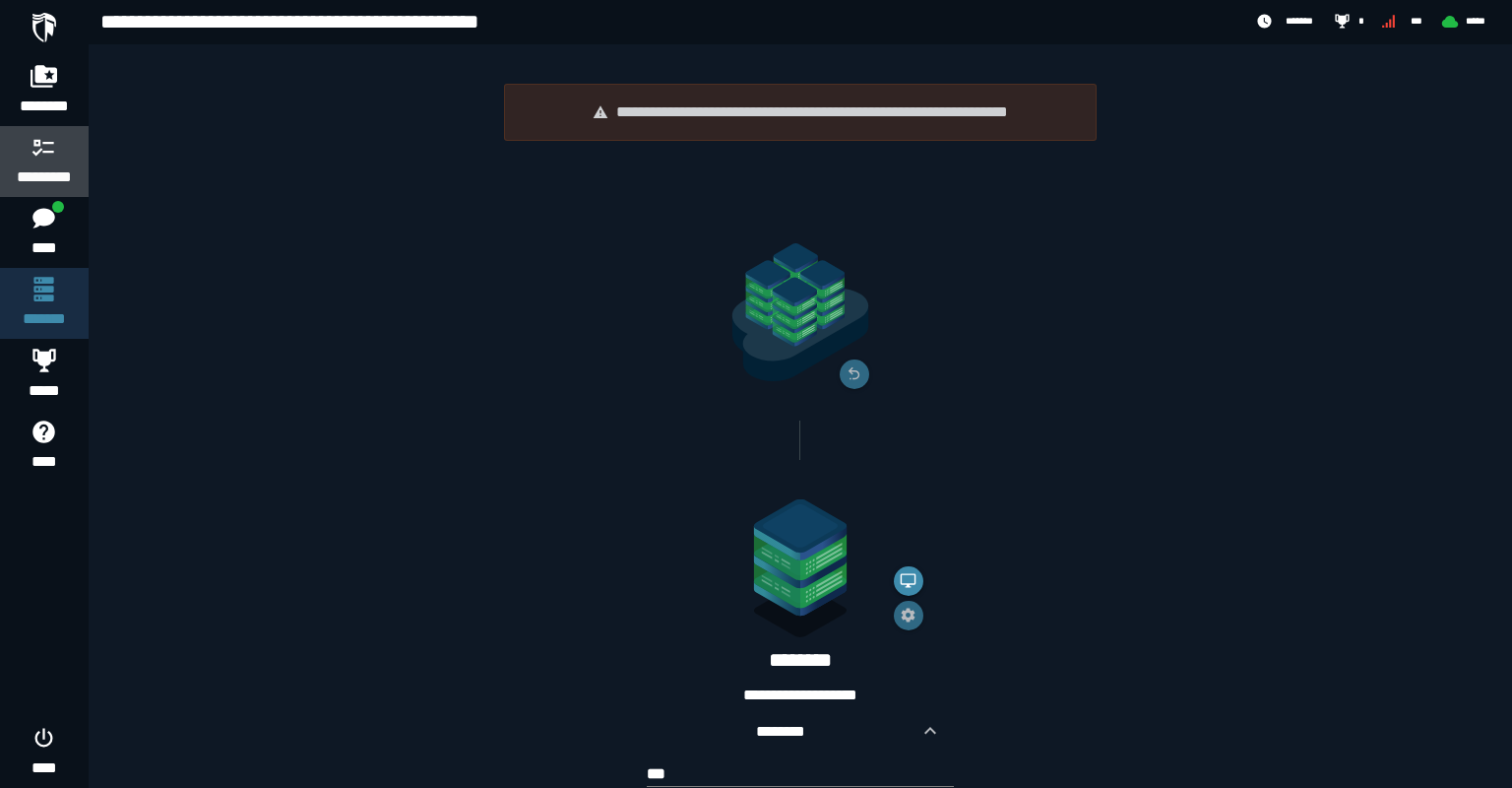 click 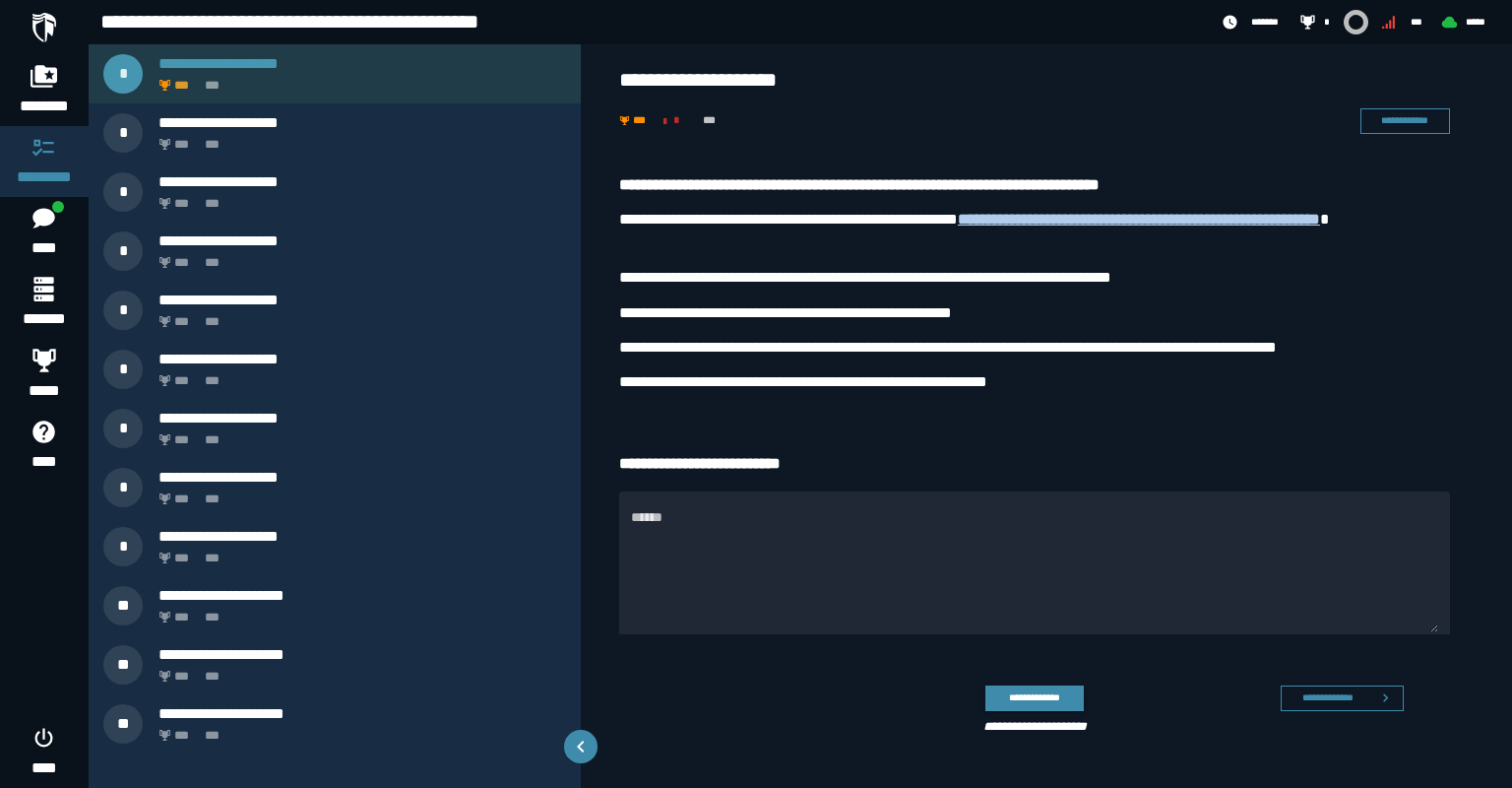 click on "*** ***" at bounding box center (358, 80) 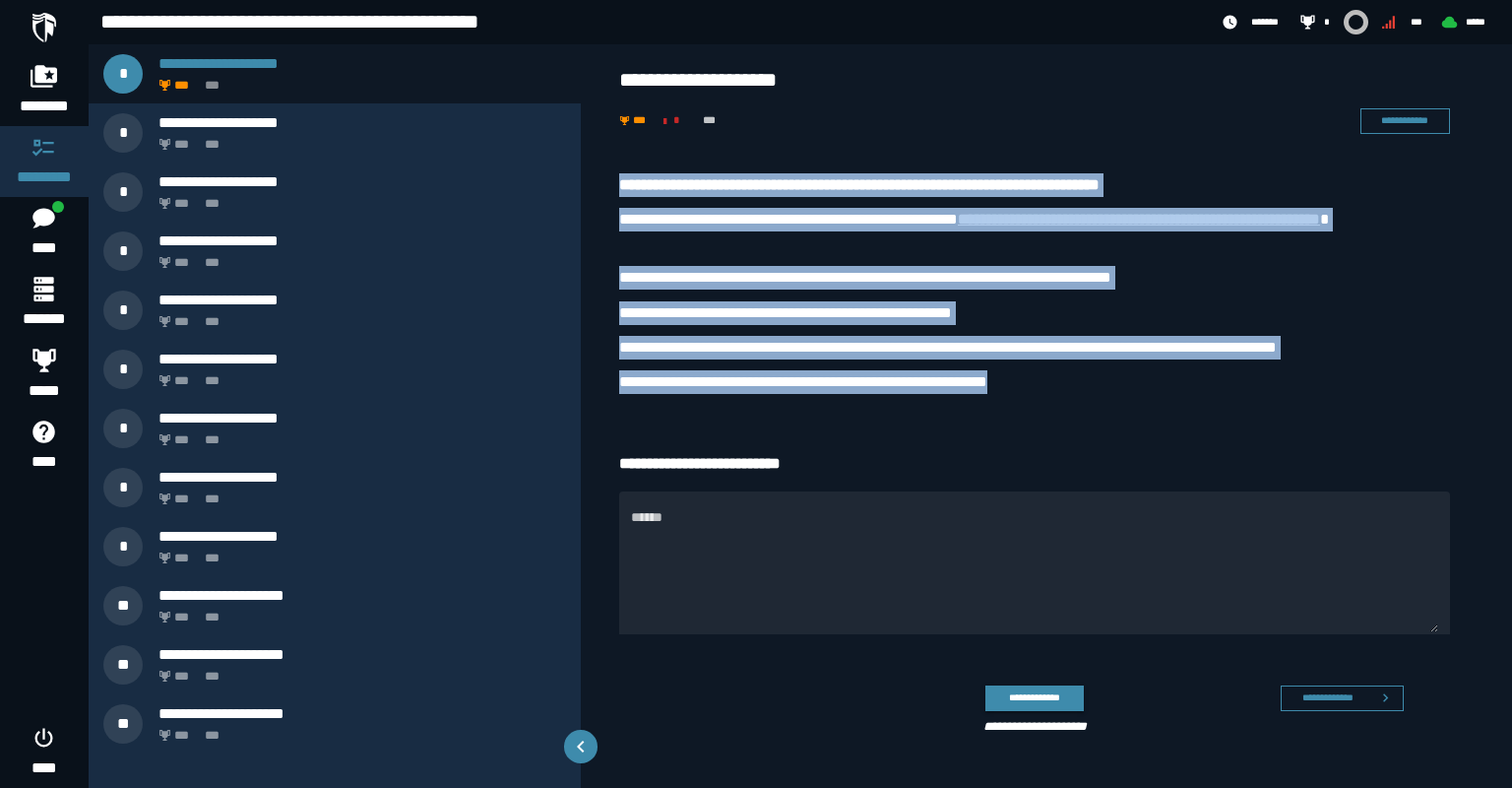 drag, startPoint x: 621, startPoint y: 175, endPoint x: 1051, endPoint y: 383, distance: 477.66515 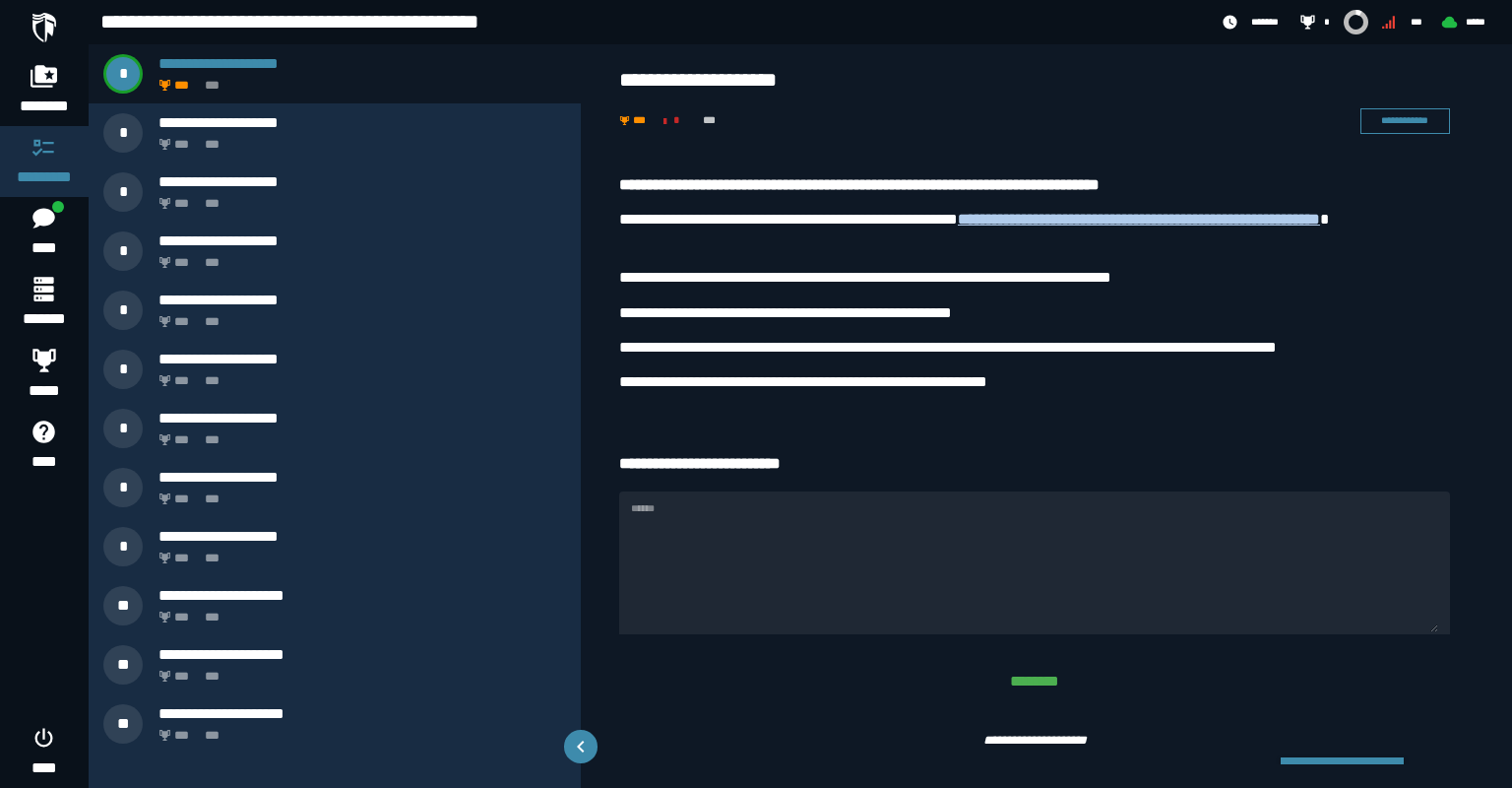 type on "**********" 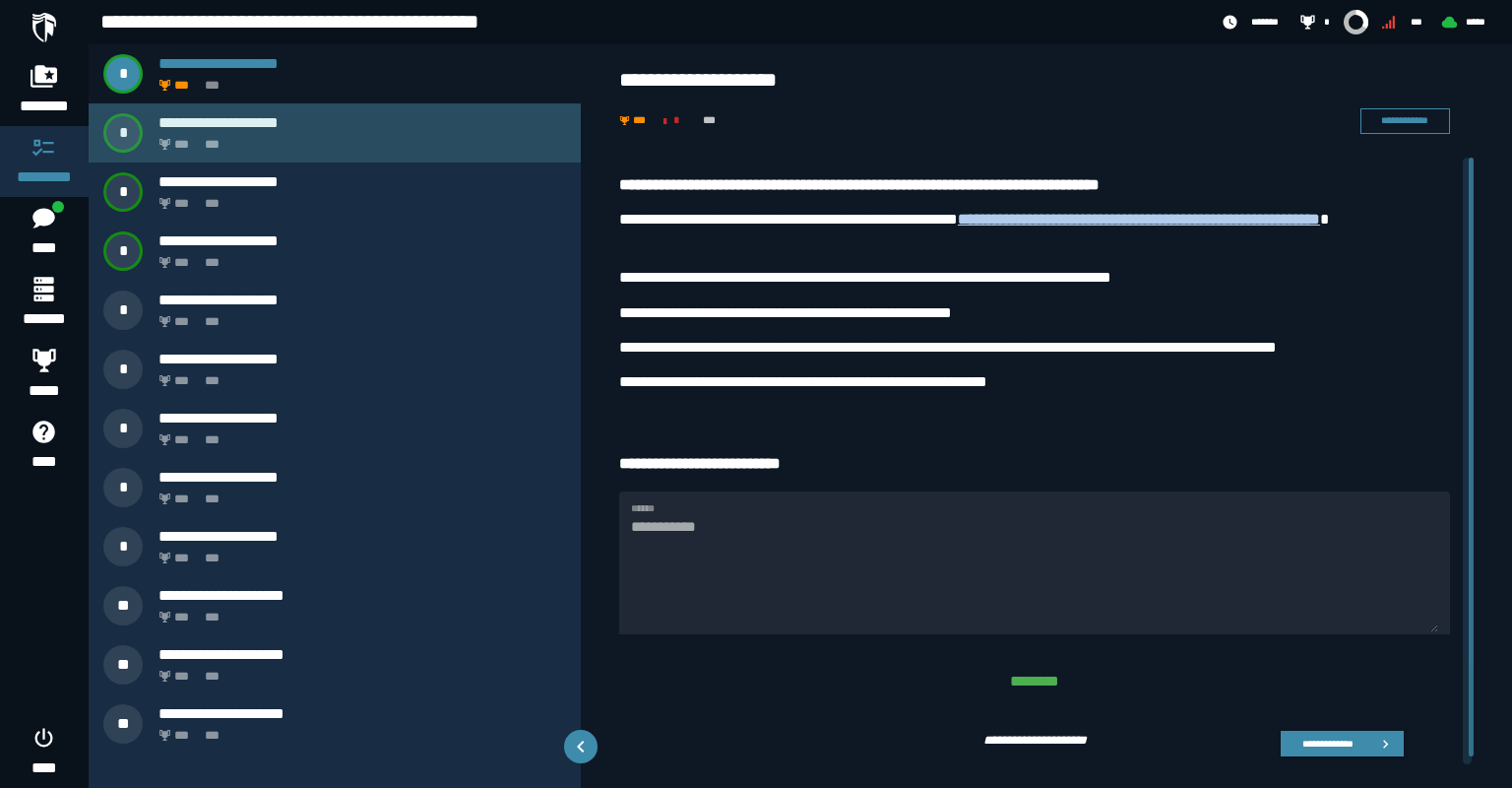 click on "**********" at bounding box center (362, 122) 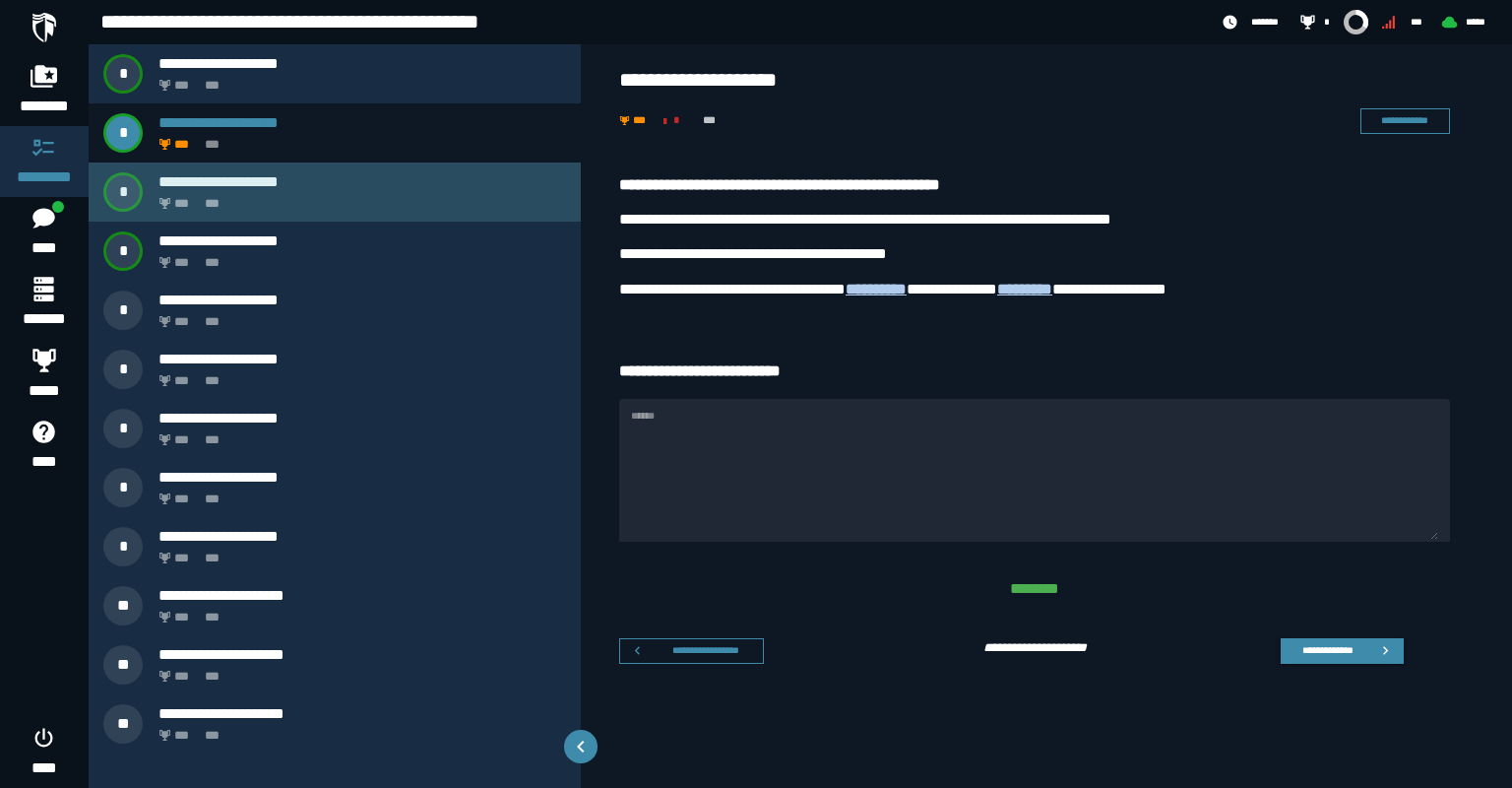 click on "*** ***" at bounding box center [358, 198] 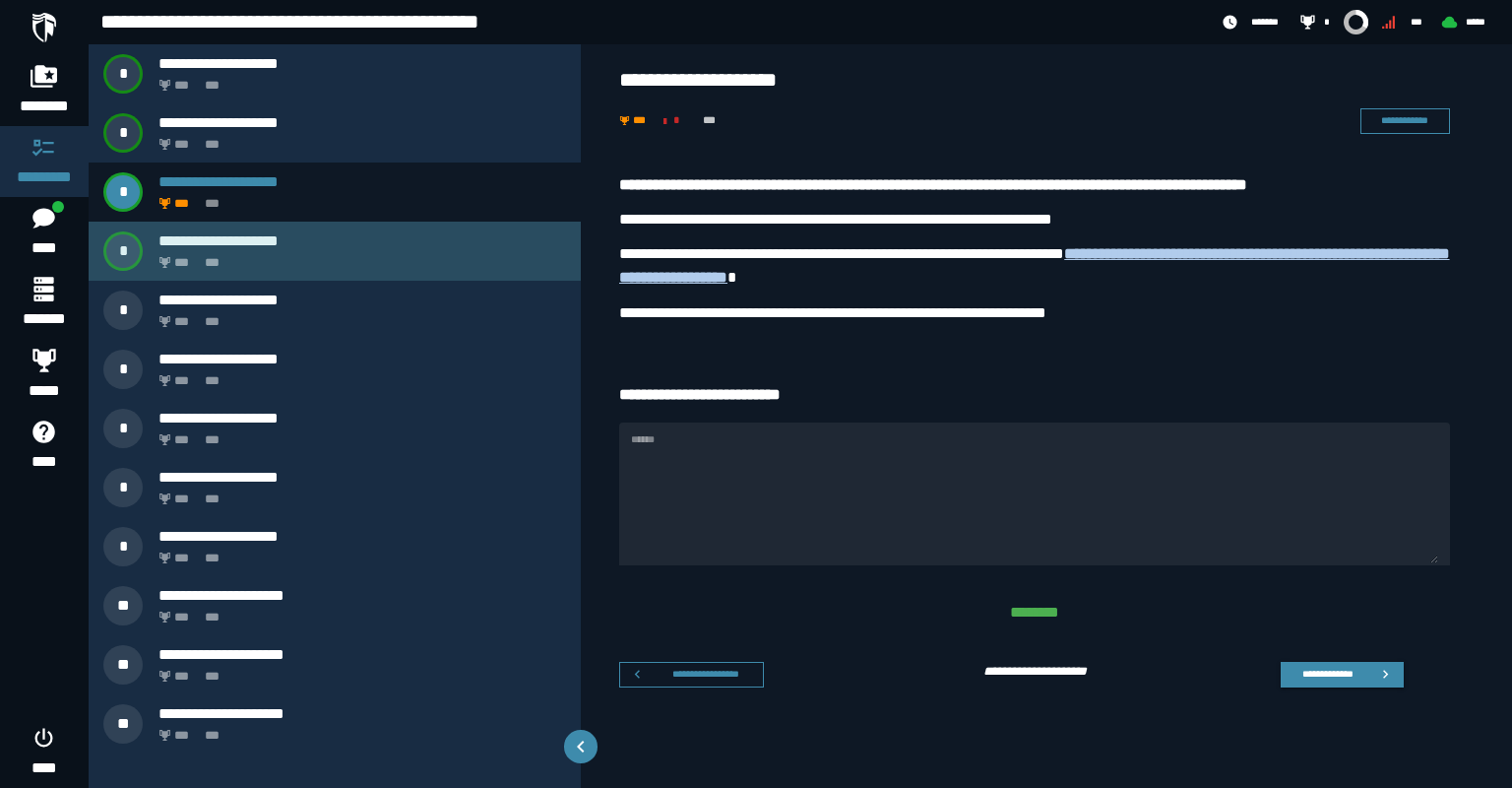 click on "*** ***" at bounding box center (358, 257) 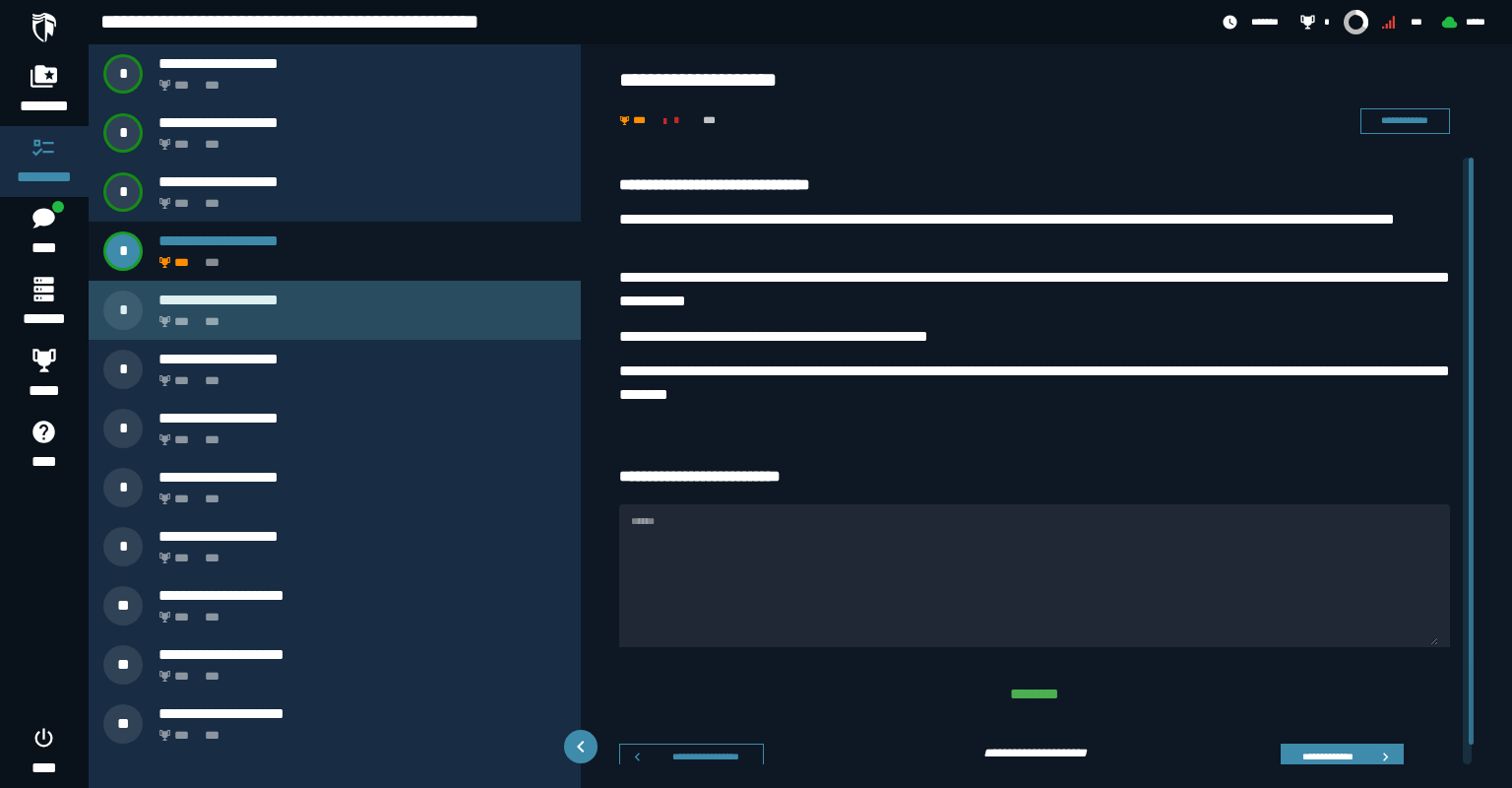 click on "*** ***" at bounding box center (358, 316) 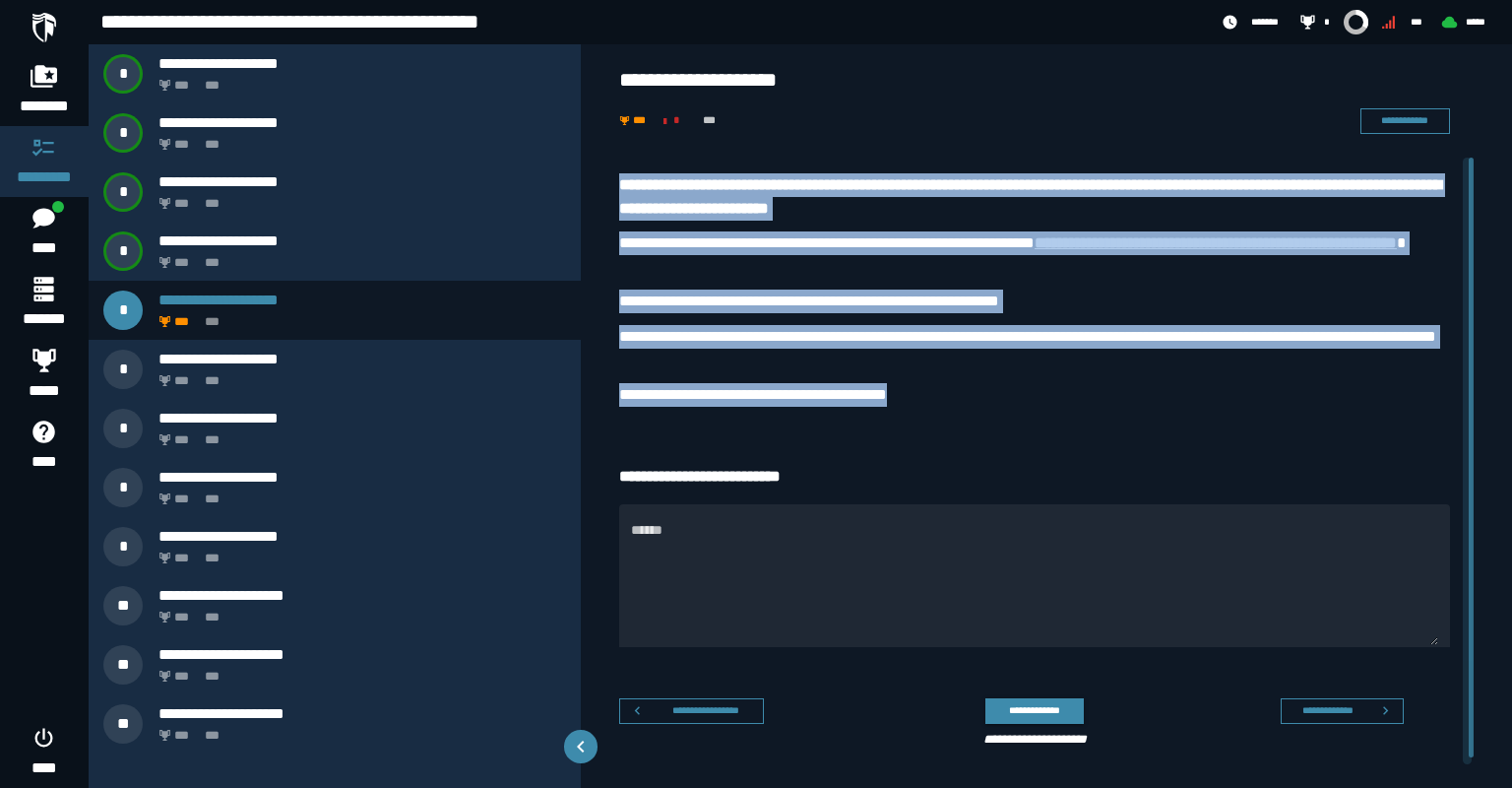 drag, startPoint x: 620, startPoint y: 182, endPoint x: 963, endPoint y: 402, distance: 407.4911 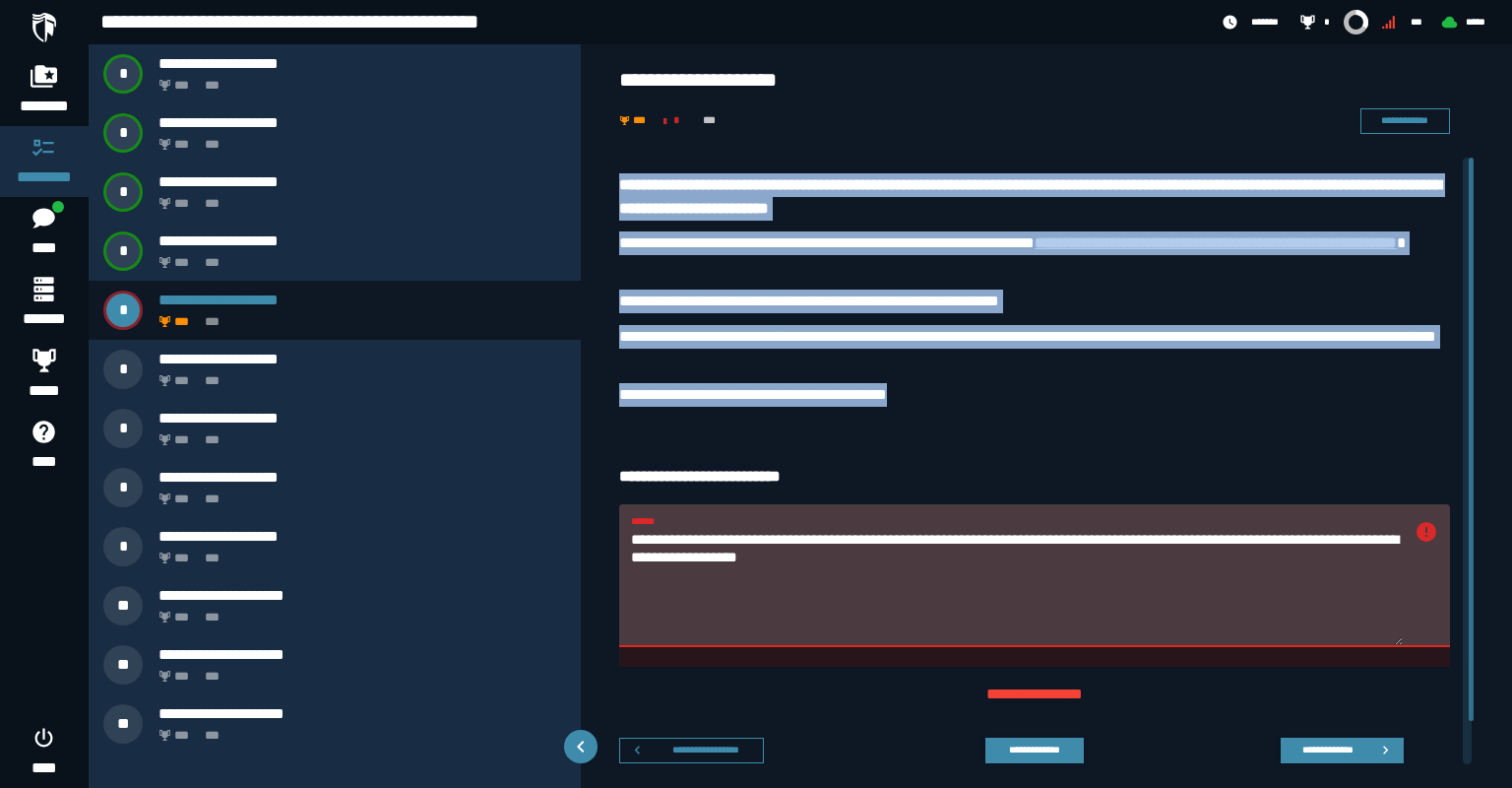 click on "**********" at bounding box center (1035, 197) 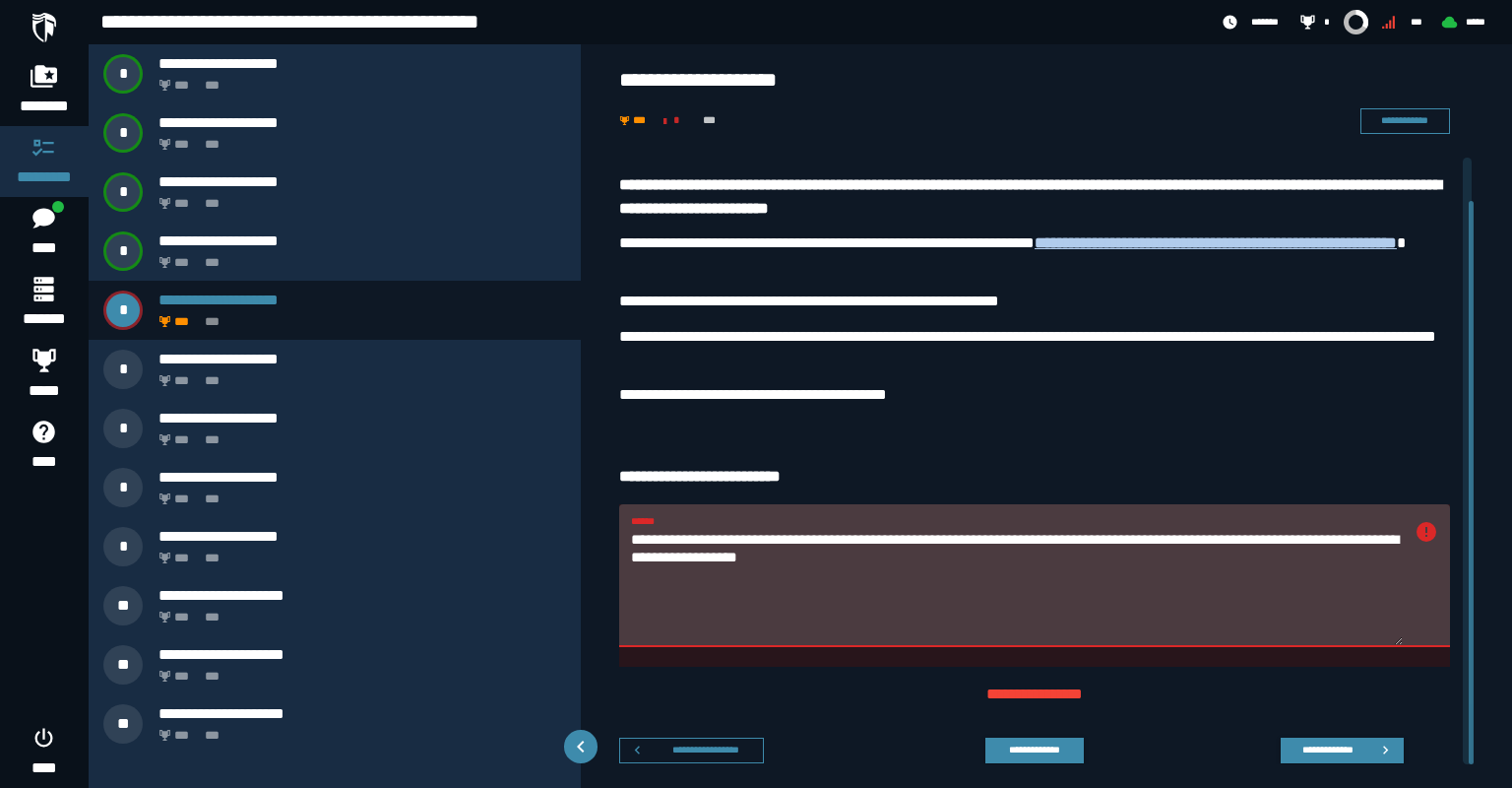 scroll, scrollTop: 46, scrollLeft: 0, axis: vertical 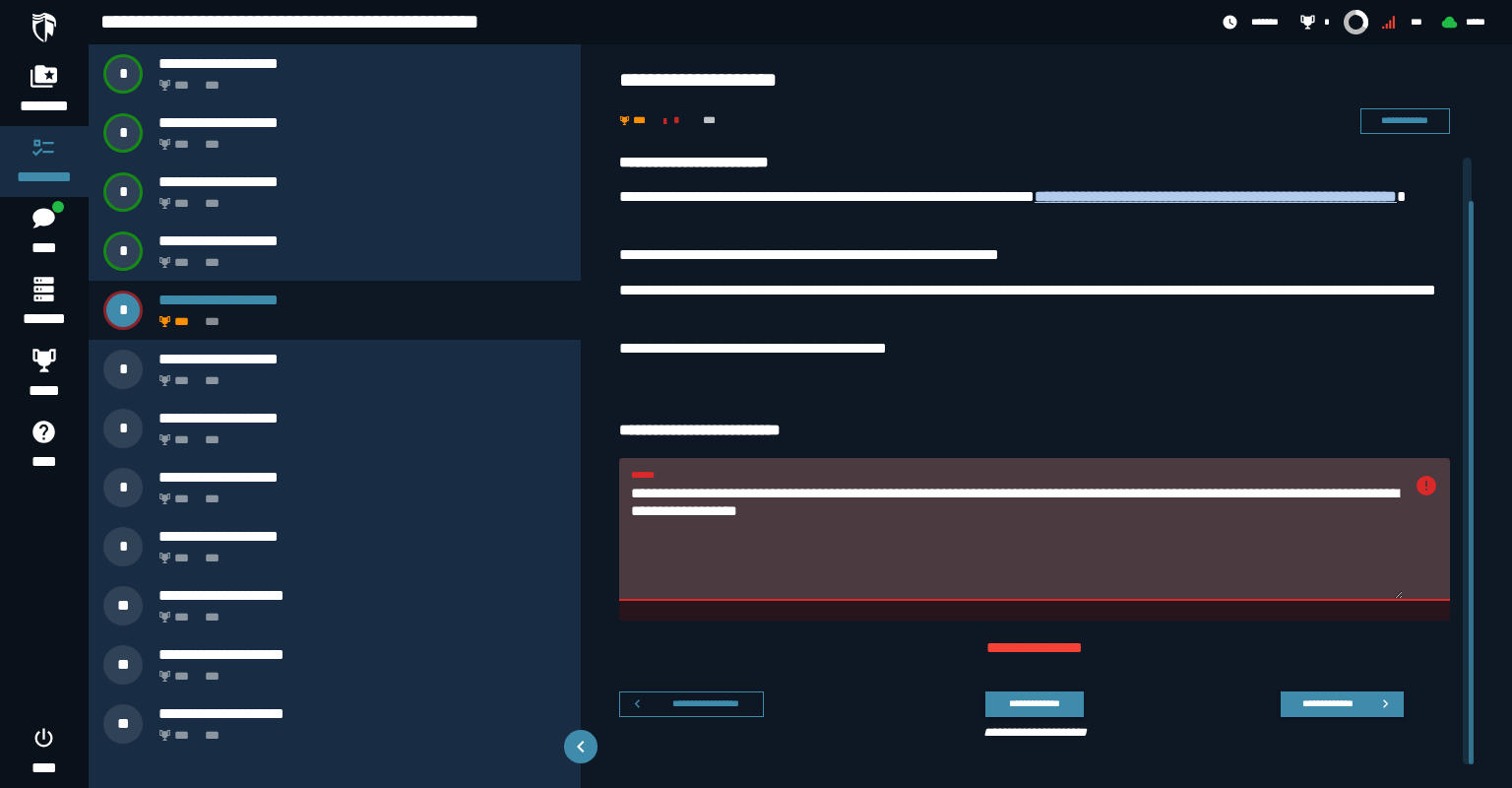 drag, startPoint x: 1220, startPoint y: 509, endPoint x: 589, endPoint y: 472, distance: 632.08386 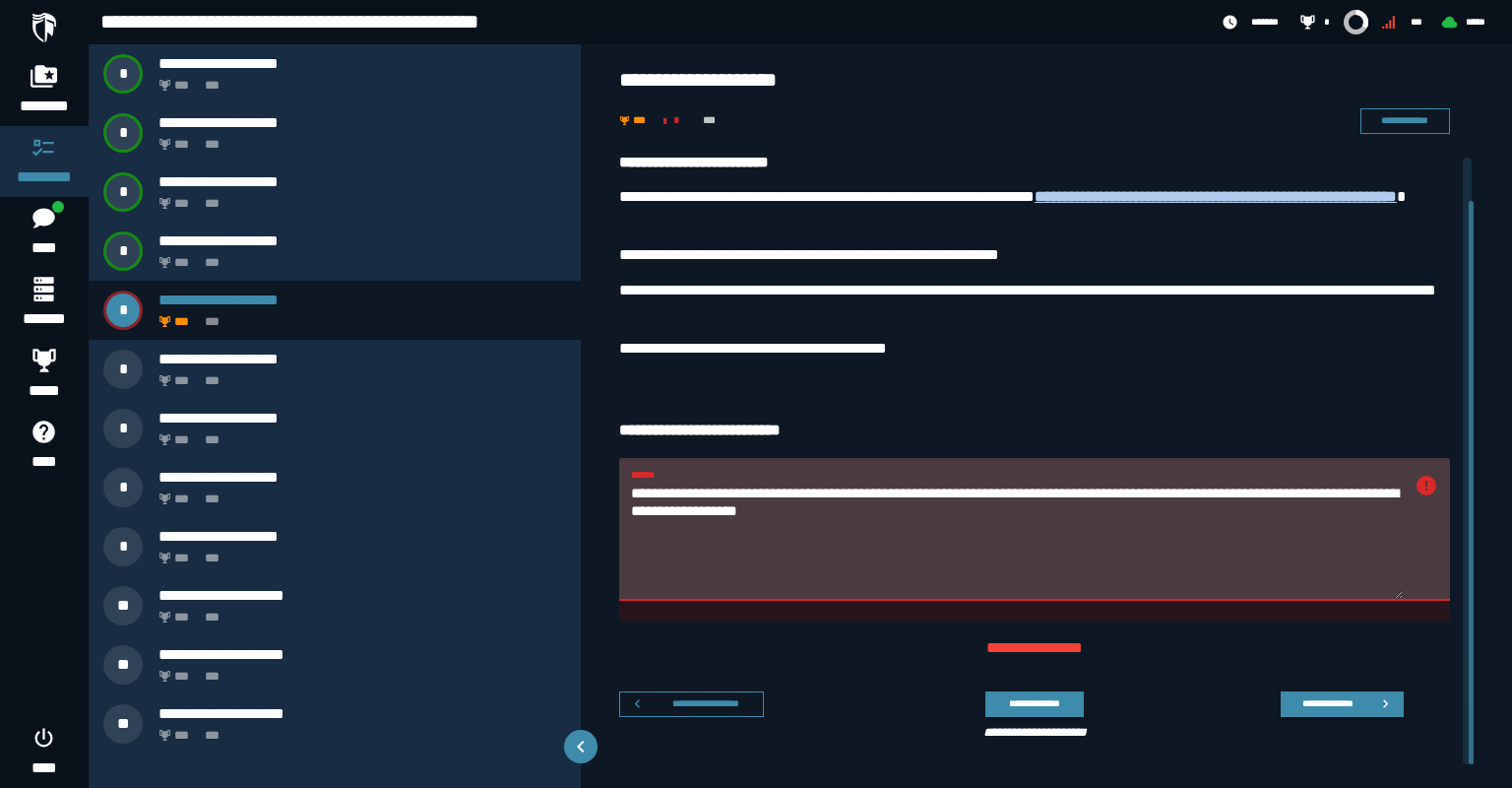 click on "**********" at bounding box center [1035, 348] 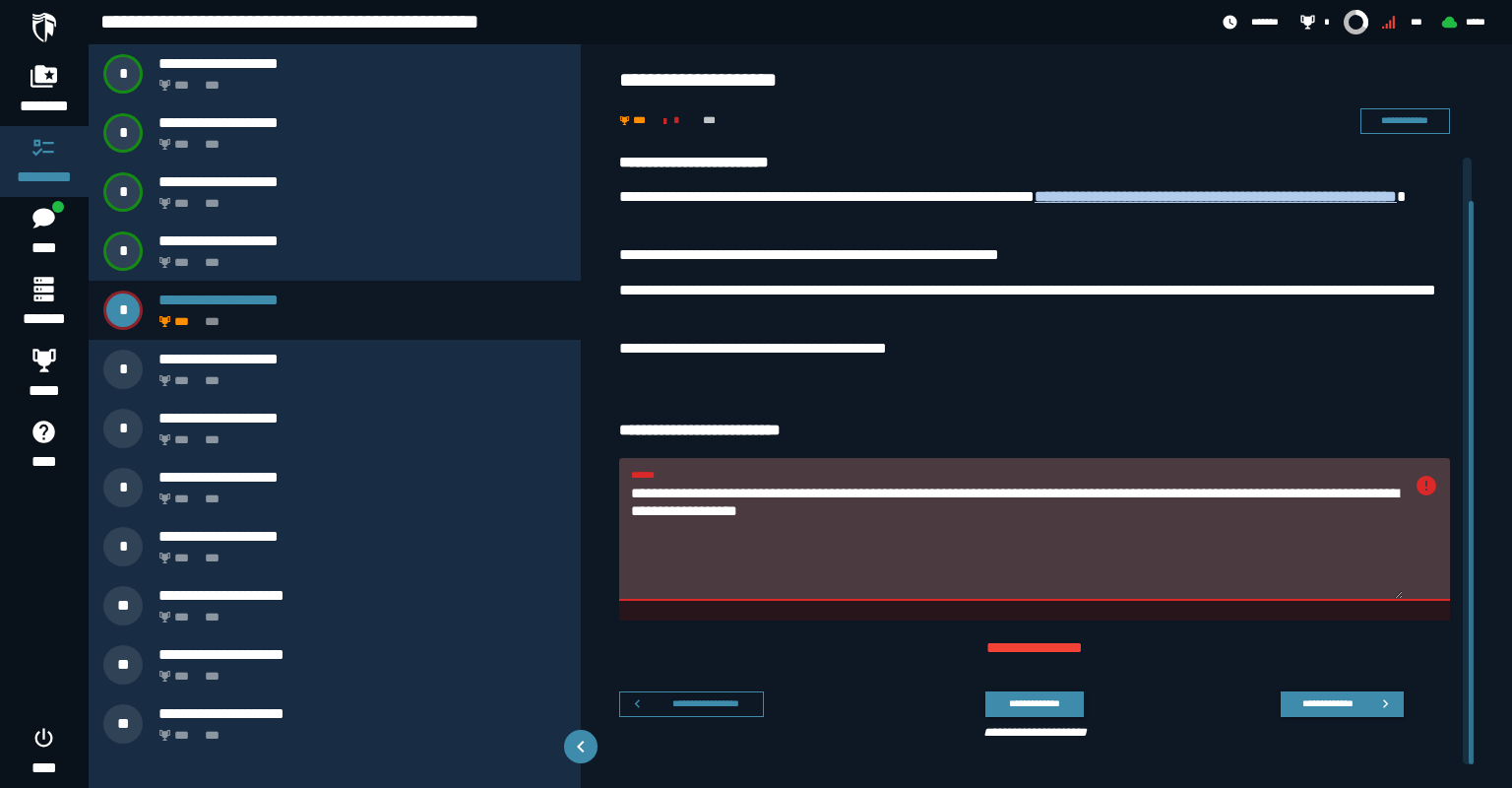 type on "**********" 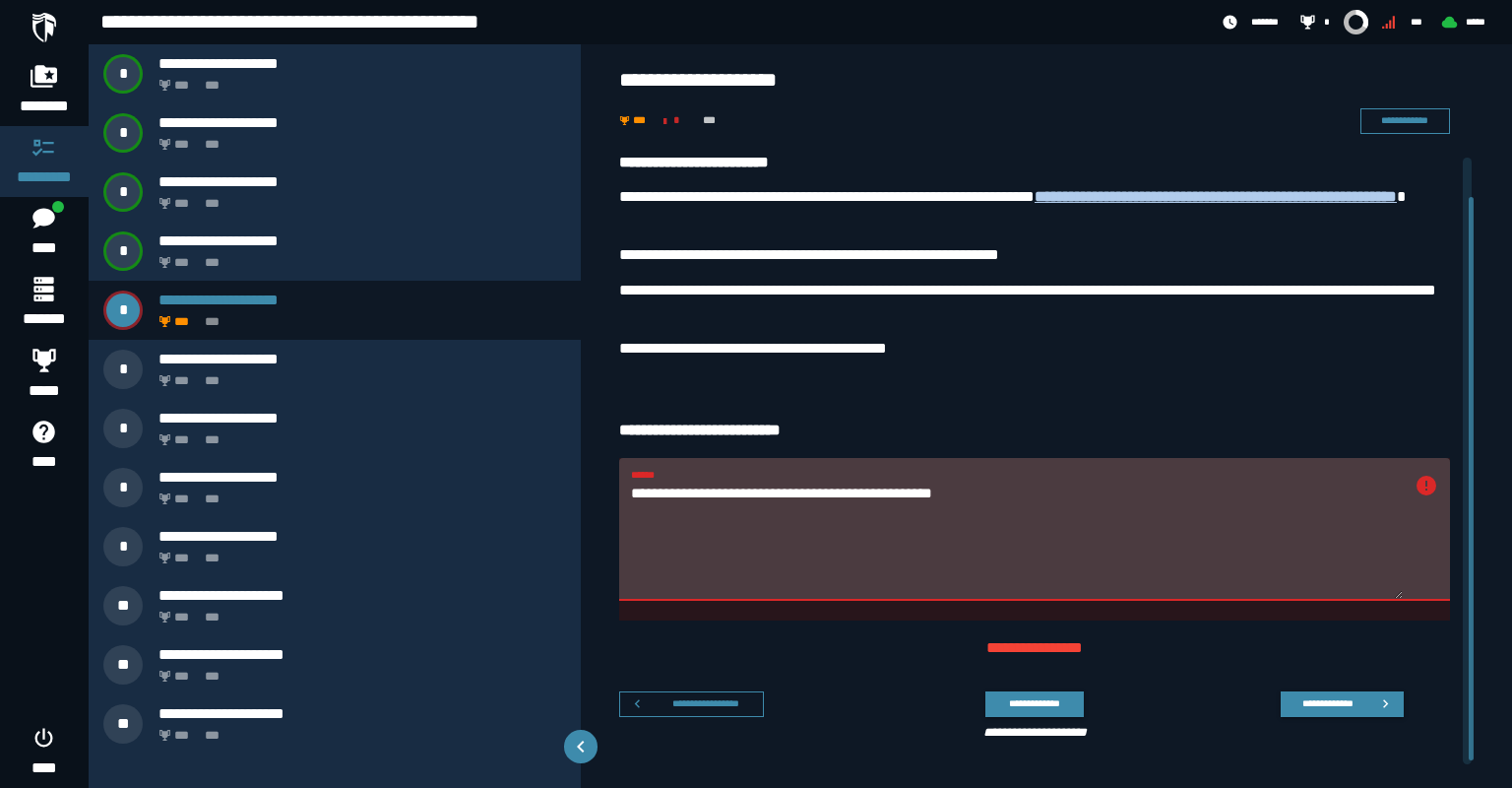 scroll, scrollTop: 0, scrollLeft: 0, axis: both 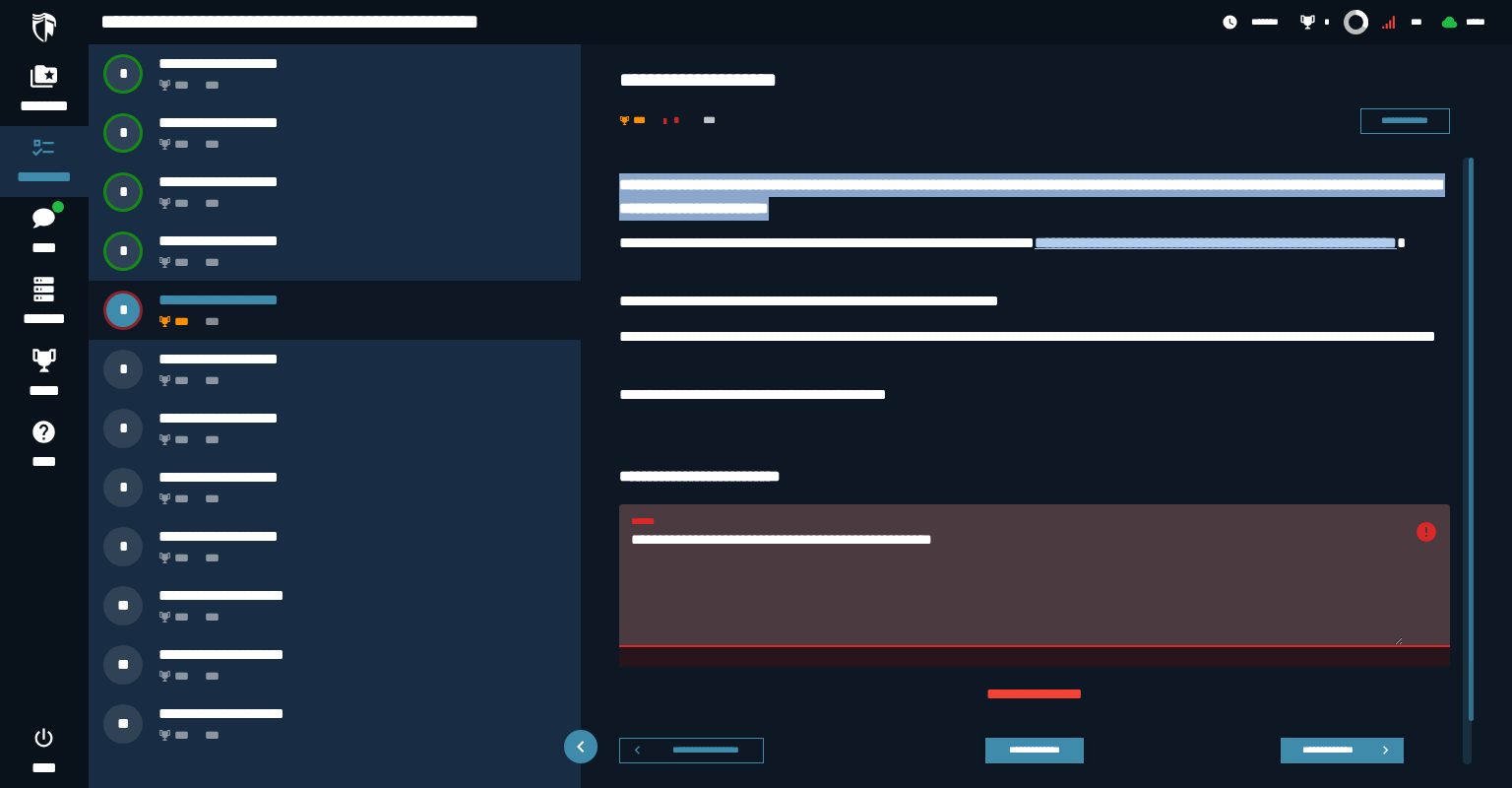 drag, startPoint x: 618, startPoint y: 182, endPoint x: 1030, endPoint y: 200, distance: 412.393 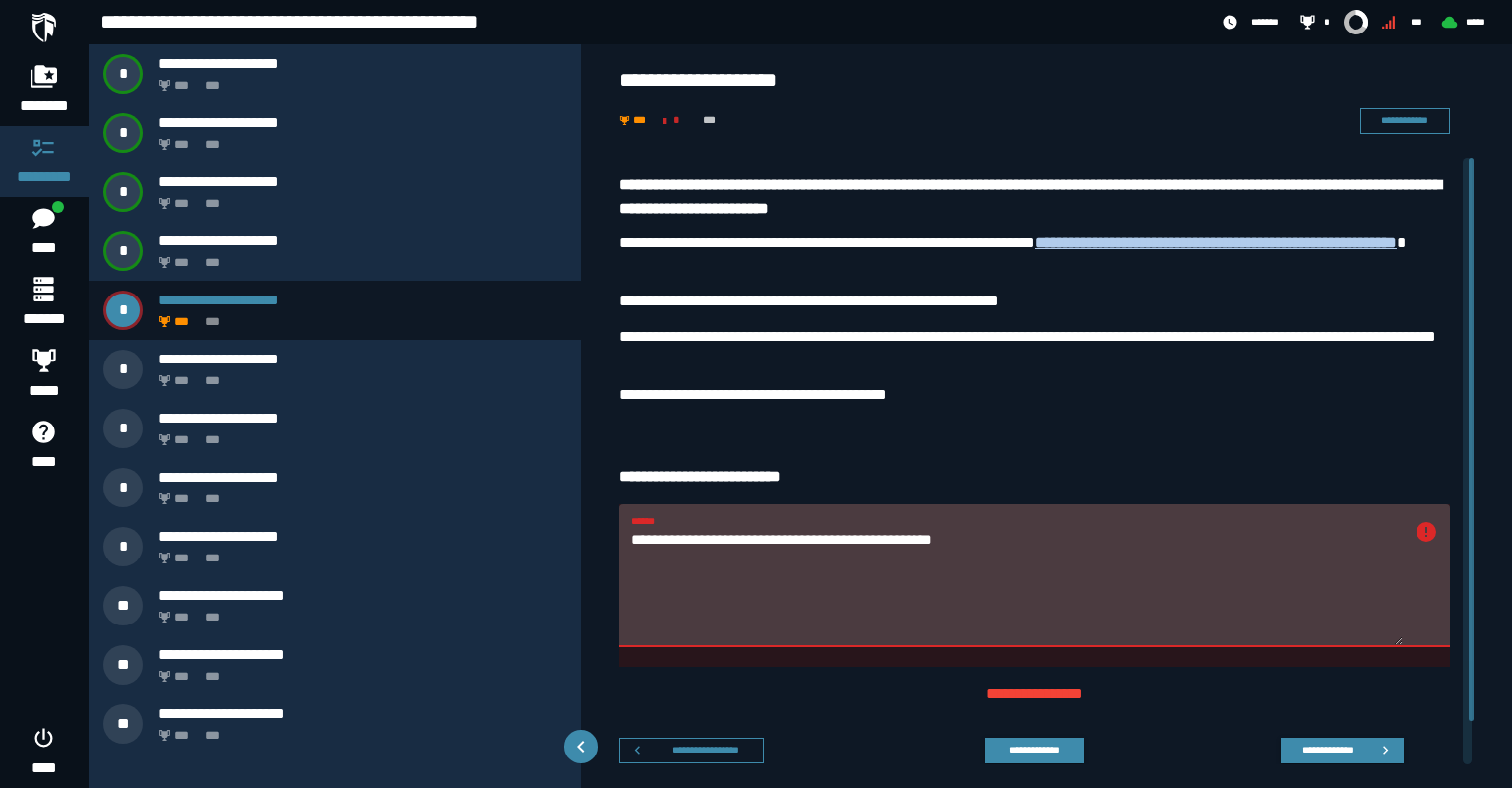 click on "**********" at bounding box center [1035, 348] 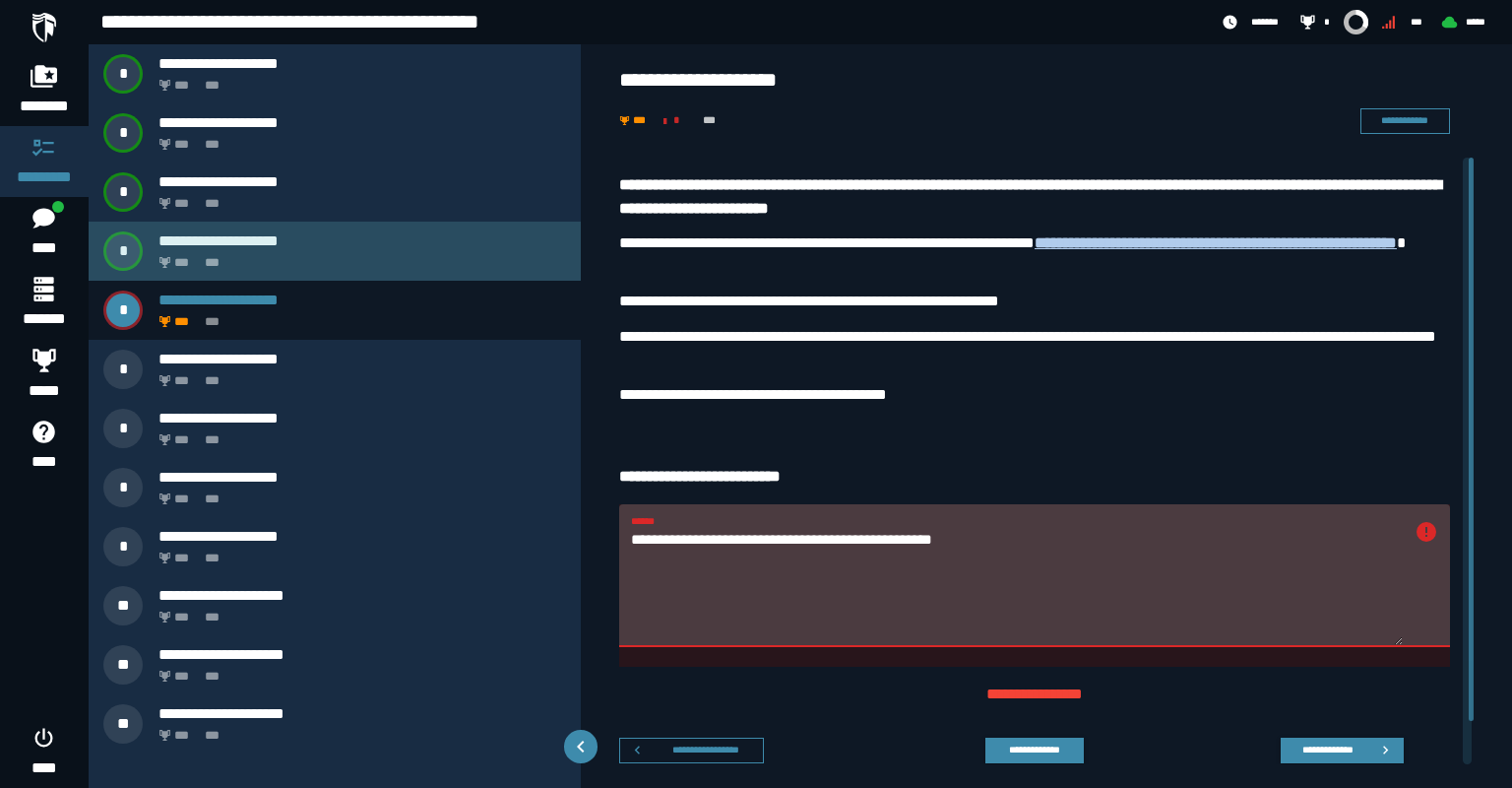 click on "**********" at bounding box center (362, 240) 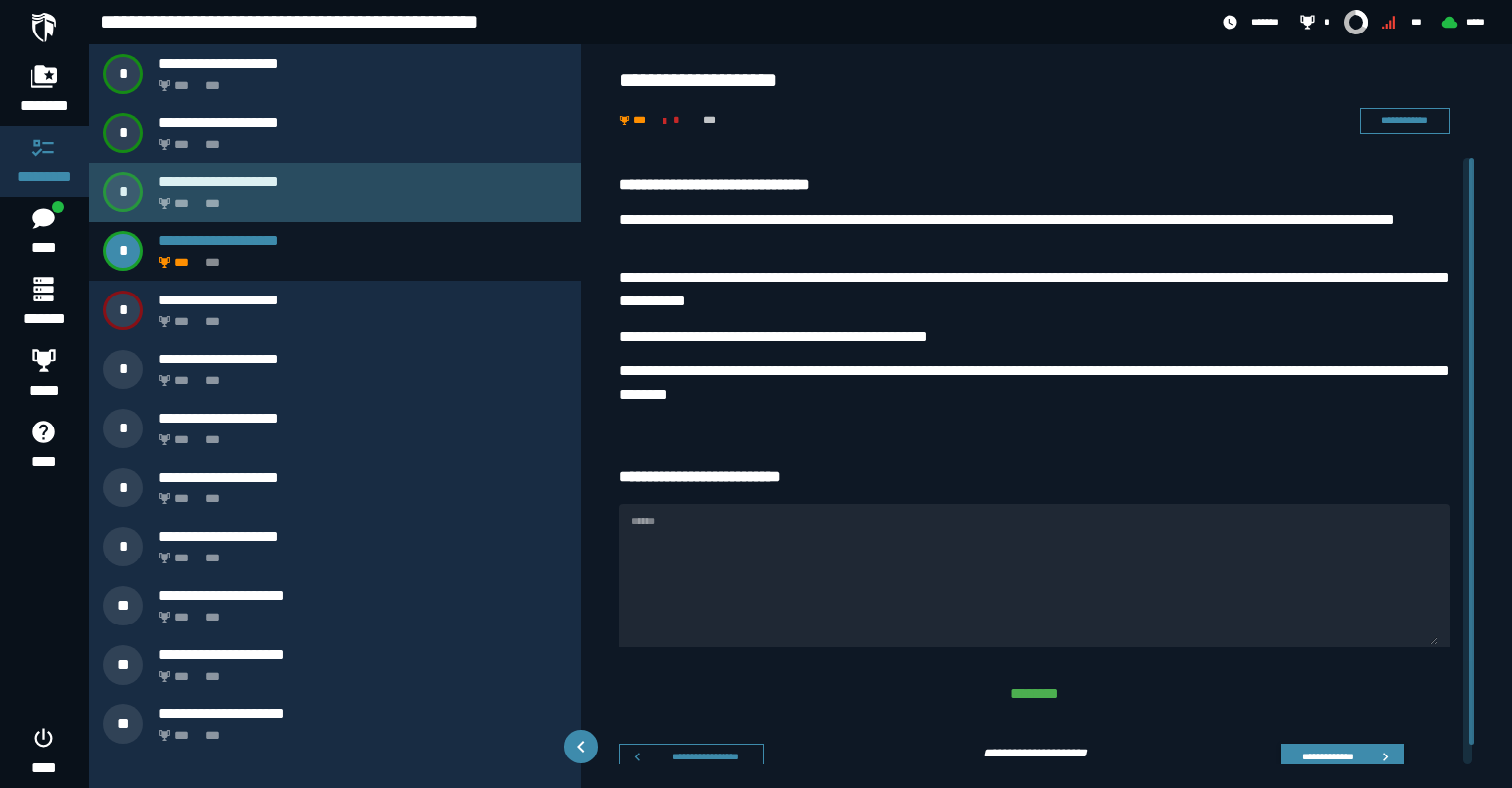 click on "**********" at bounding box center [362, 181] 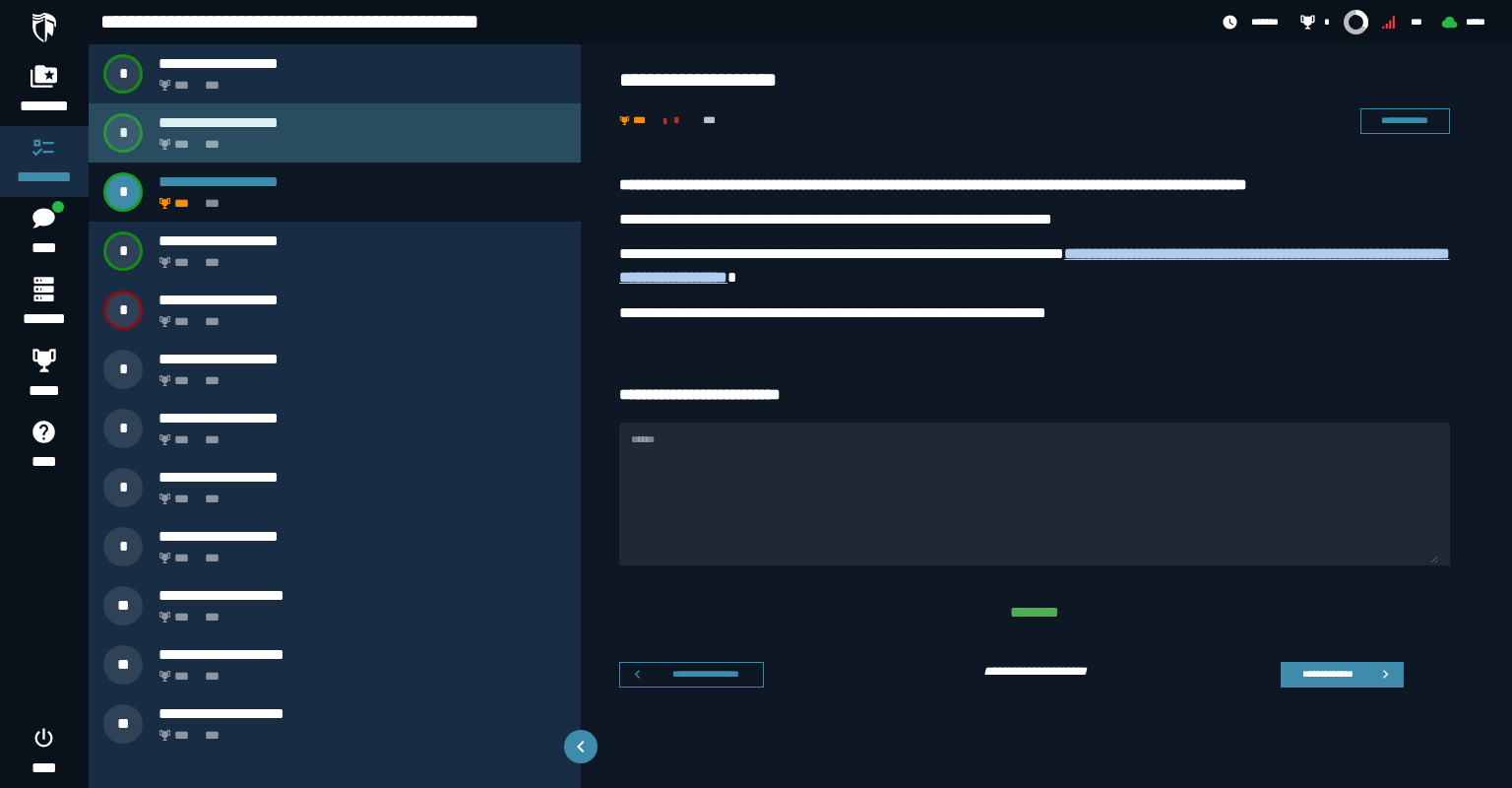 click on "*** ***" at bounding box center (358, 139) 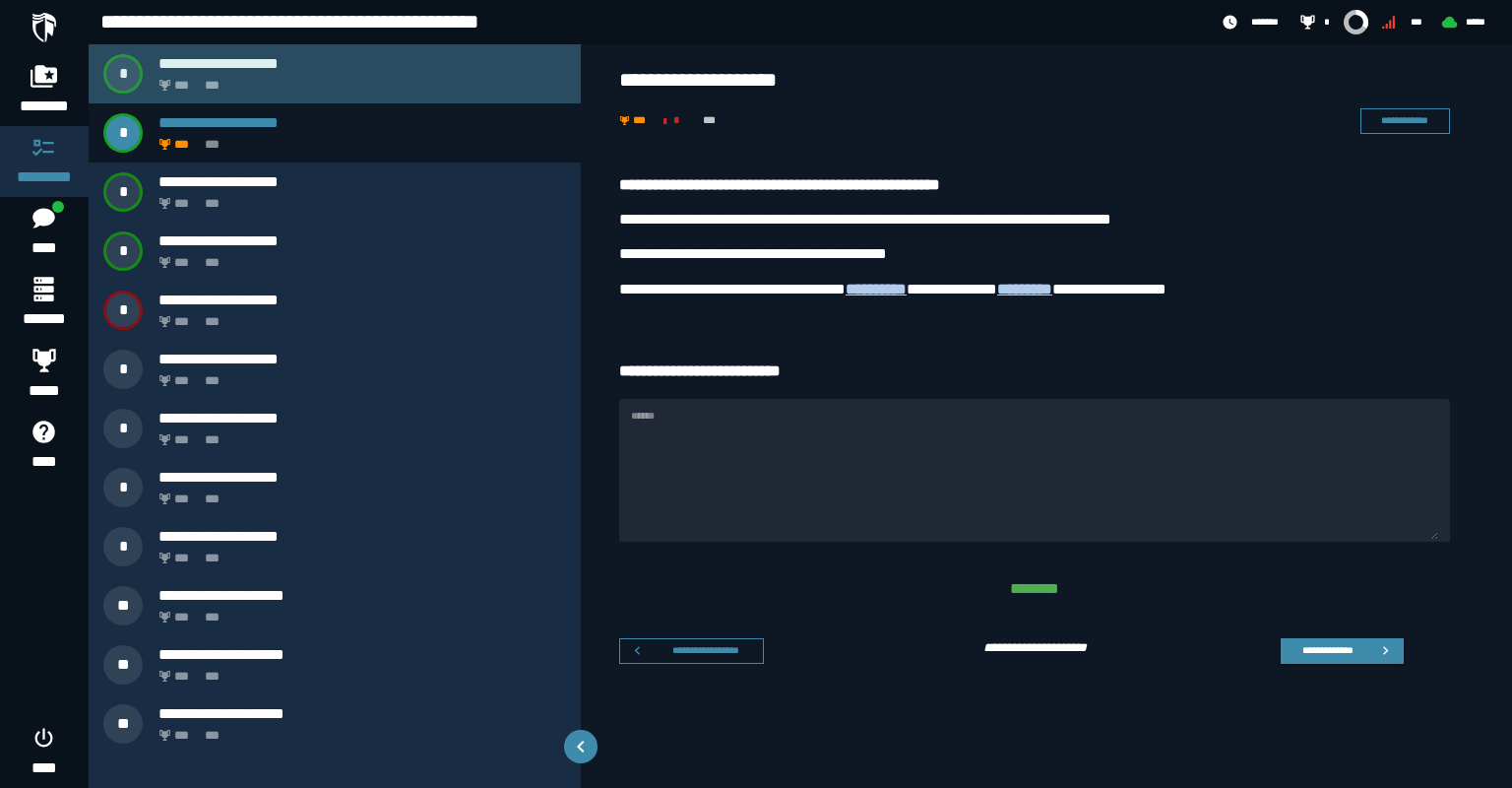 click on "**********" at bounding box center (362, 63) 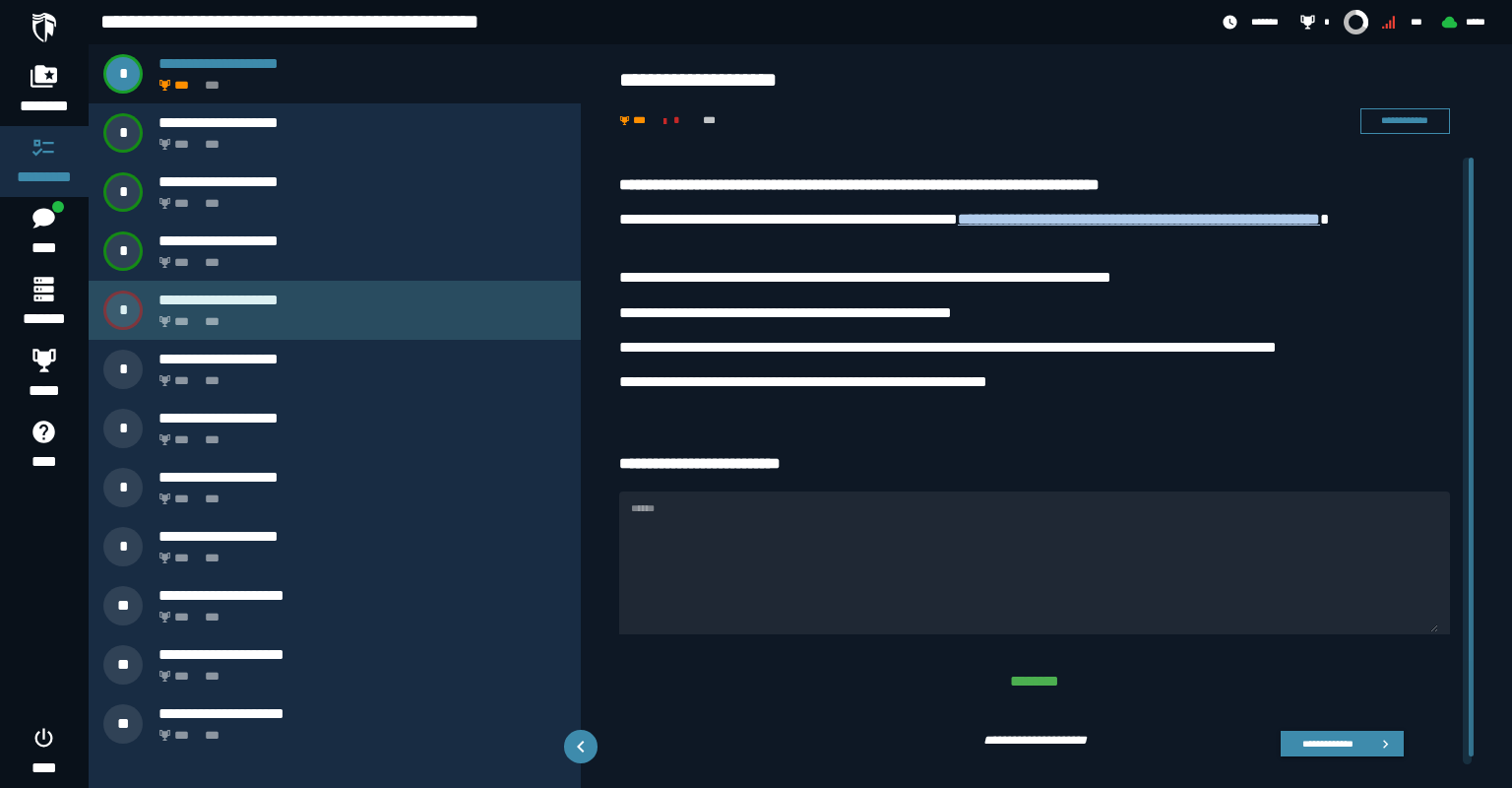 click on "**********" at bounding box center (362, 299) 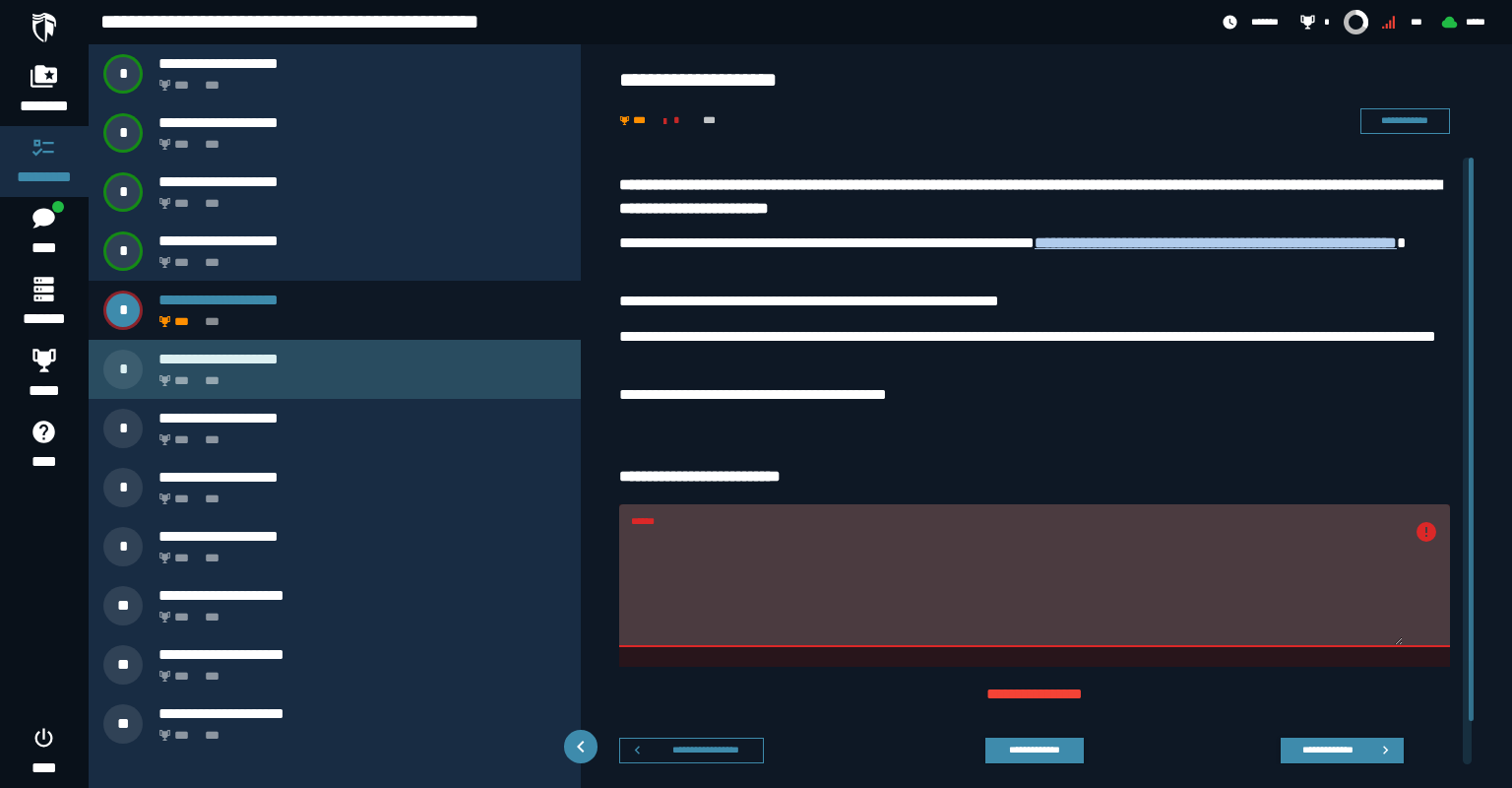 click on "*** ***" at bounding box center (358, 375) 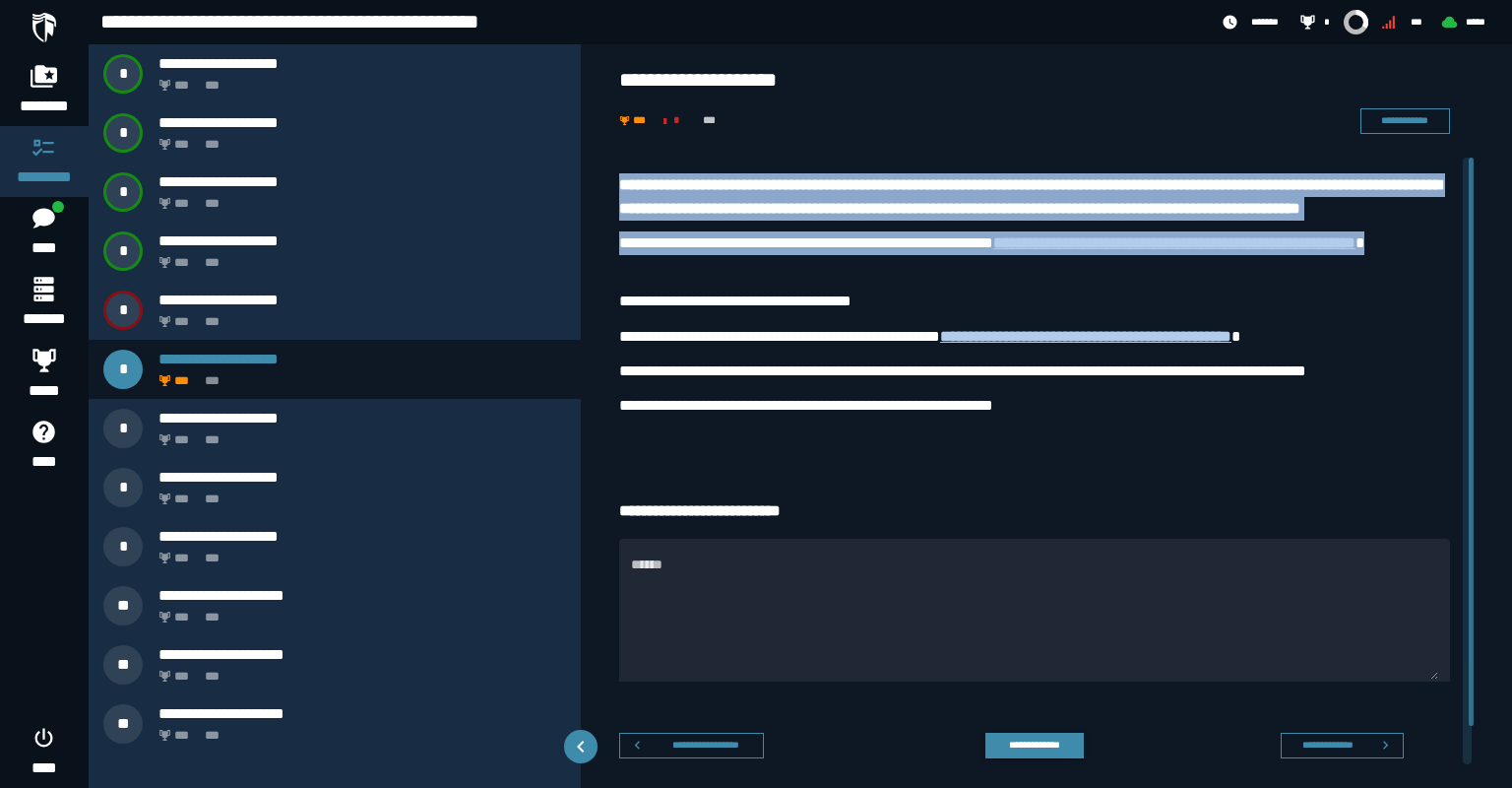 drag, startPoint x: 619, startPoint y: 183, endPoint x: 930, endPoint y: 305, distance: 334.0733 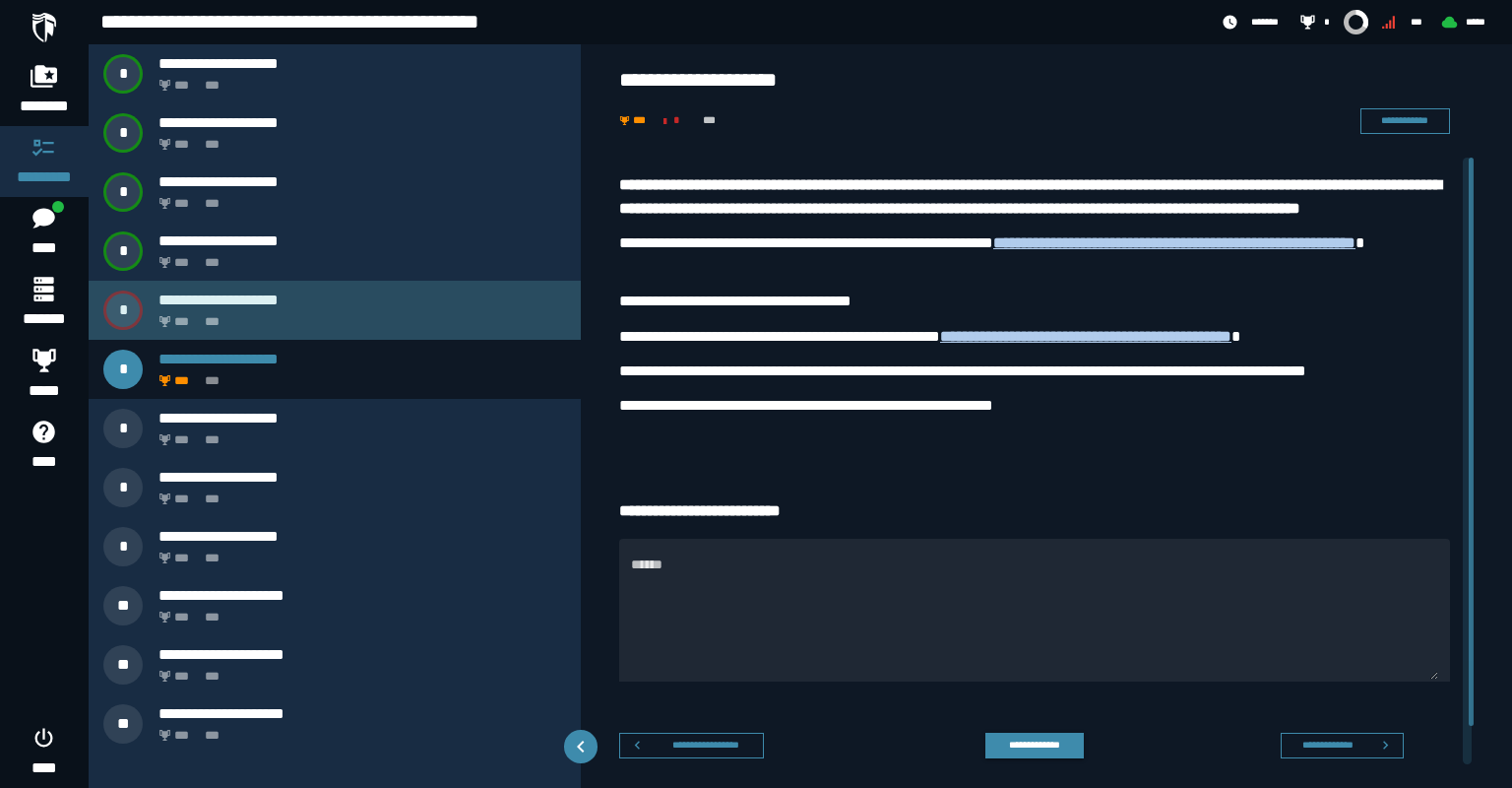 click on "**********" at bounding box center [362, 299] 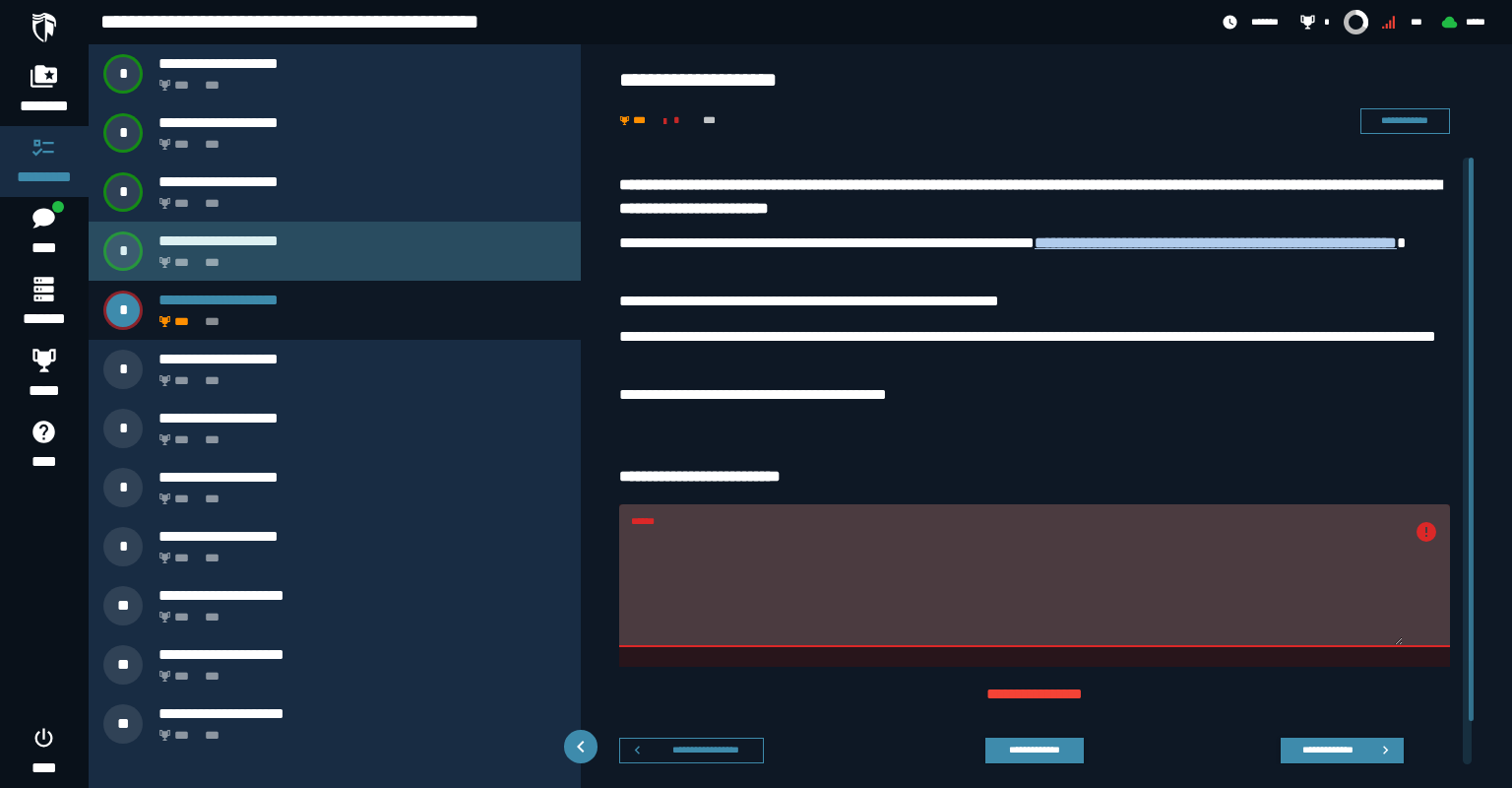 click on "*** ***" at bounding box center [358, 257] 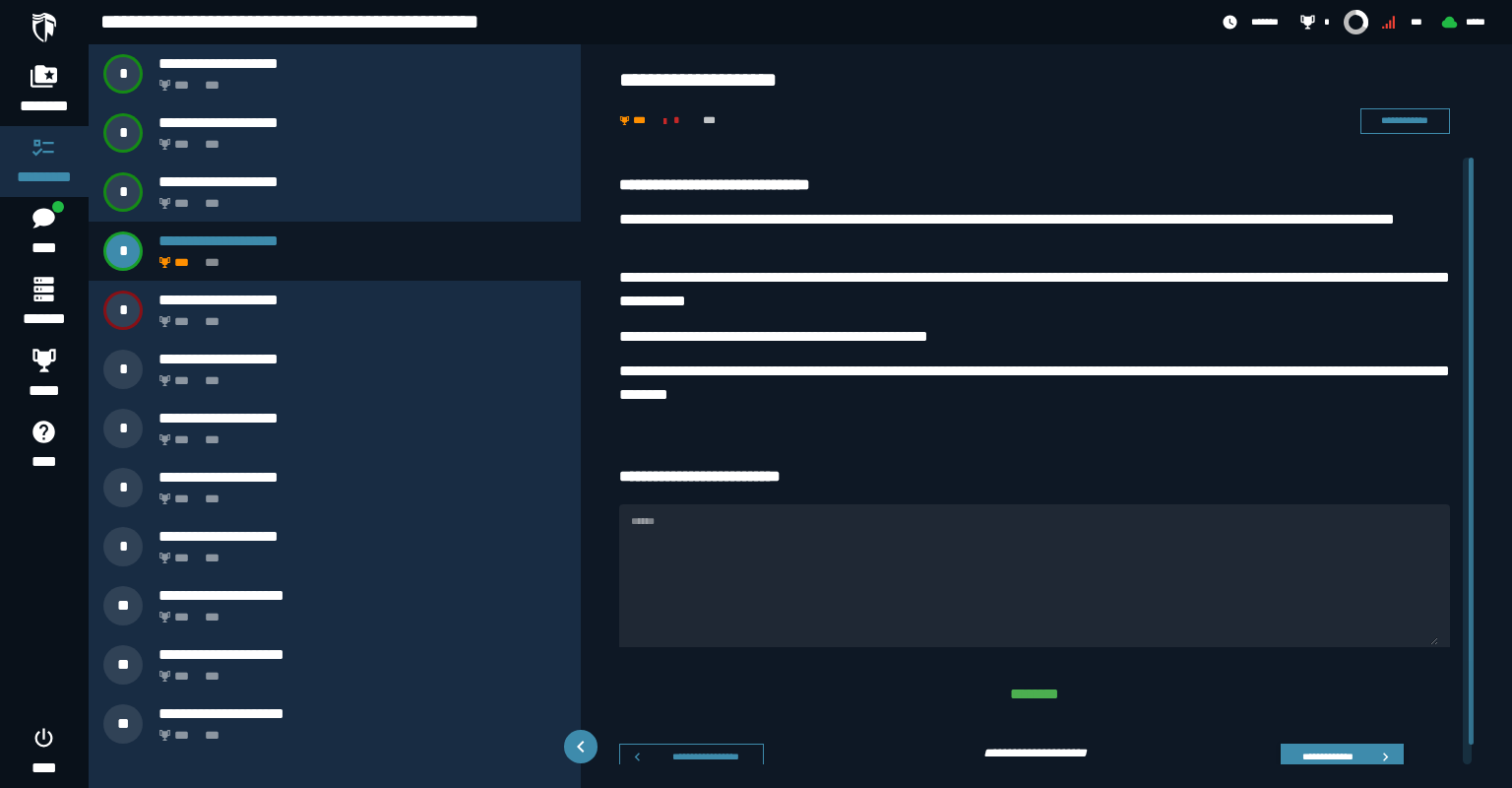 drag, startPoint x: 734, startPoint y: 543, endPoint x: 624, endPoint y: 530, distance: 110.76552 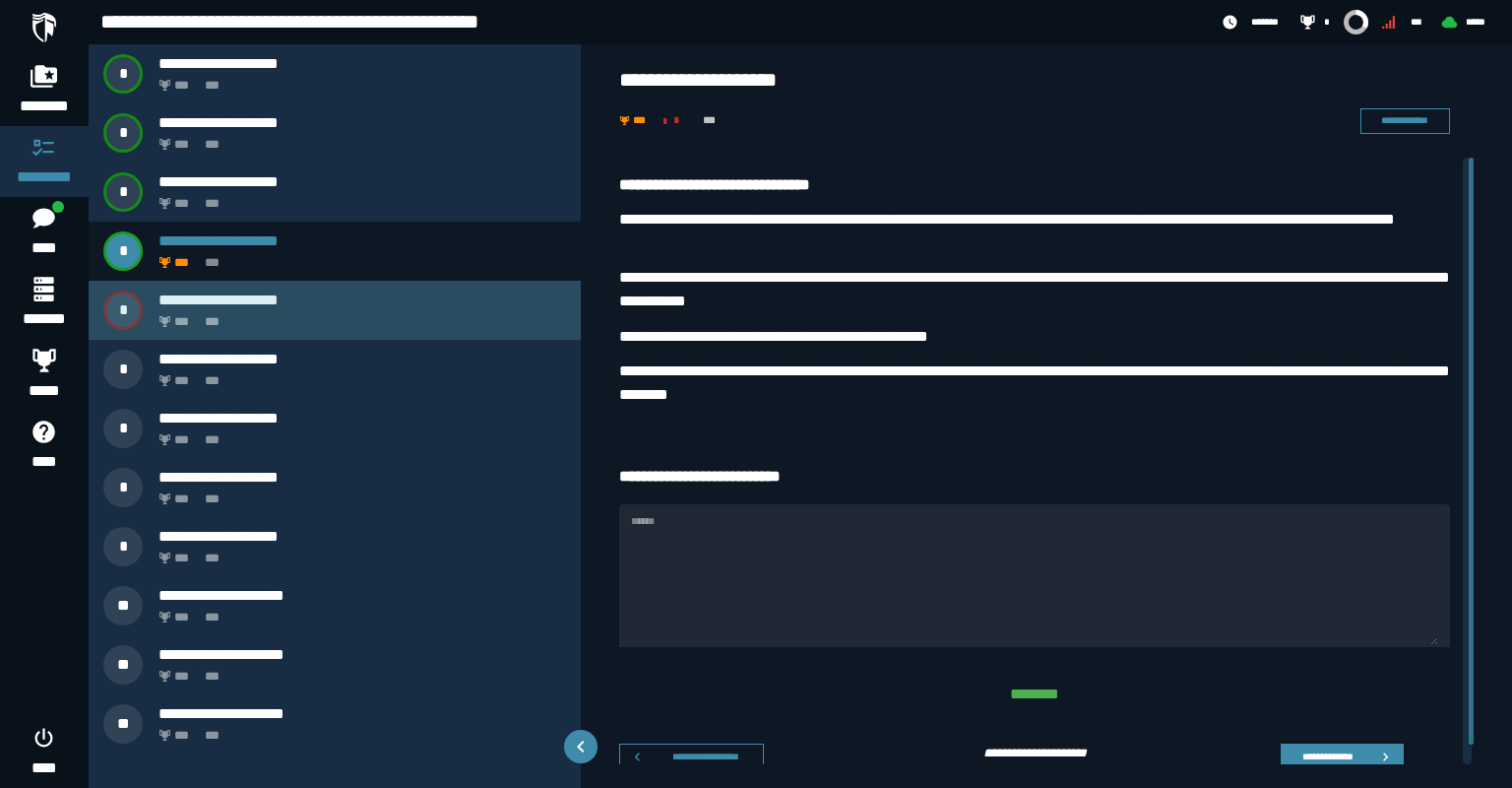 click on "*** ***" at bounding box center (358, 316) 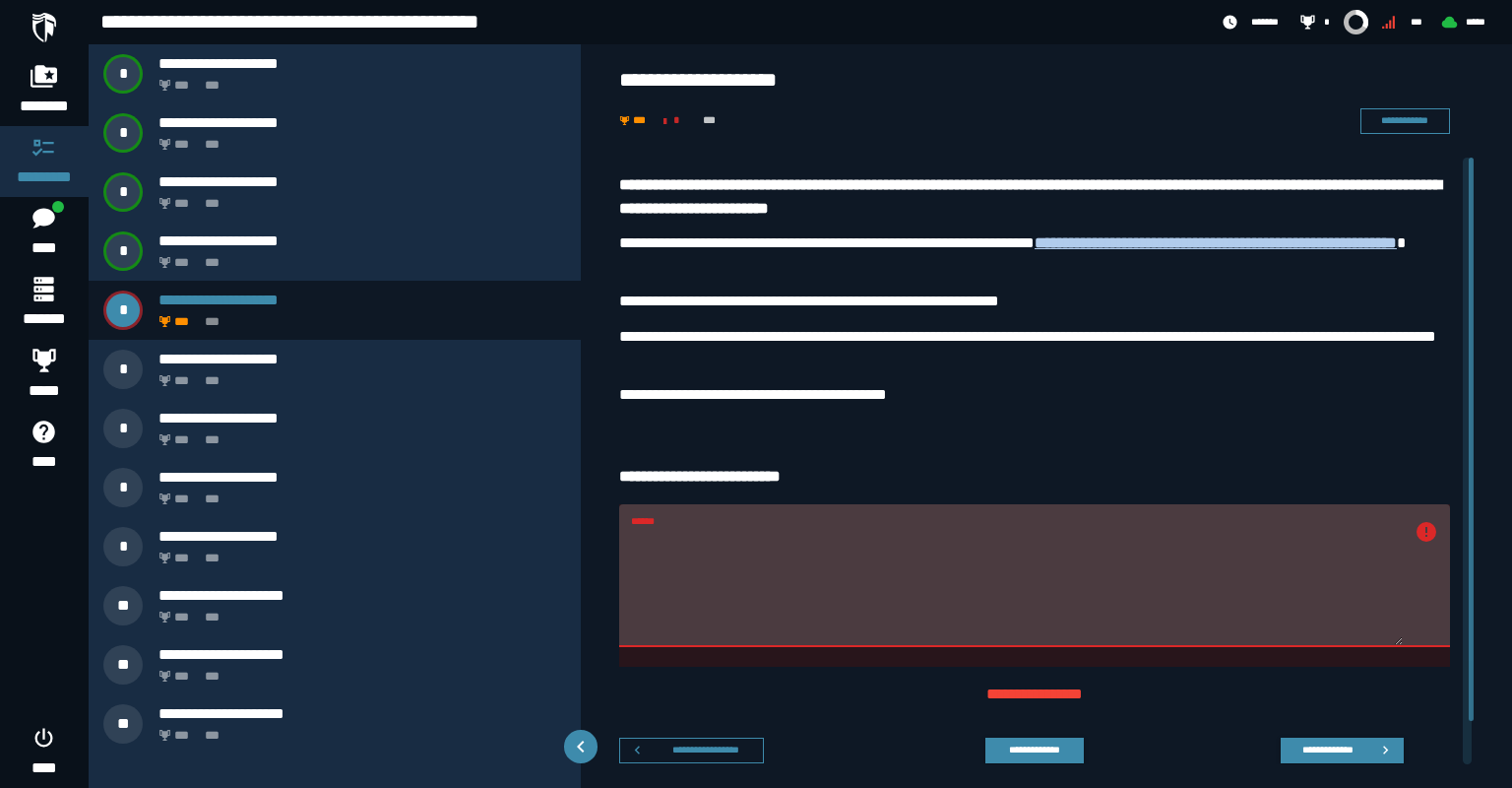 drag, startPoint x: 1009, startPoint y: 546, endPoint x: 600, endPoint y: 556, distance: 409.12223 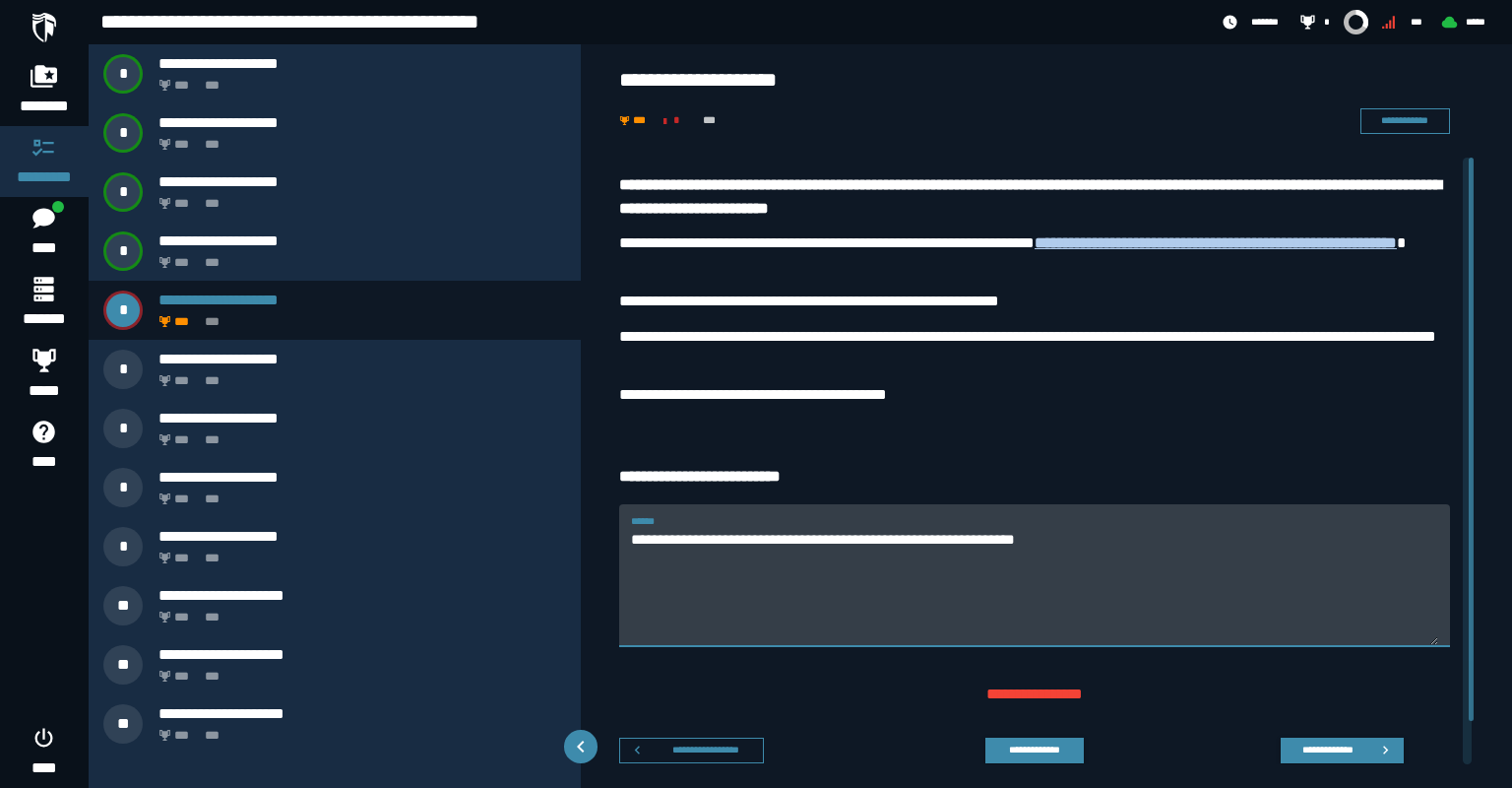 scroll, scrollTop: 46, scrollLeft: 0, axis: vertical 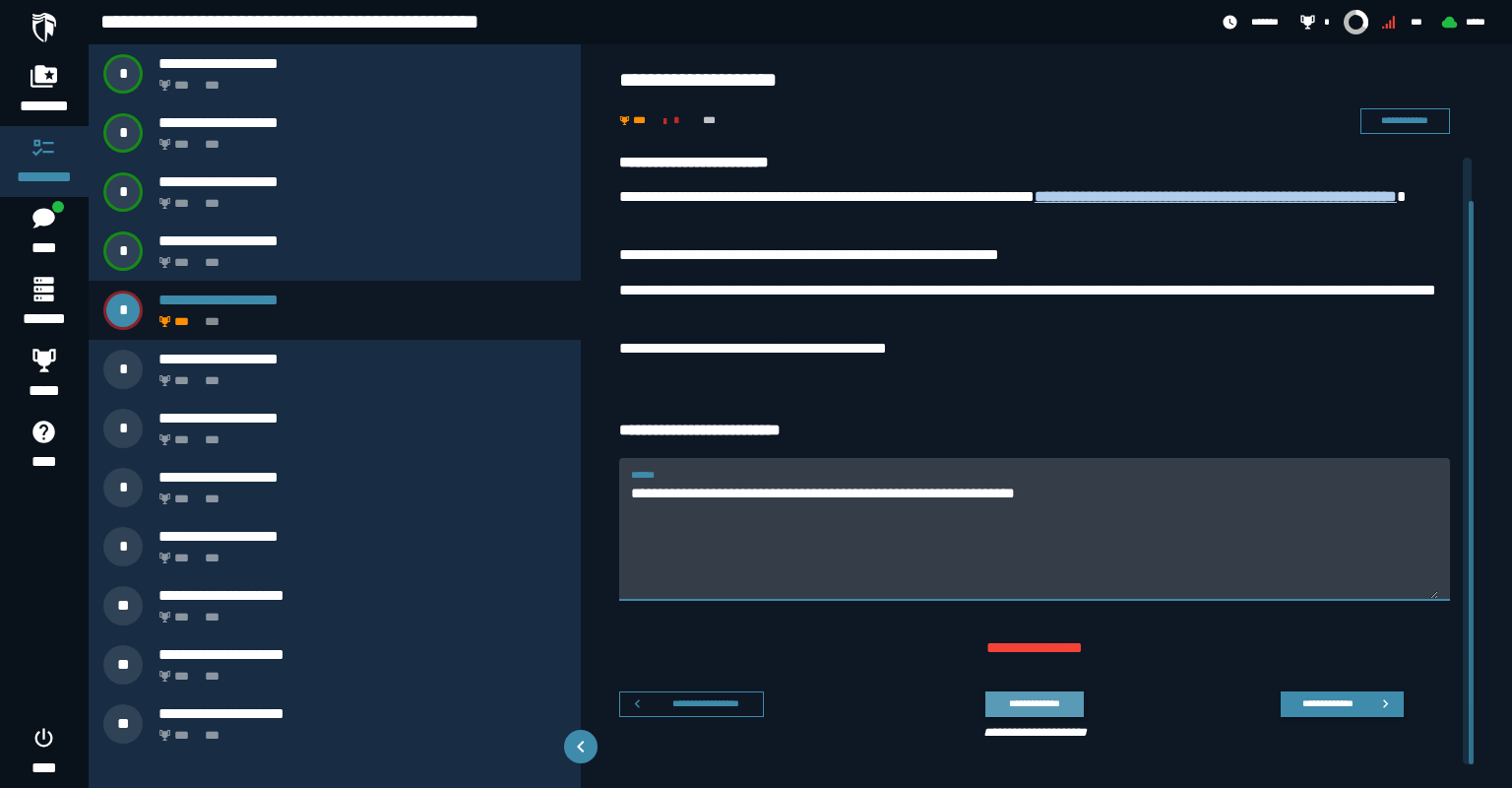 type on "**********" 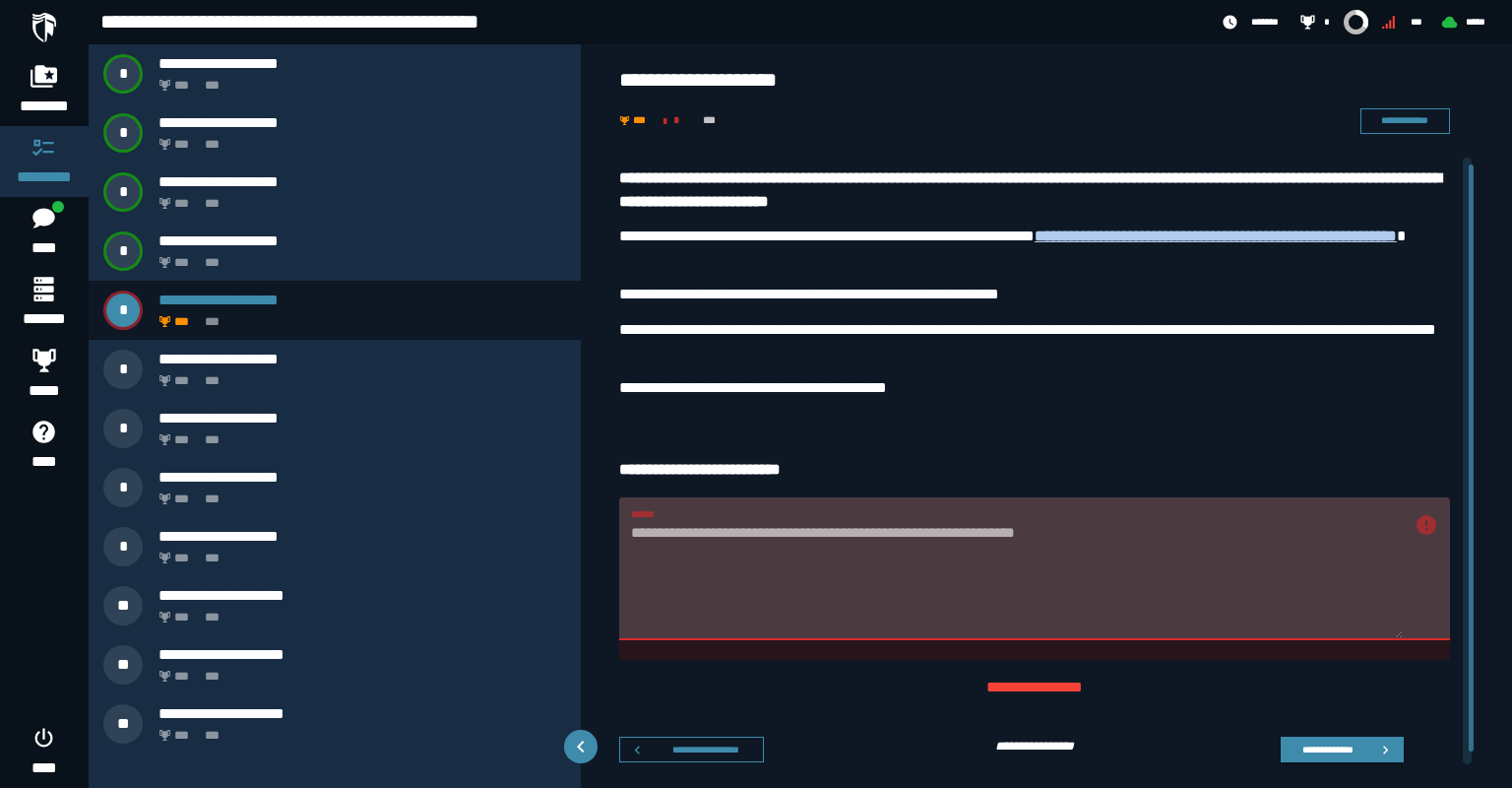 scroll, scrollTop: 22, scrollLeft: 0, axis: vertical 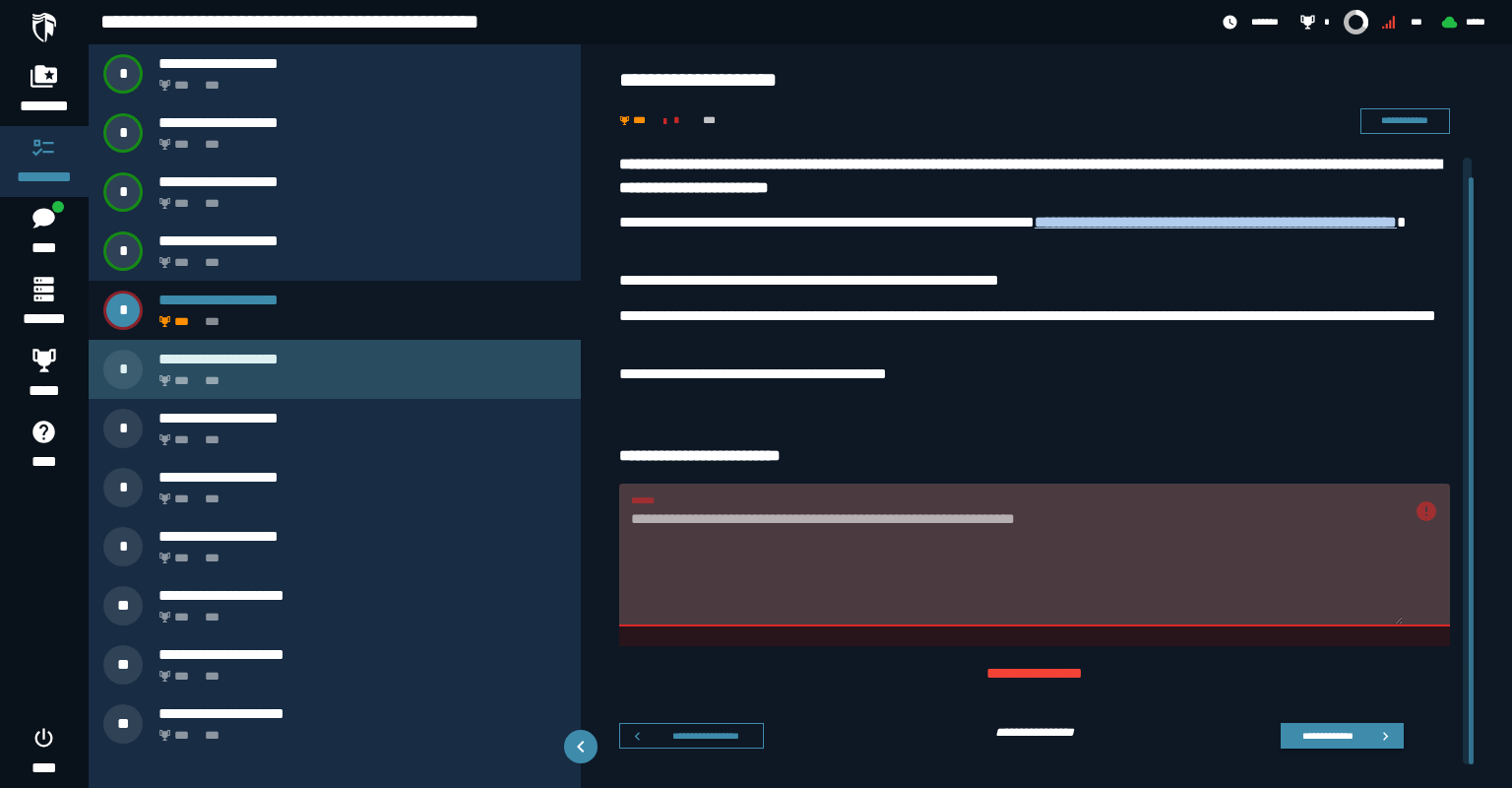 click on "*** ***" at bounding box center (358, 375) 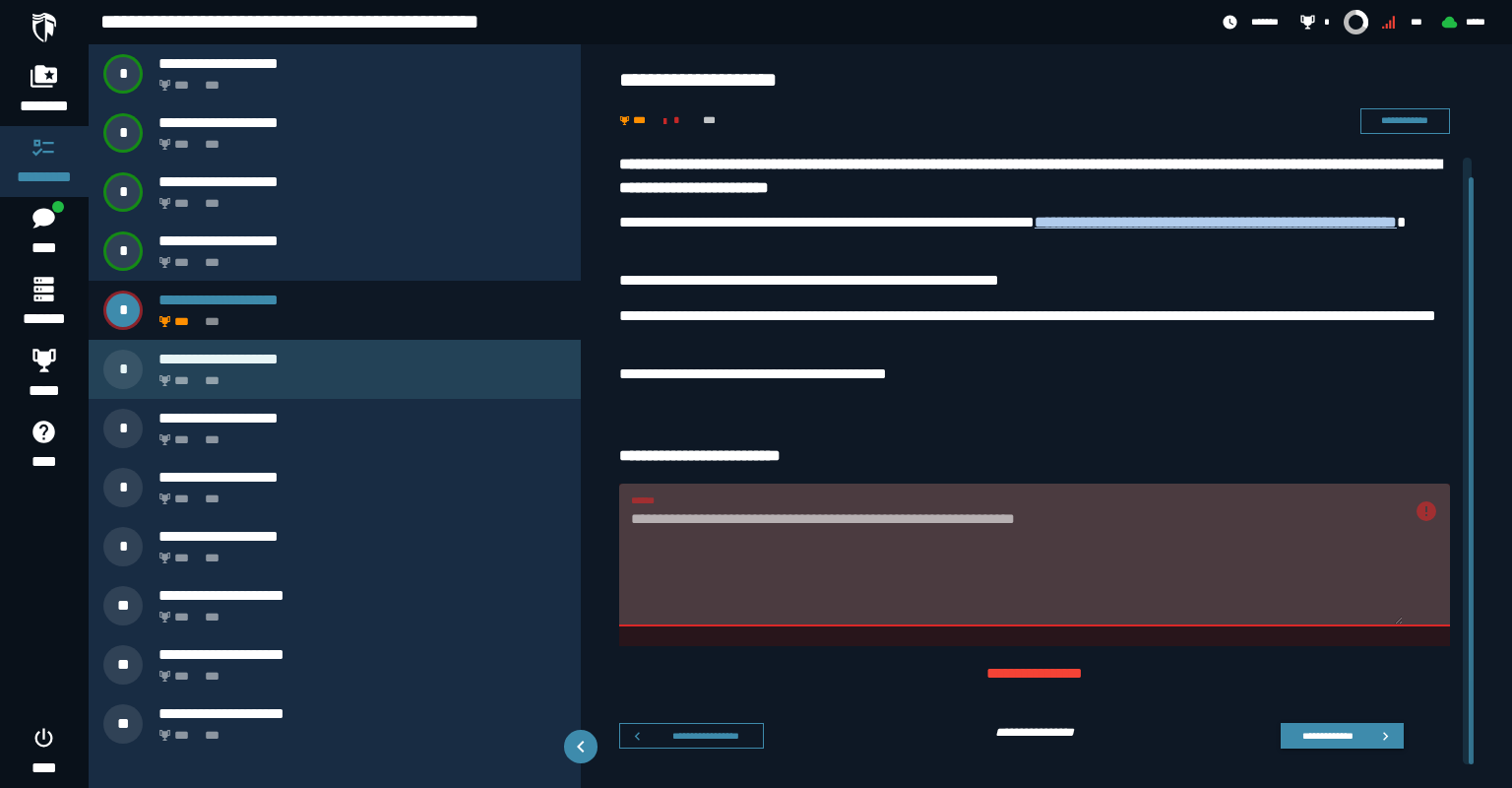 scroll, scrollTop: 0, scrollLeft: 0, axis: both 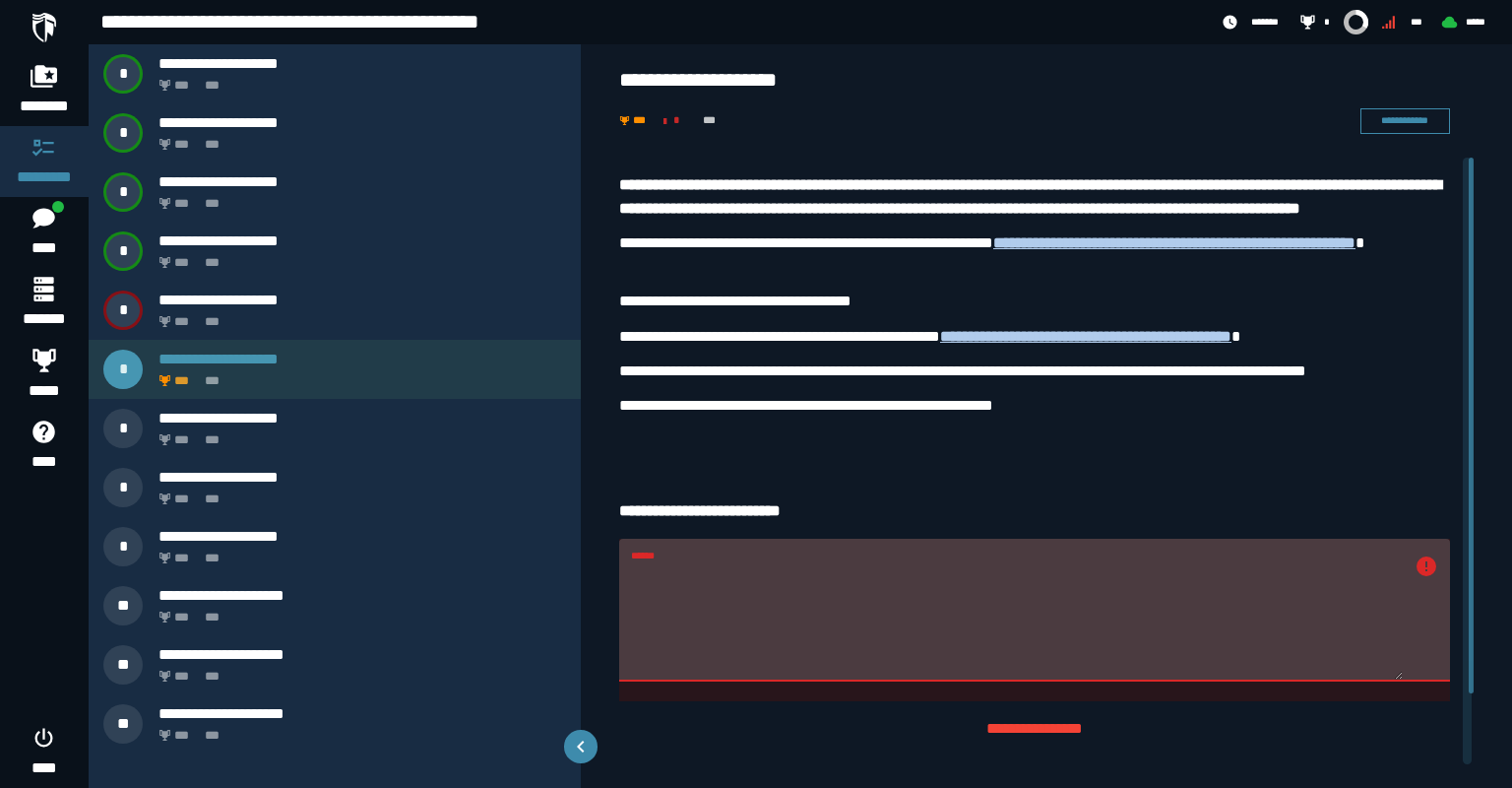 click on "*** ***" at bounding box center (358, 375) 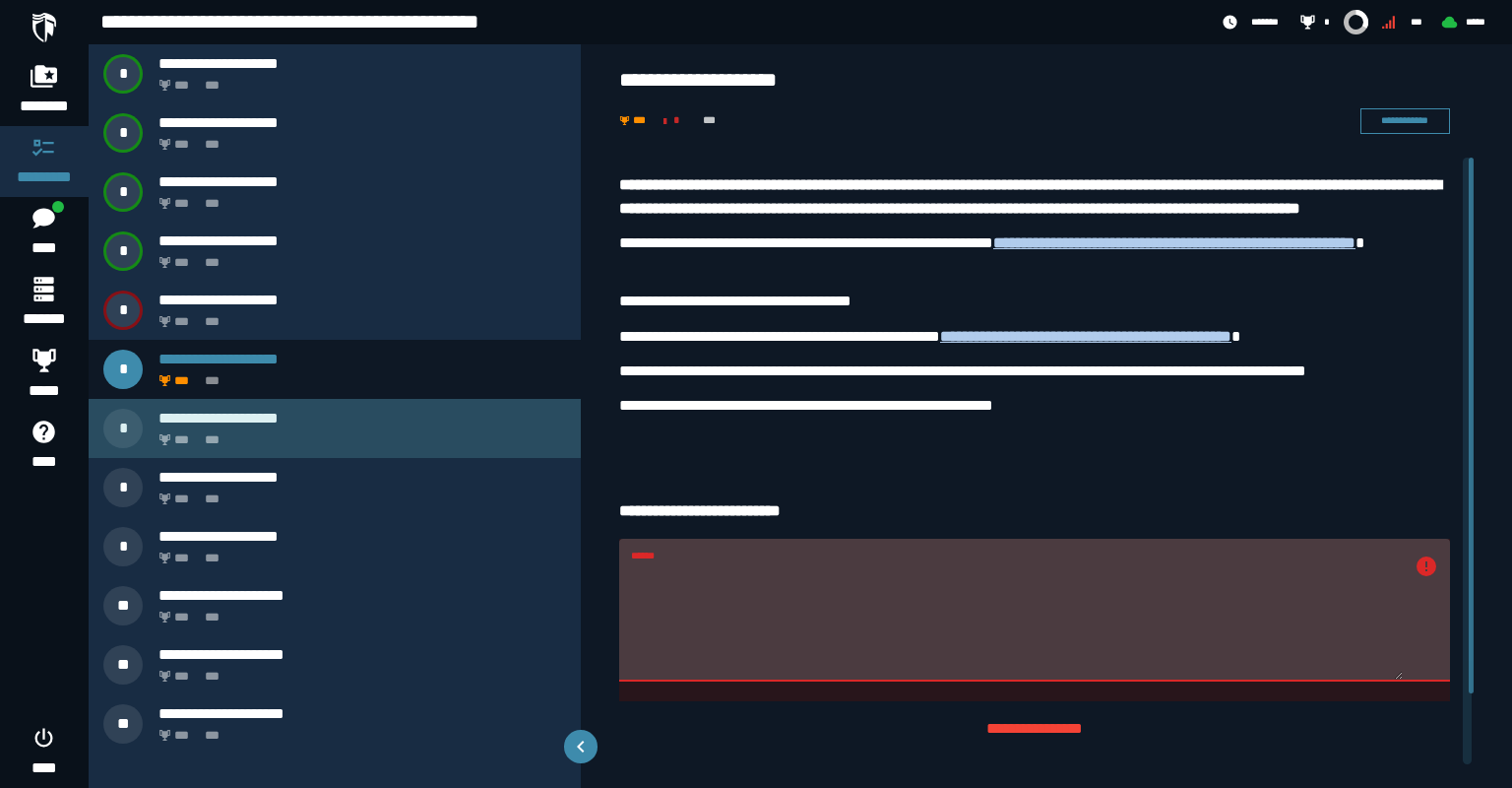 click on "*** ***" at bounding box center (358, 434) 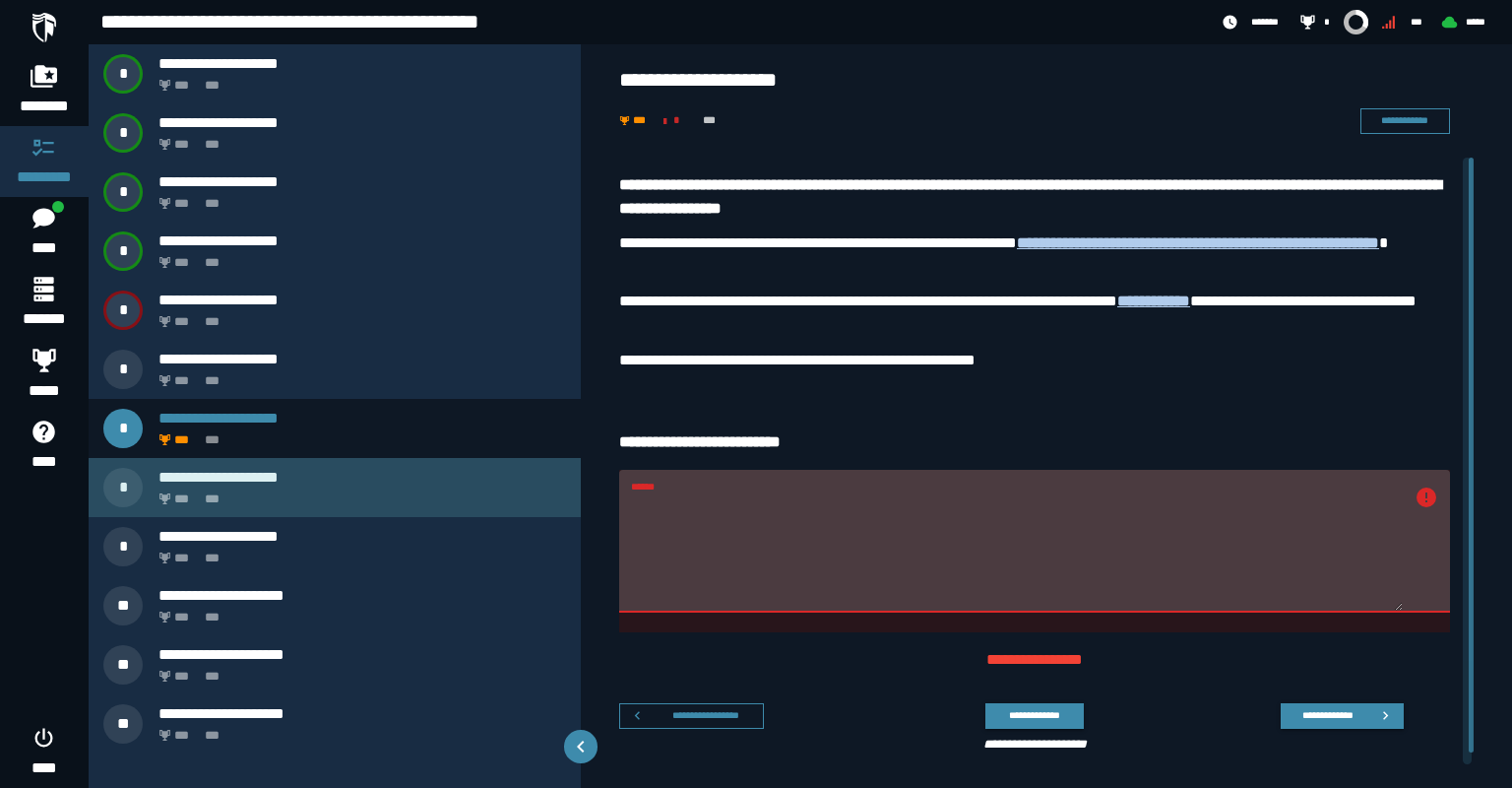 click on "*** ***" at bounding box center (358, 493) 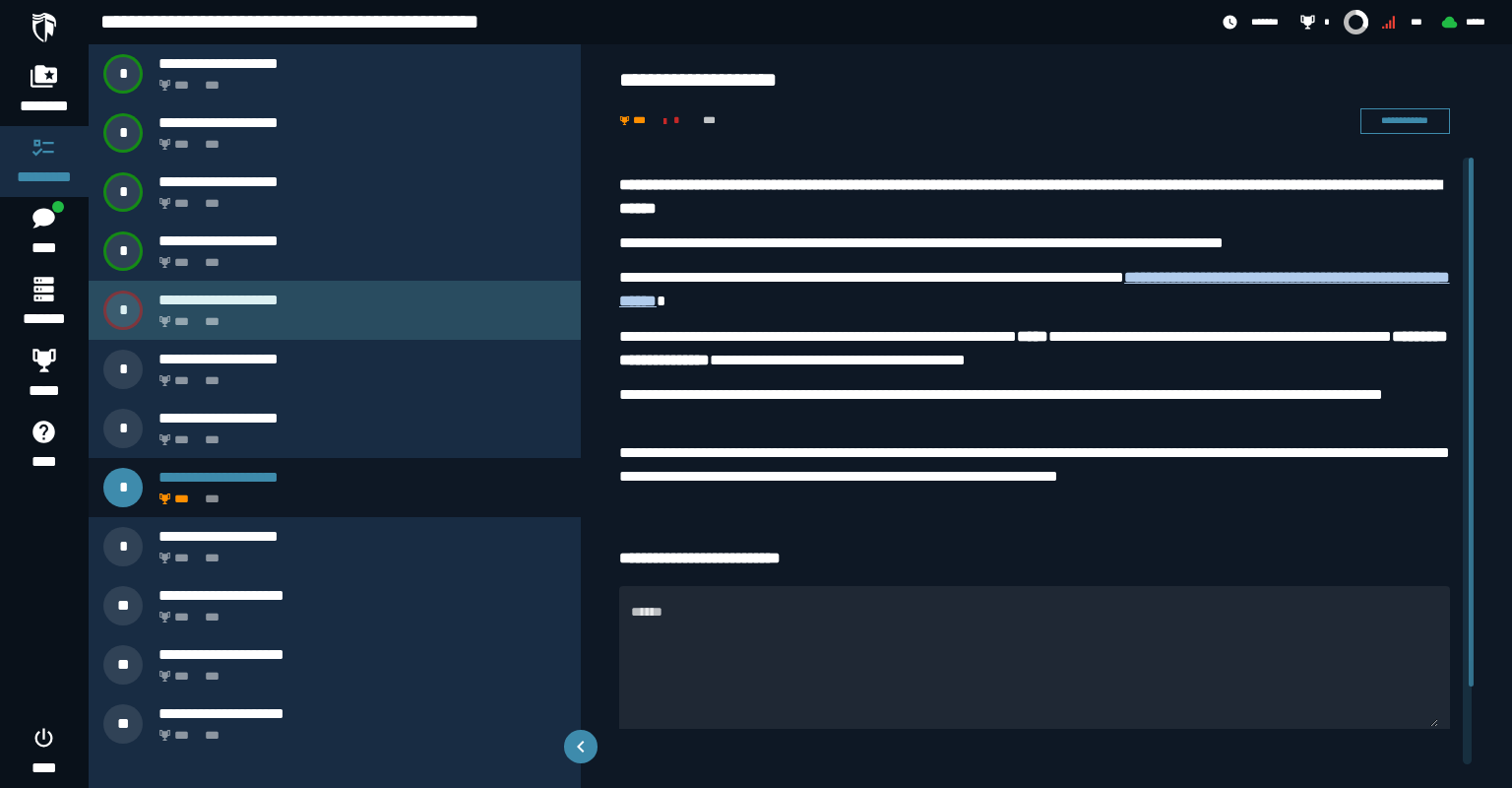 click on "**********" at bounding box center [335, 310] 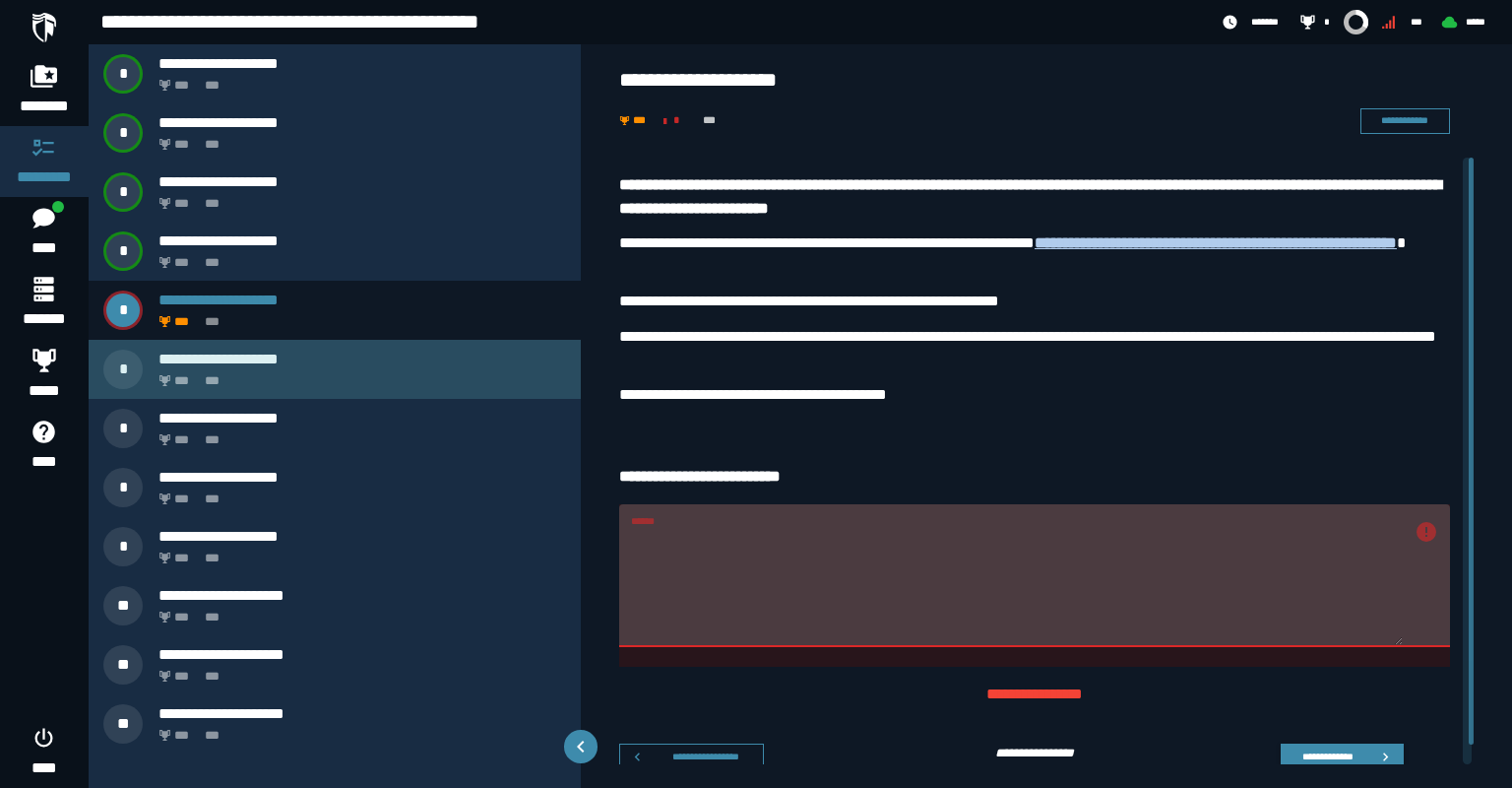click on "***" 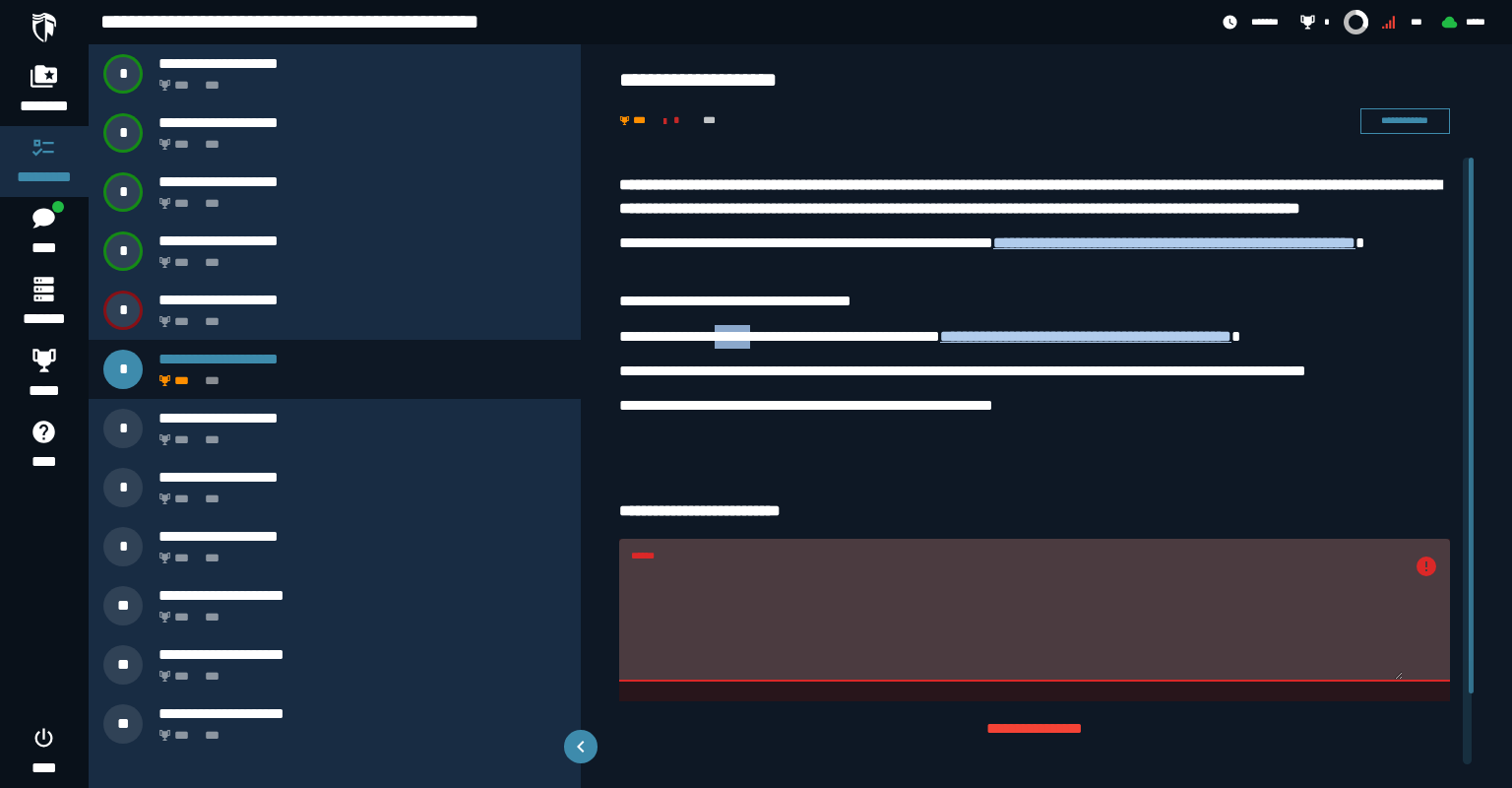 drag, startPoint x: 722, startPoint y: 372, endPoint x: 770, endPoint y: 374, distance: 48.0416 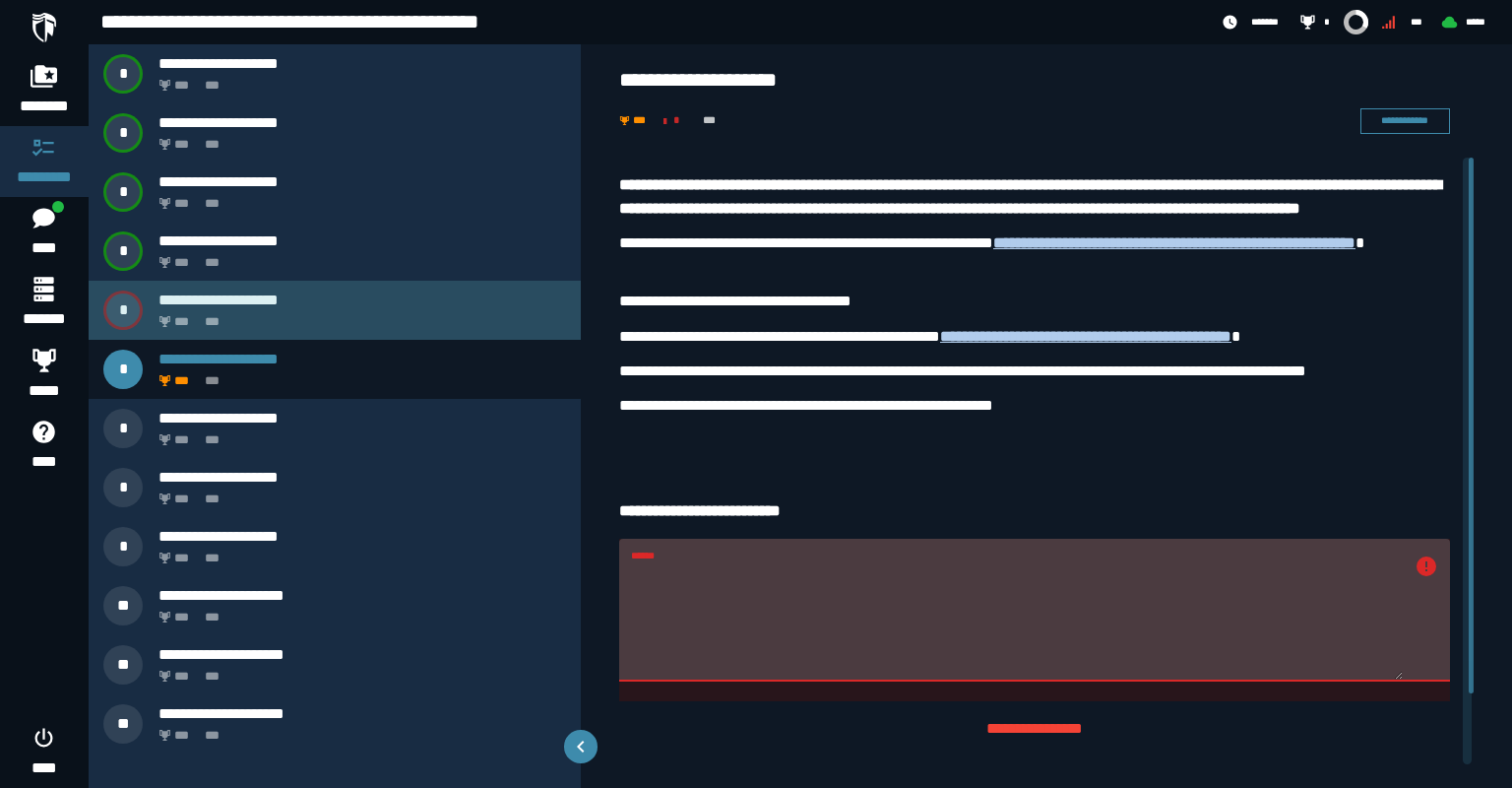 click on "*** ***" at bounding box center [358, 316] 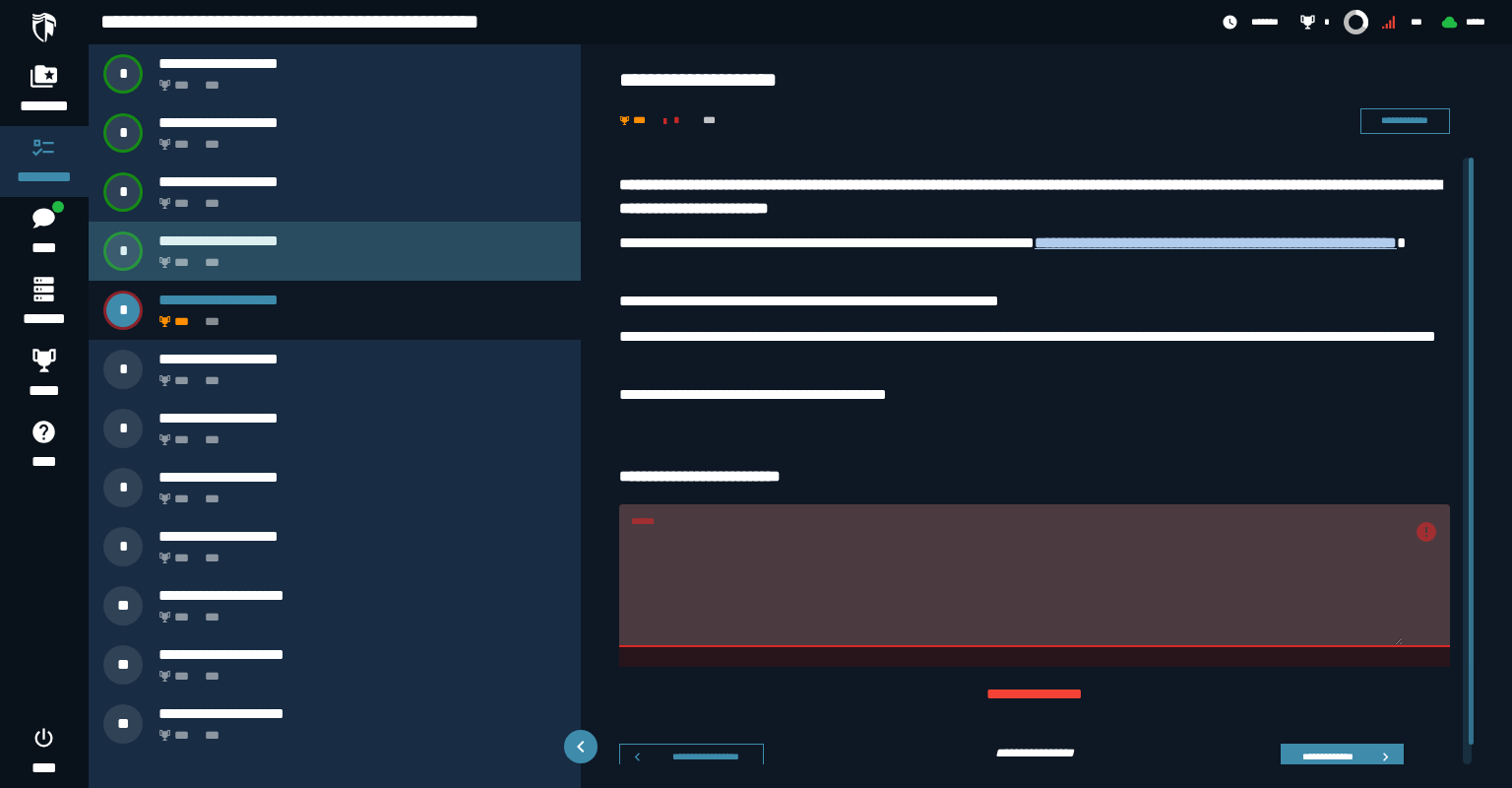 click on "*** ***" at bounding box center [358, 257] 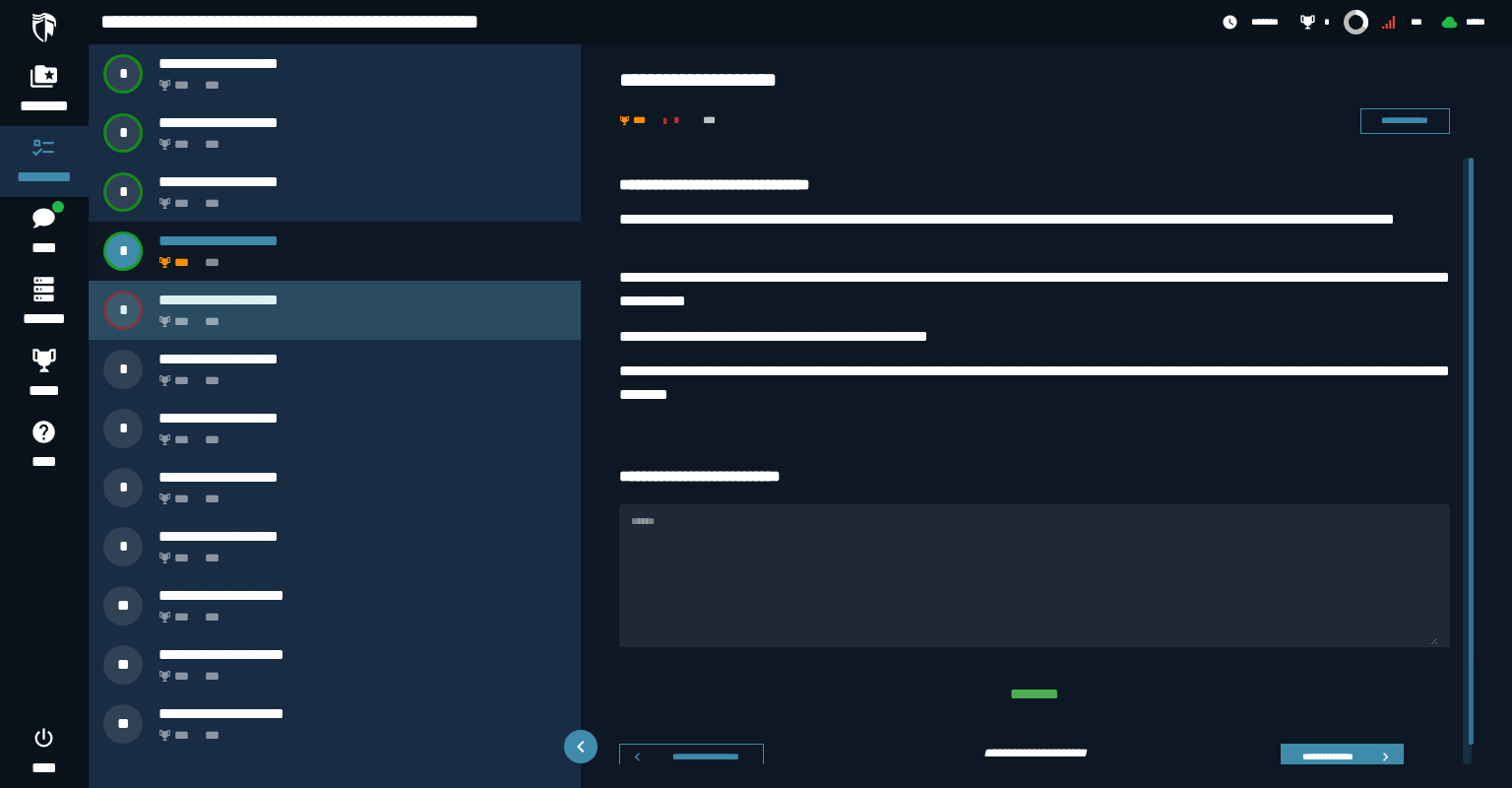 click on "*** ***" at bounding box center [358, 316] 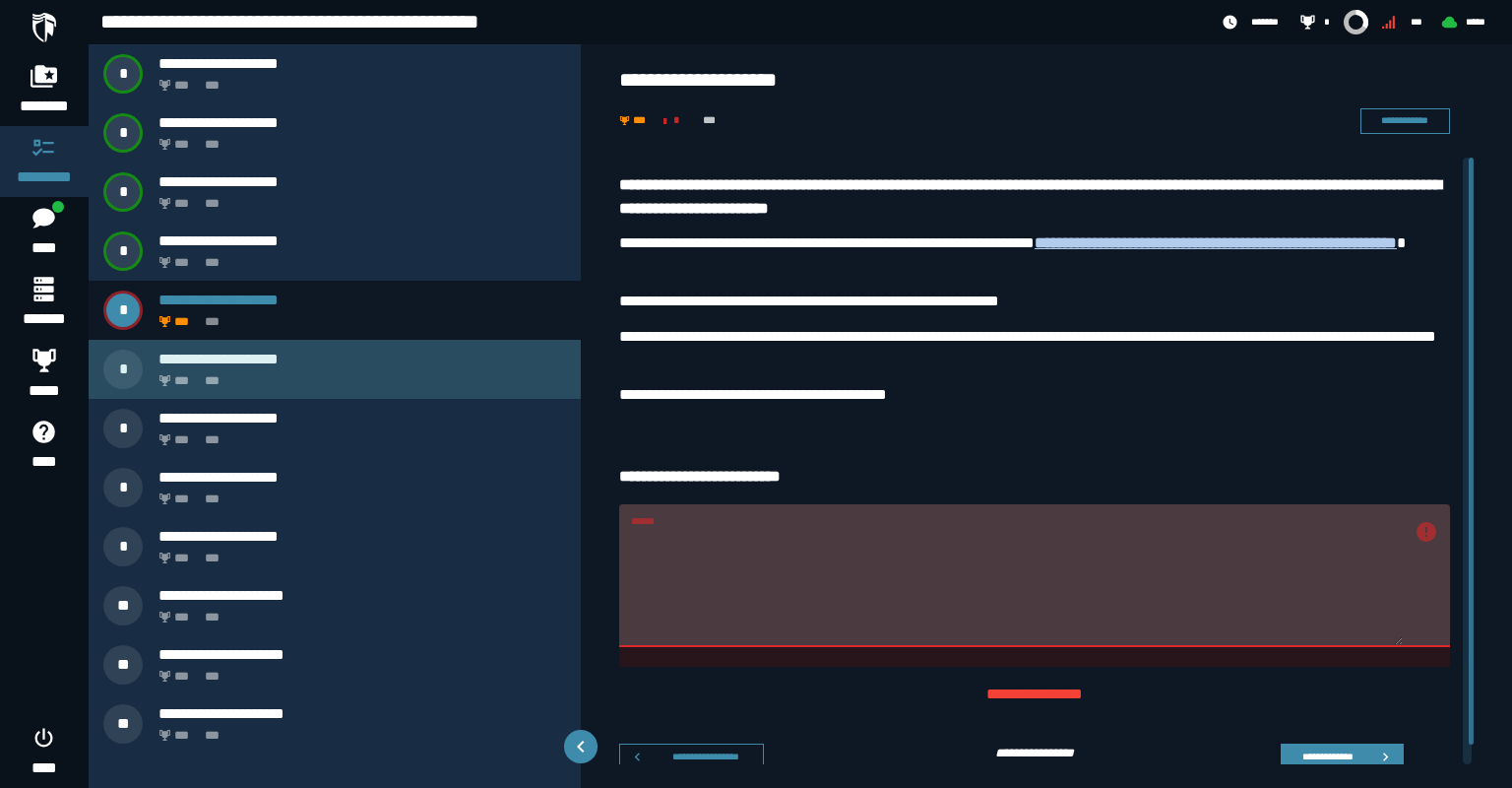 click on "*** ***" at bounding box center [358, 375] 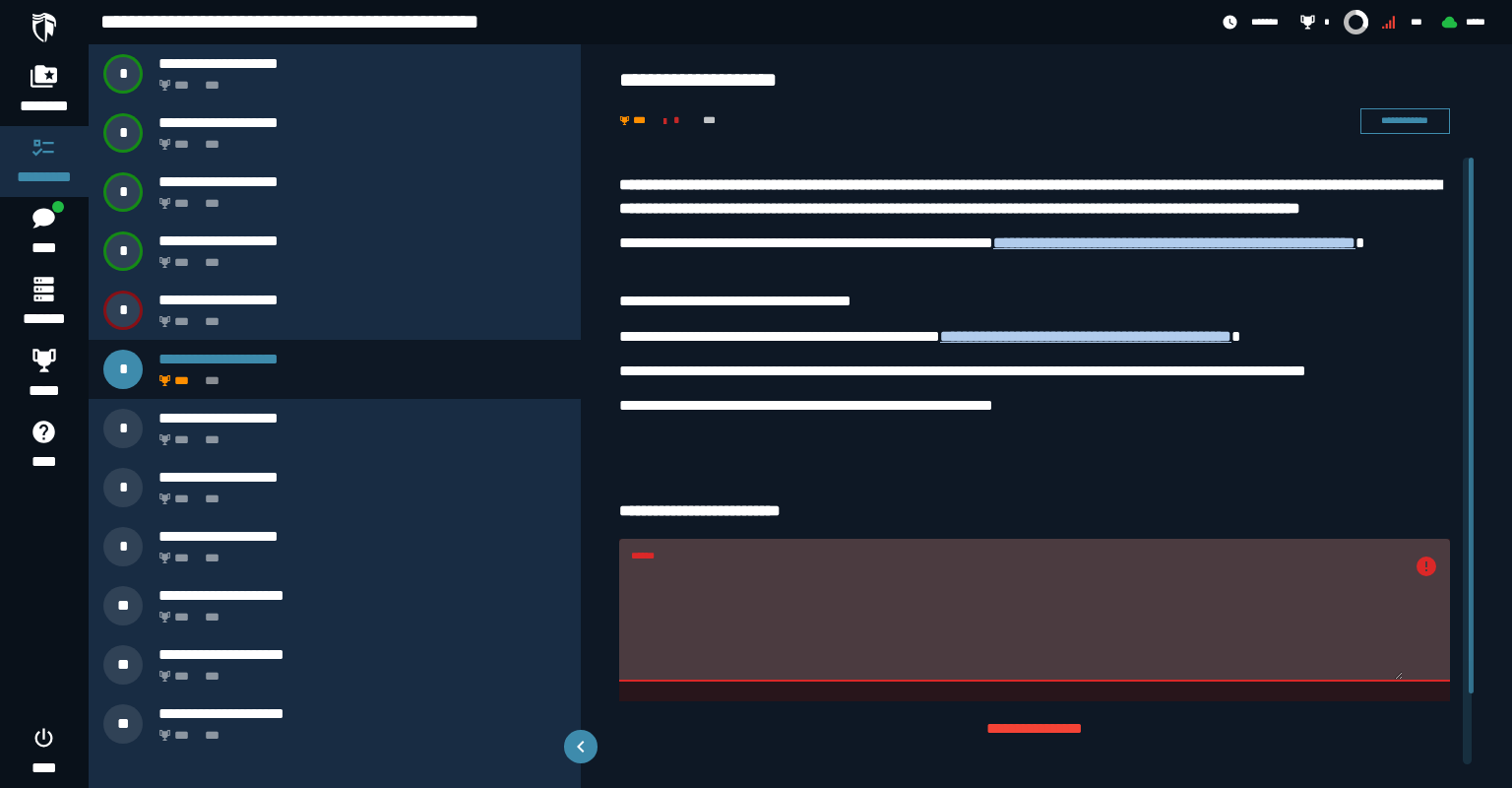 drag, startPoint x: 734, startPoint y: 577, endPoint x: 620, endPoint y: 565, distance: 114.62984 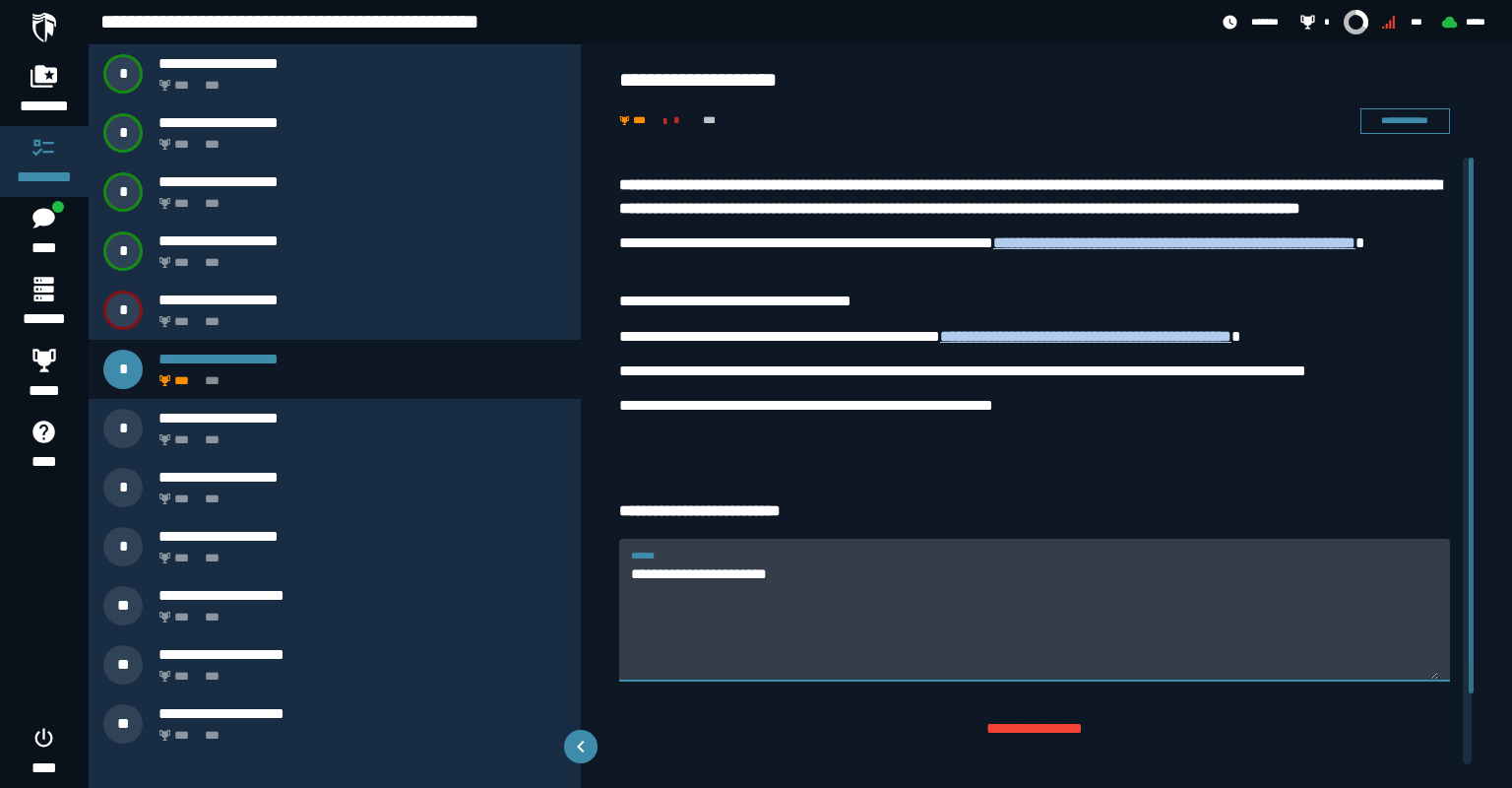 type on "**********" 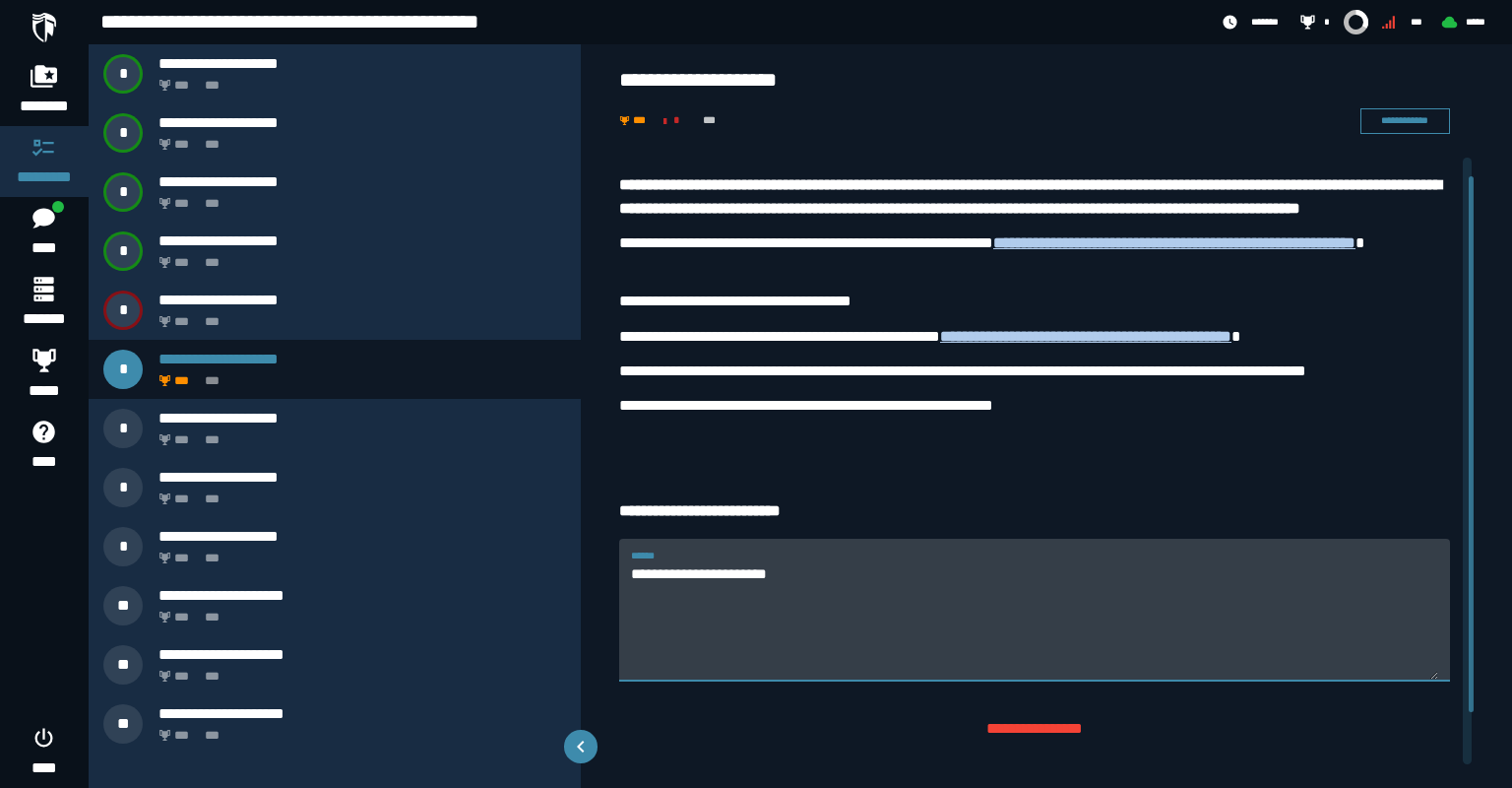 scroll, scrollTop: 81, scrollLeft: 0, axis: vertical 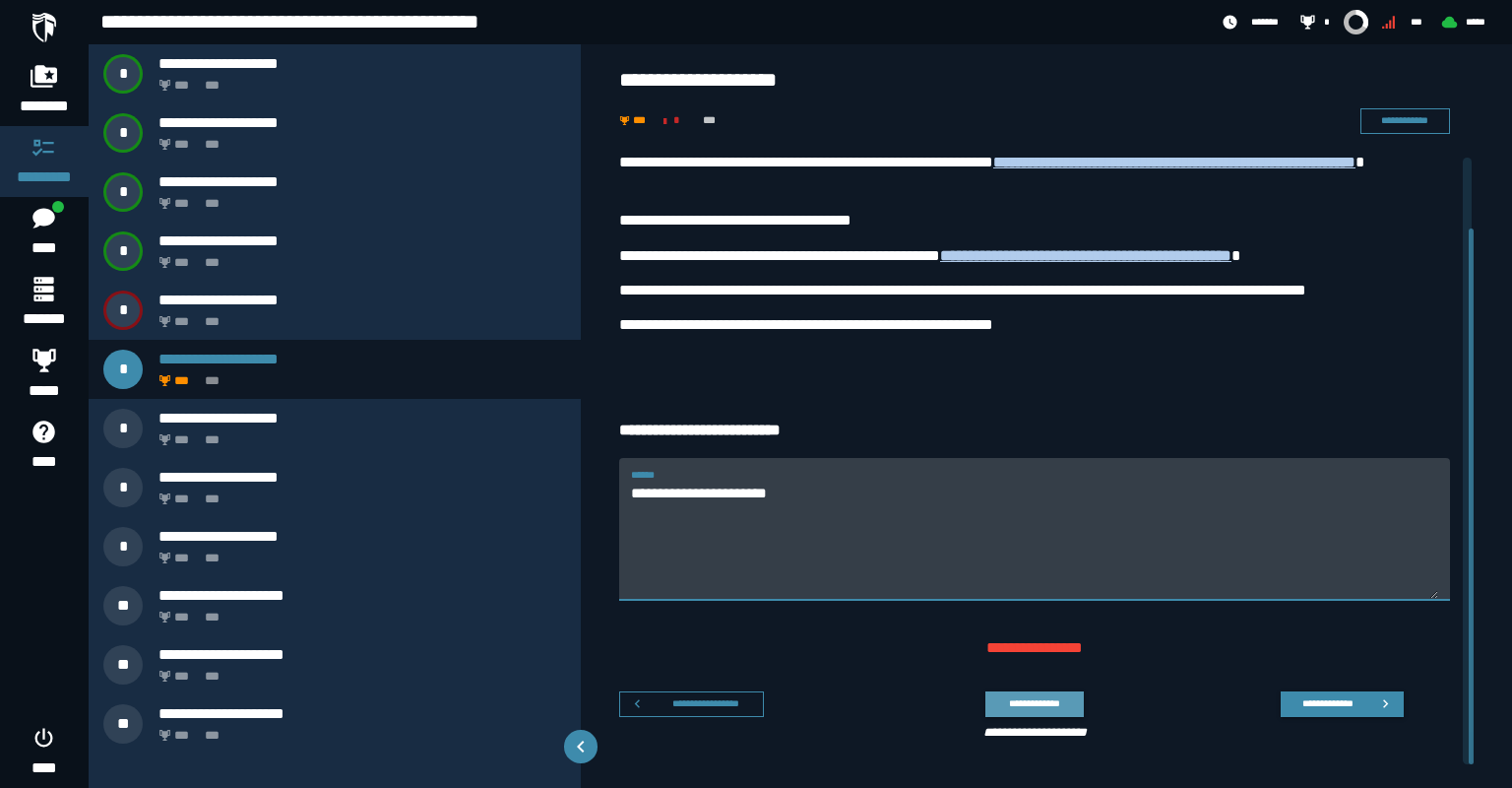 click on "**********" at bounding box center [1034, 703] 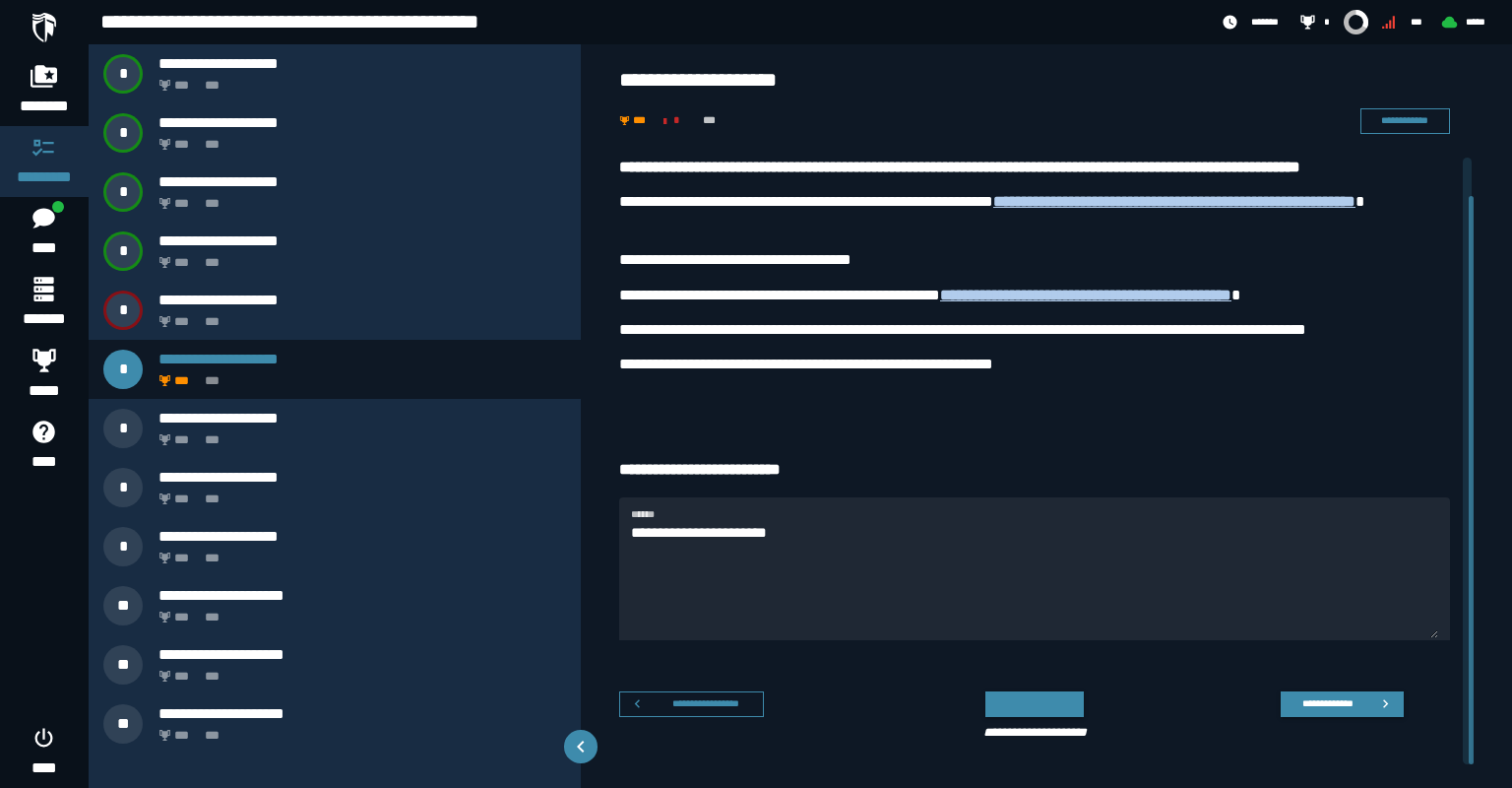 scroll, scrollTop: 41, scrollLeft: 0, axis: vertical 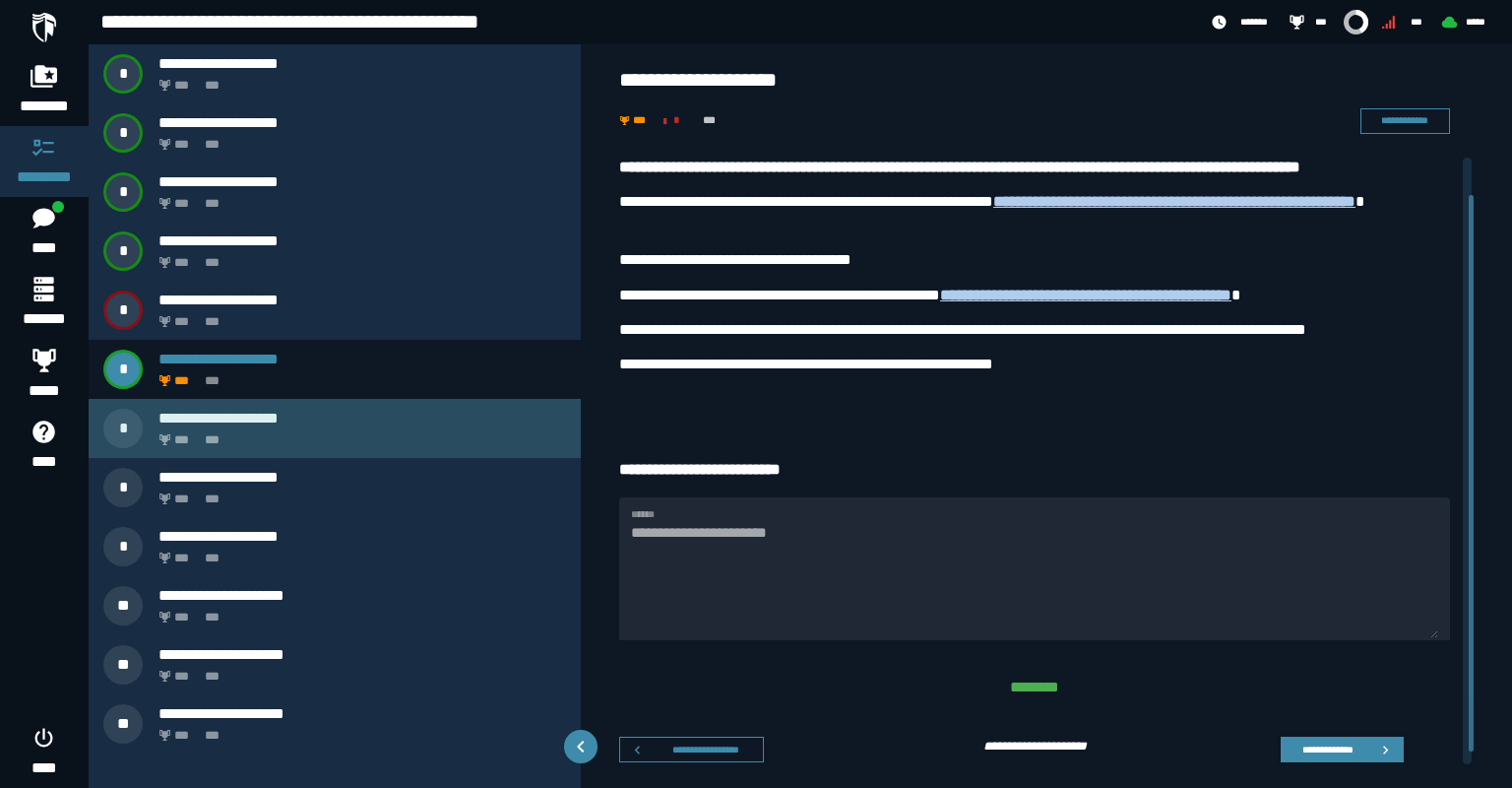click on "*** ***" at bounding box center (358, 434) 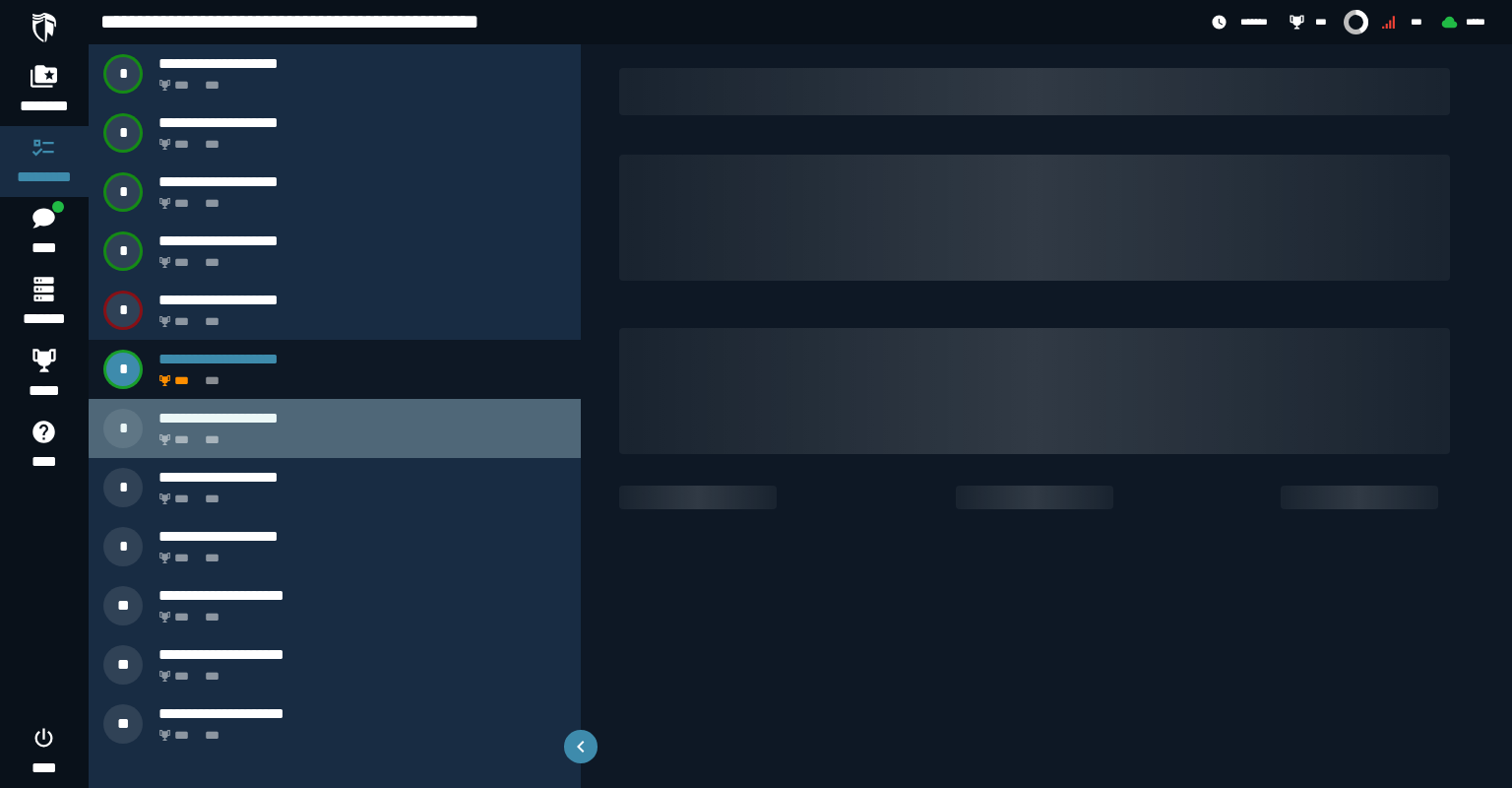 scroll, scrollTop: 0, scrollLeft: 0, axis: both 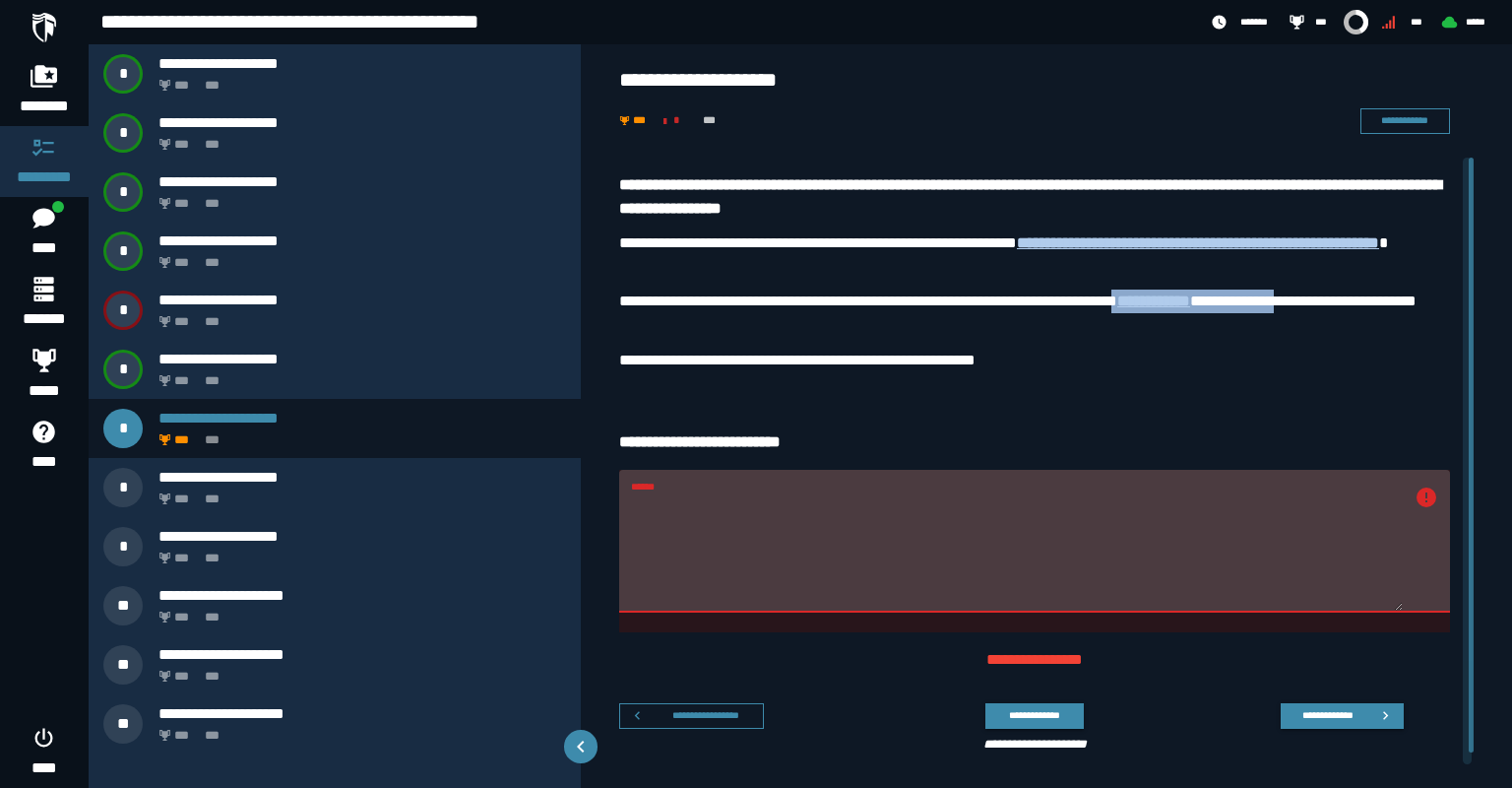 drag, startPoint x: 1187, startPoint y: 309, endPoint x: 1380, endPoint y: 305, distance: 193.04145 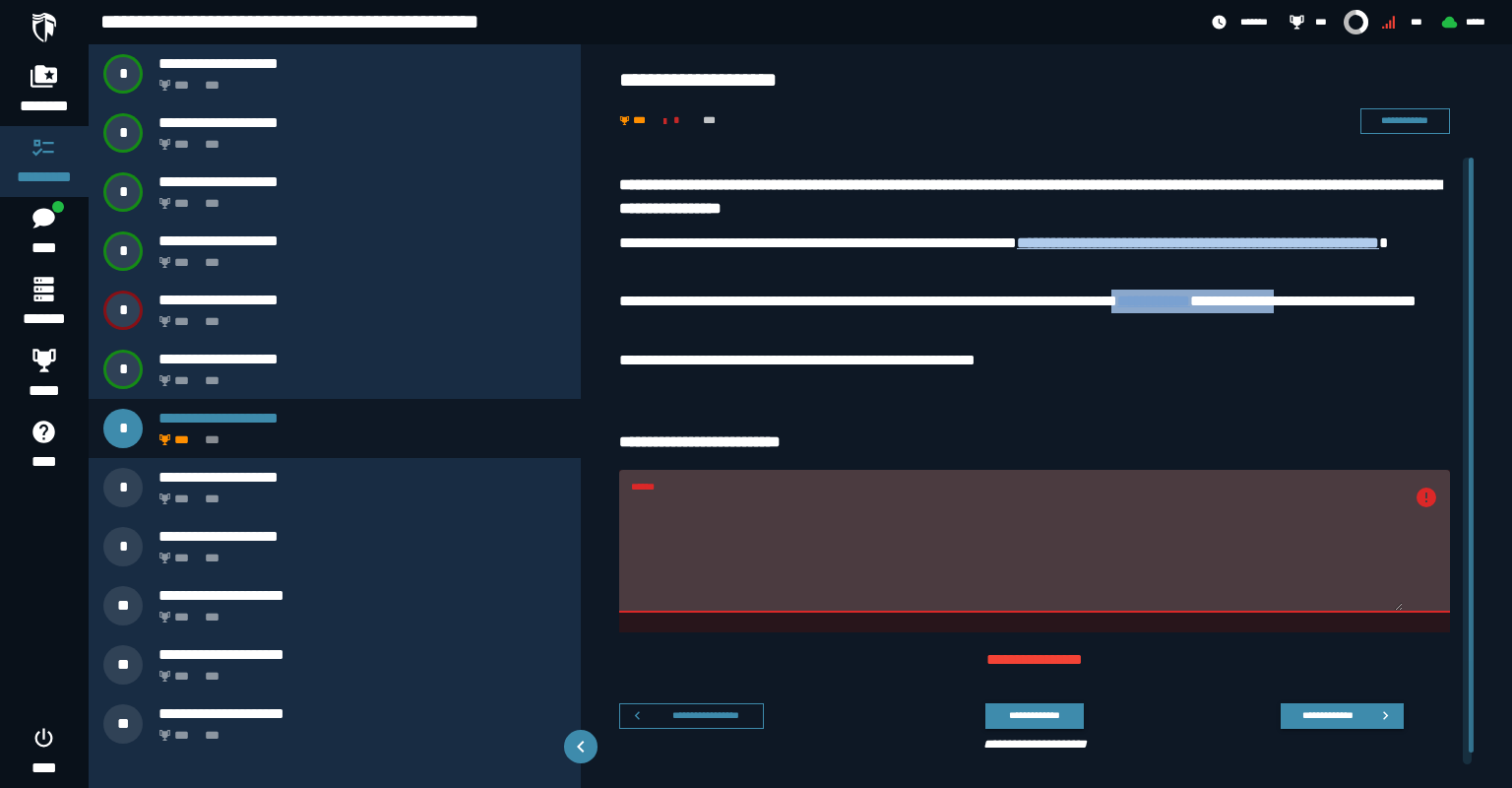 copy on "**********" 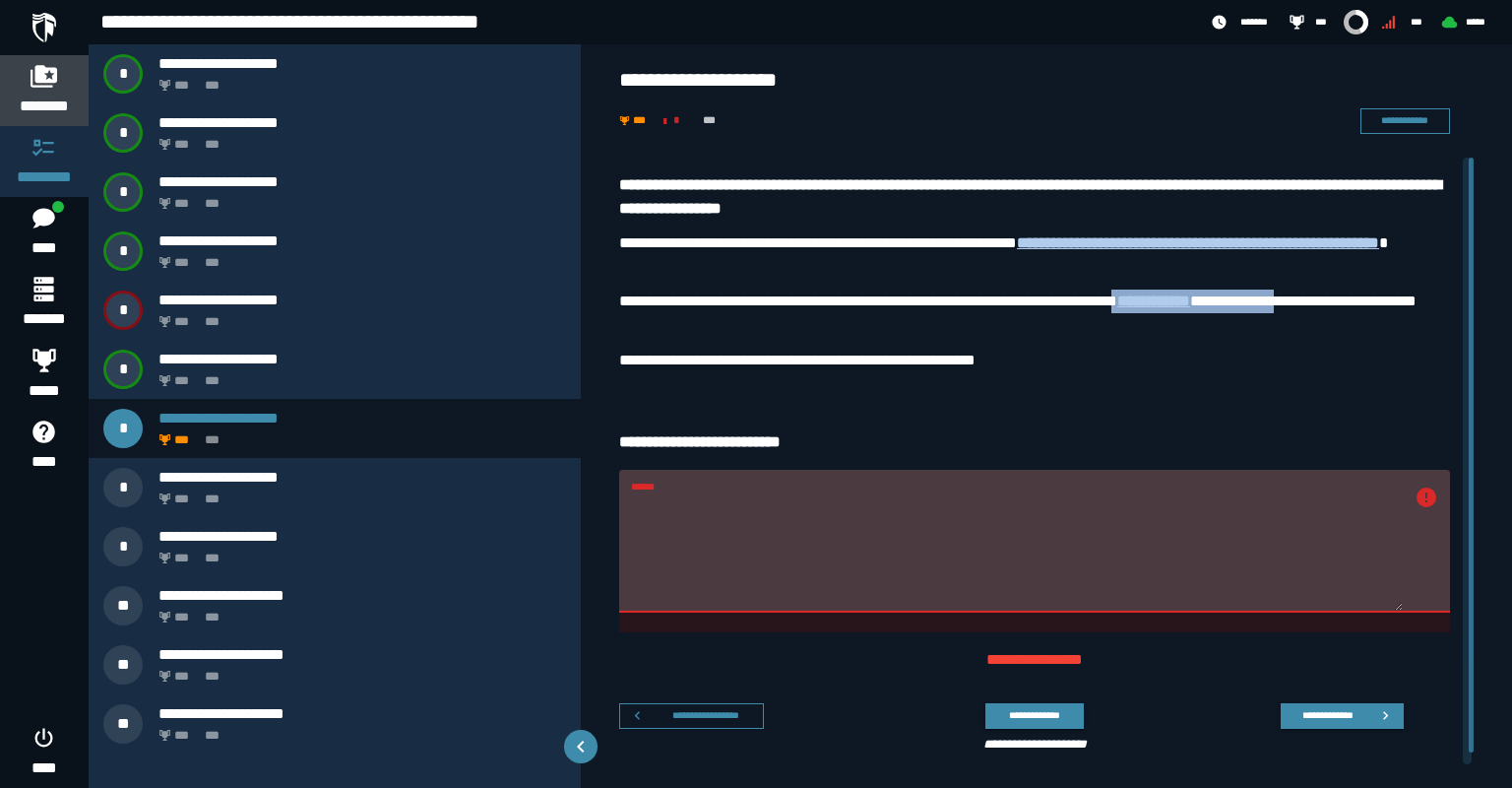 click at bounding box center [44, 76] 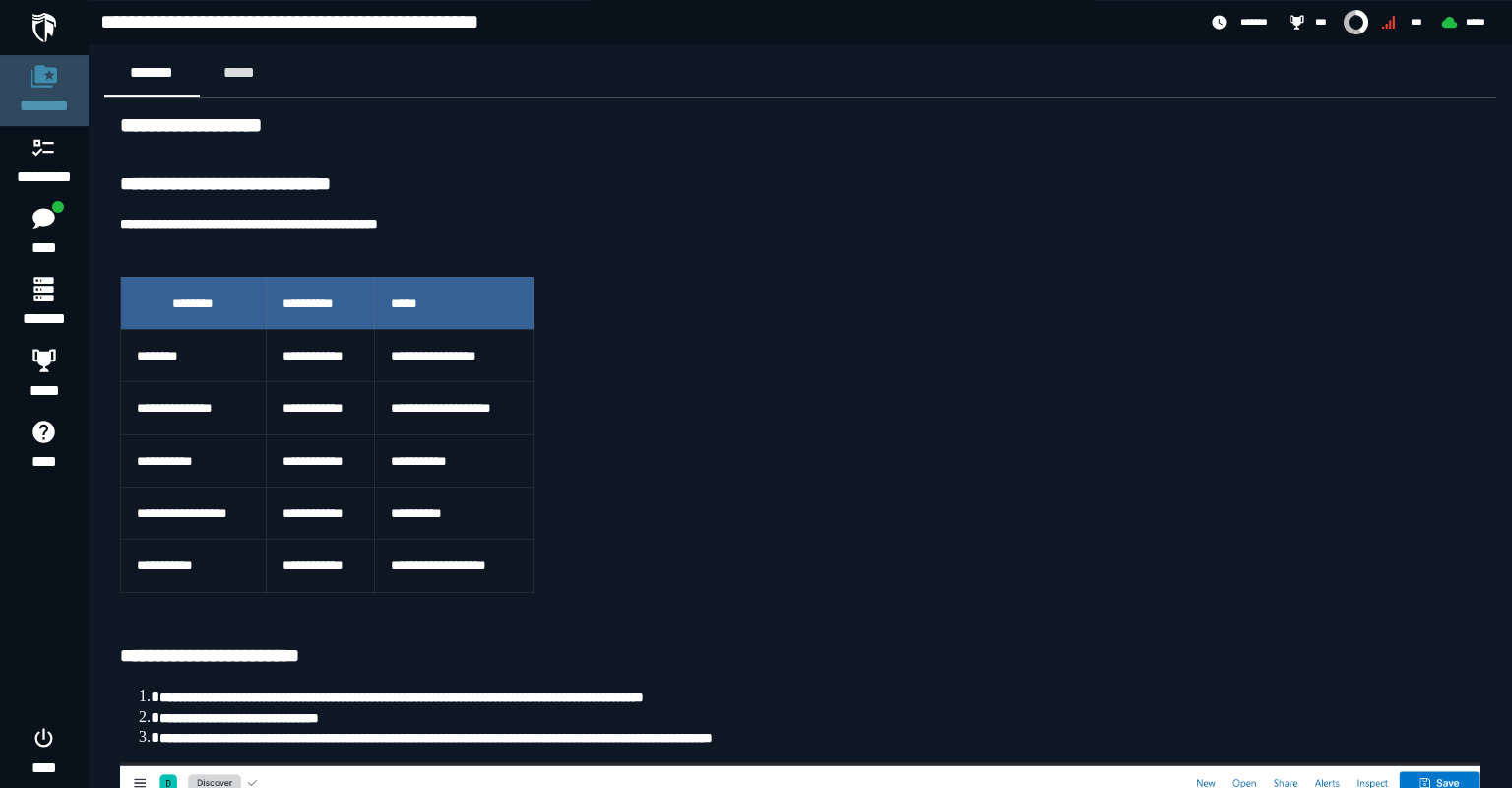 scroll, scrollTop: 16, scrollLeft: 0, axis: vertical 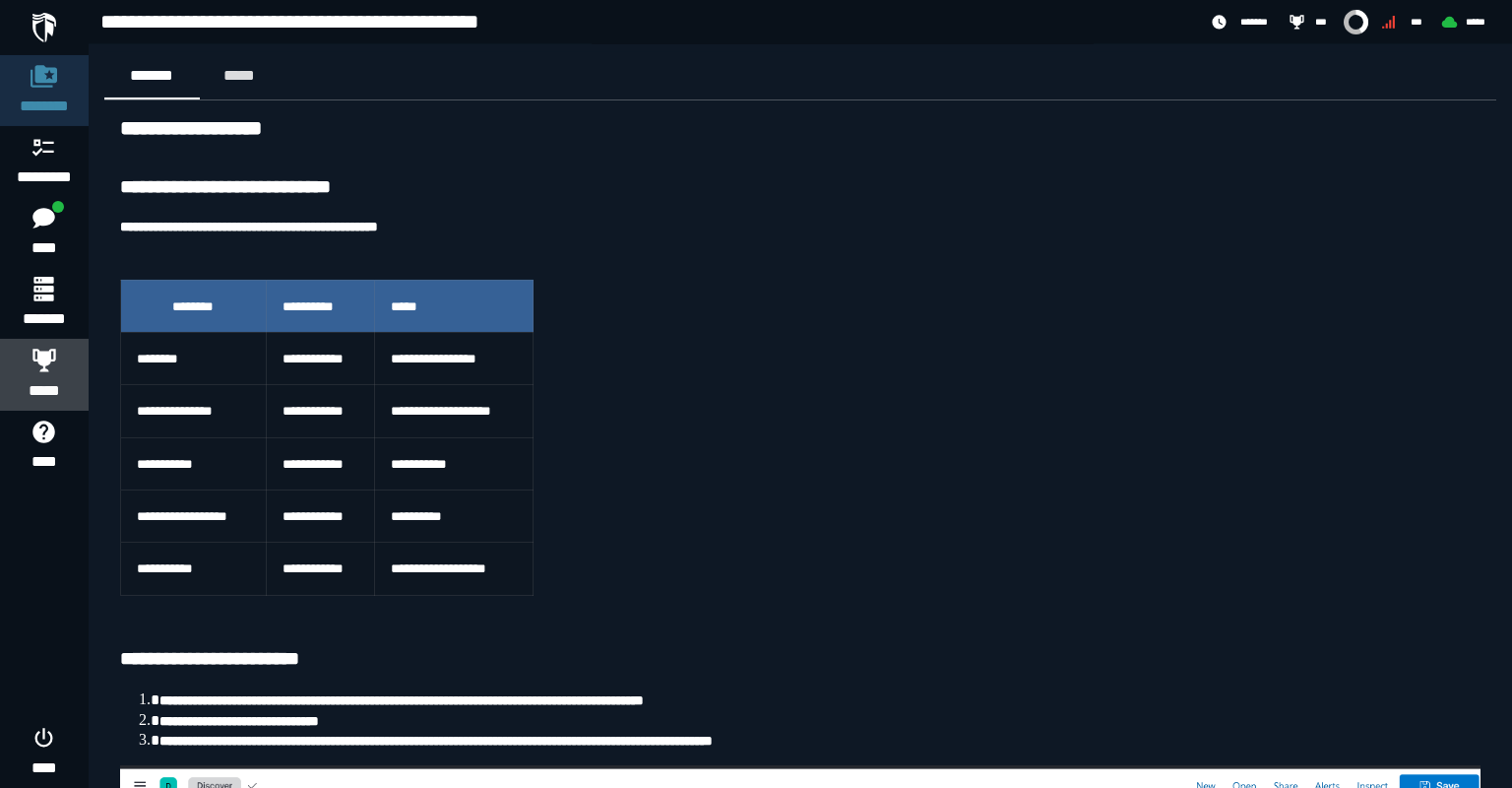 click 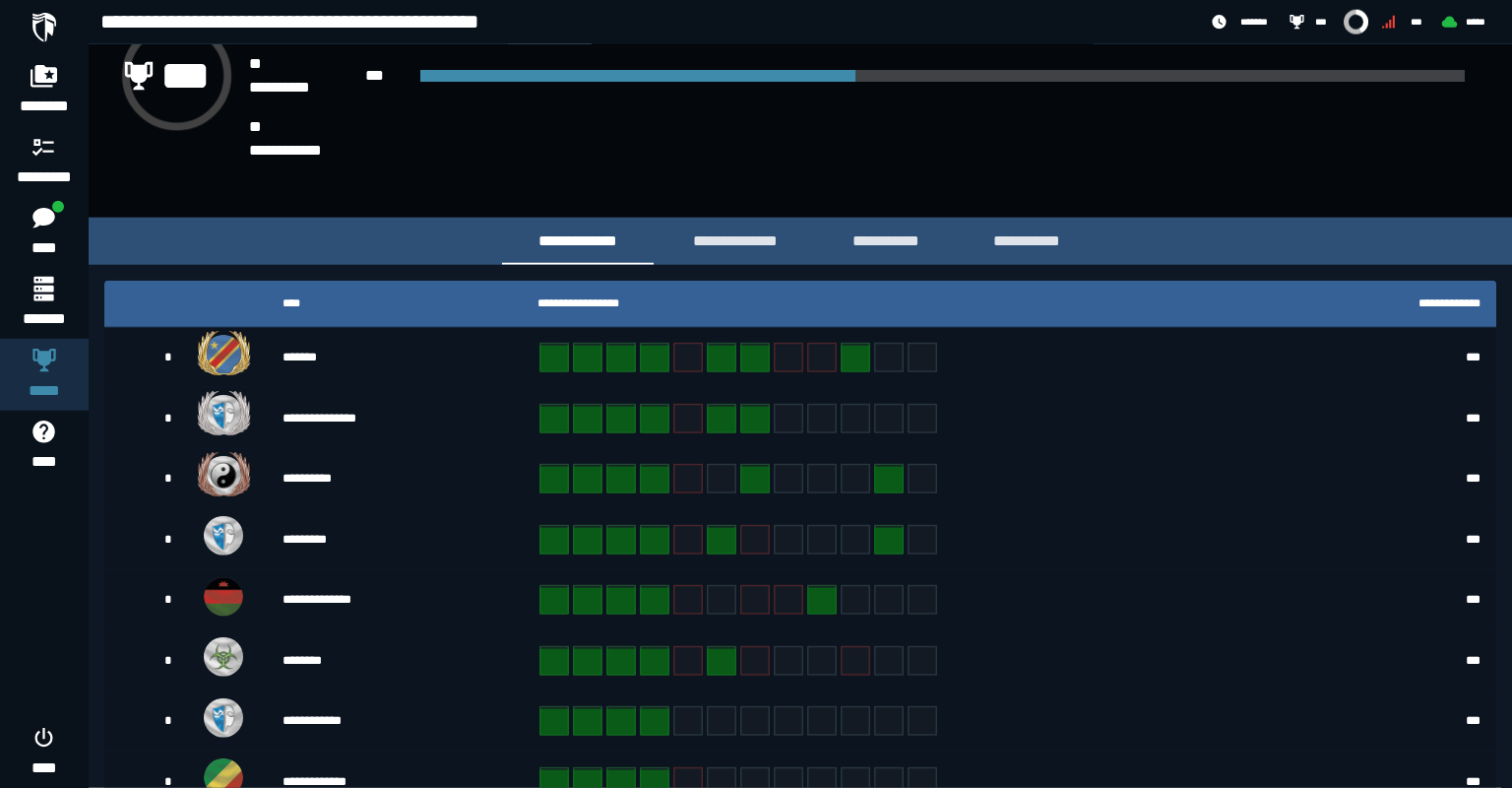 scroll, scrollTop: 141, scrollLeft: 0, axis: vertical 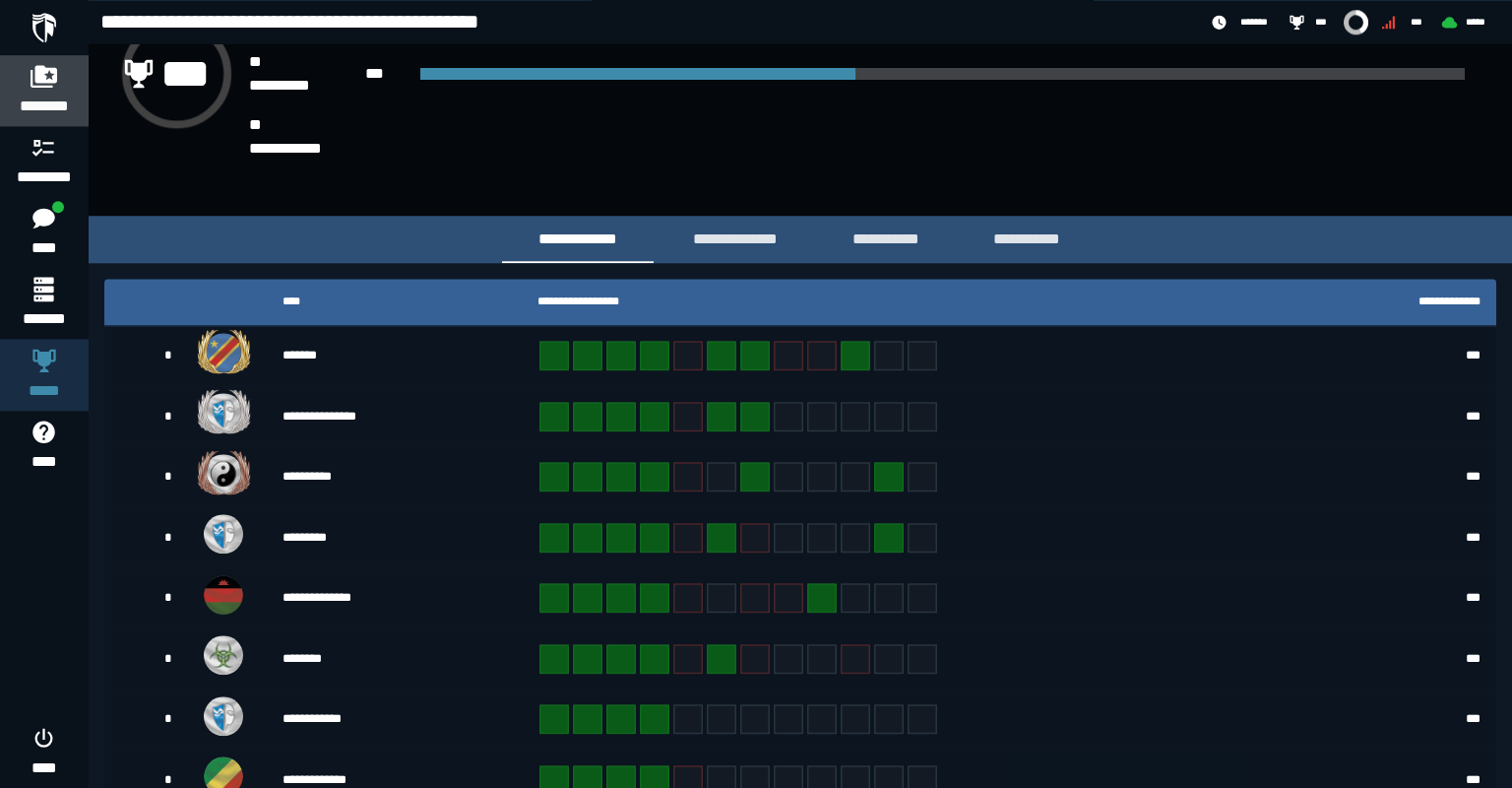 click 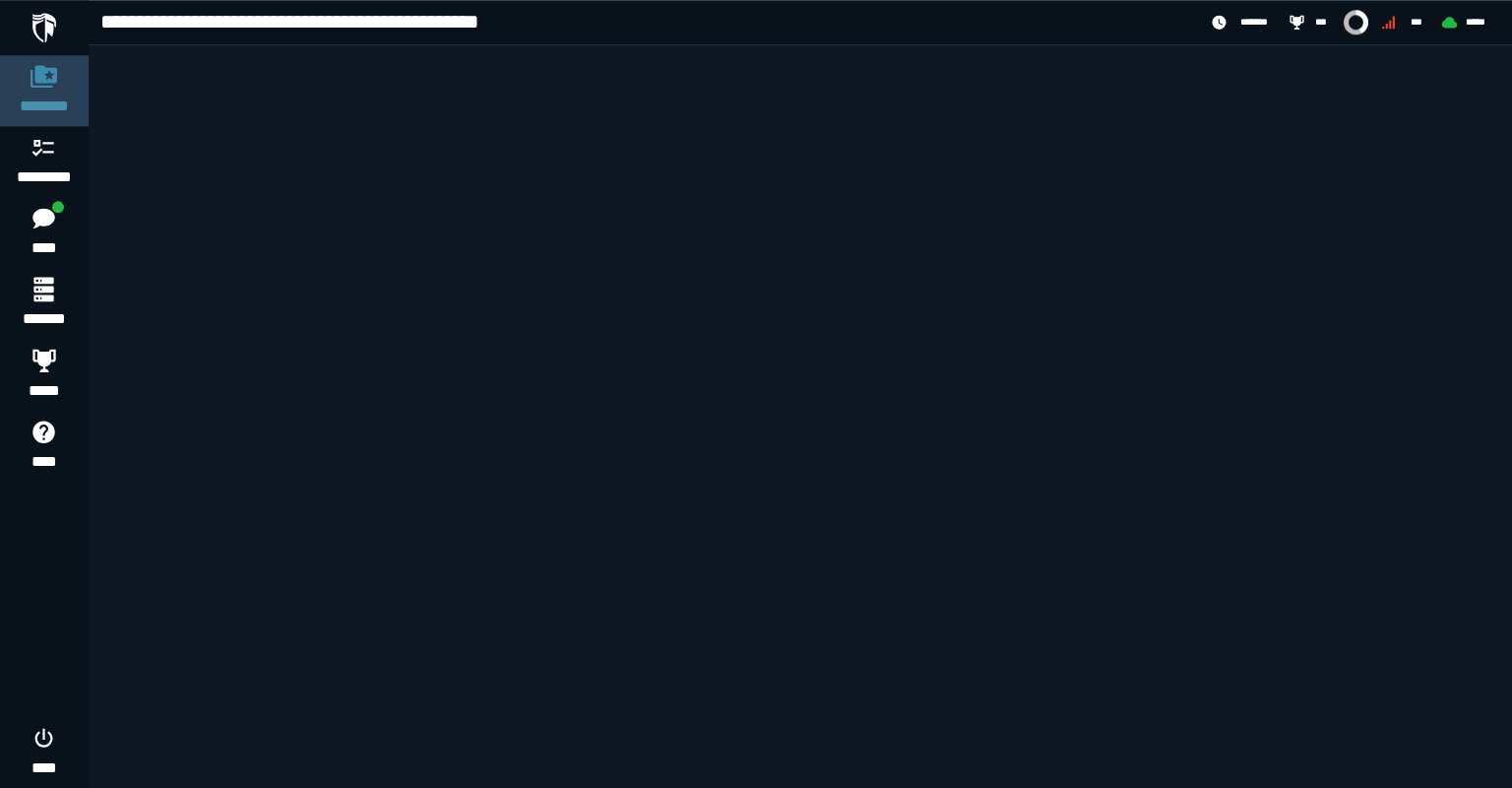 scroll, scrollTop: 0, scrollLeft: 0, axis: both 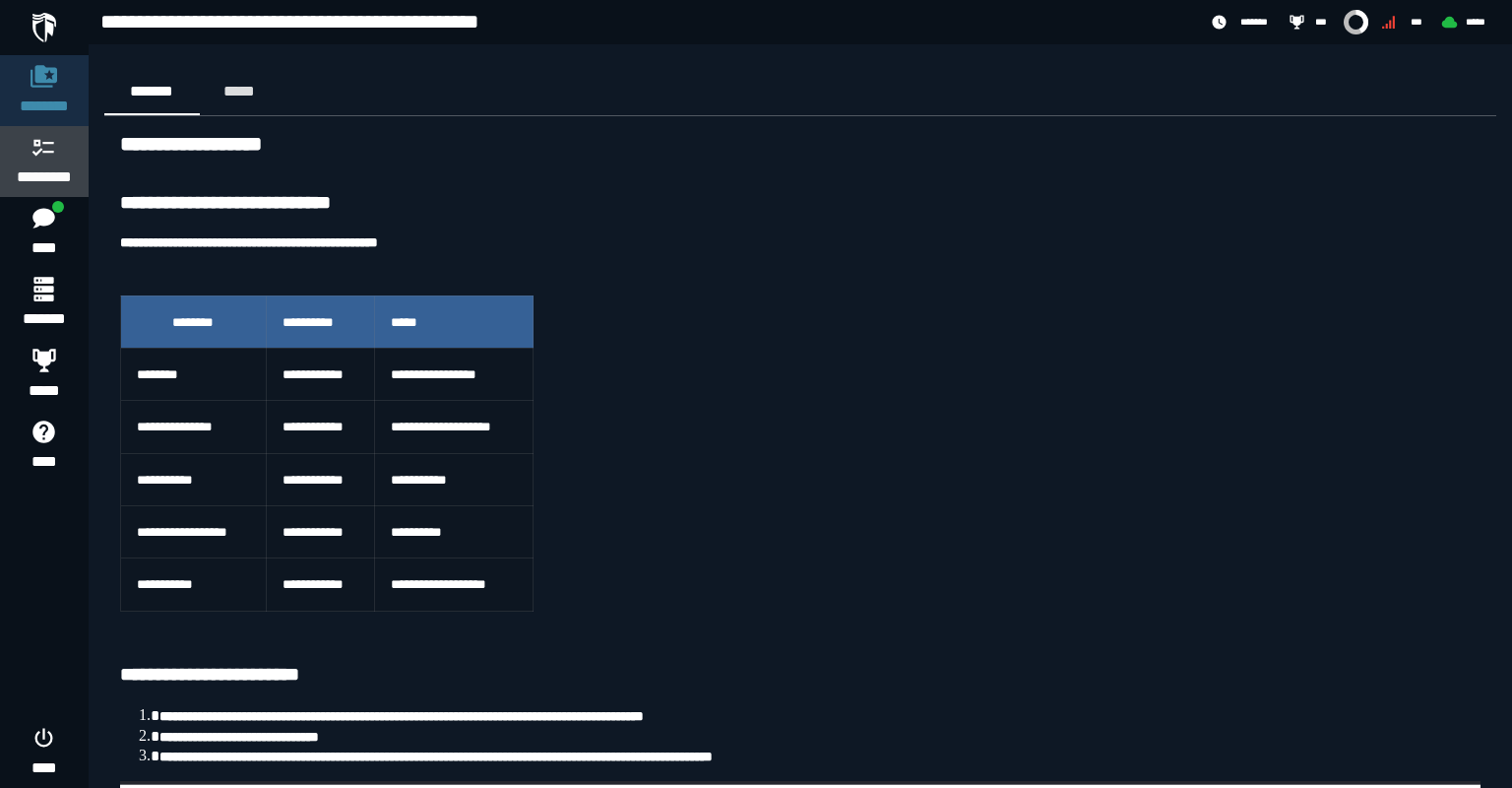 click 